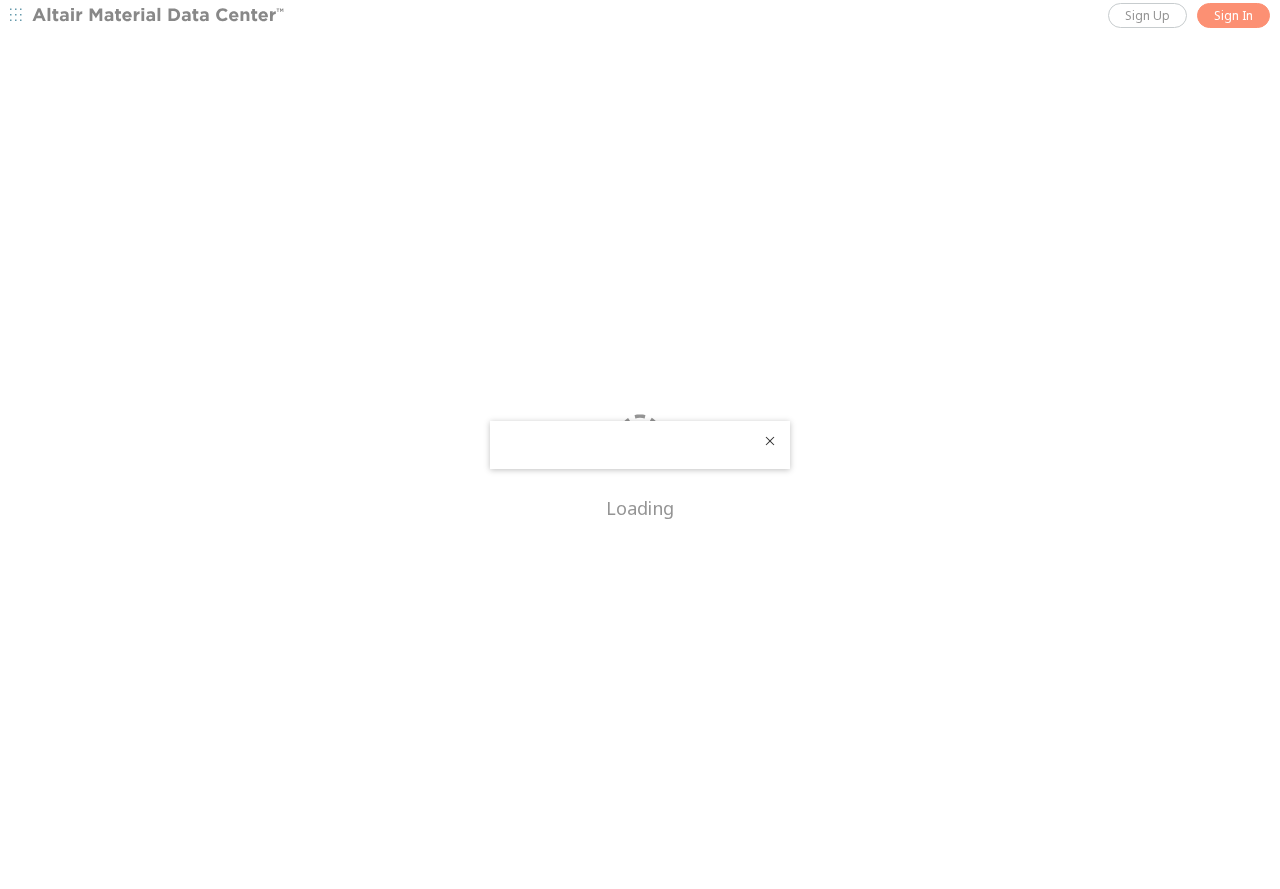 scroll, scrollTop: 0, scrollLeft: 0, axis: both 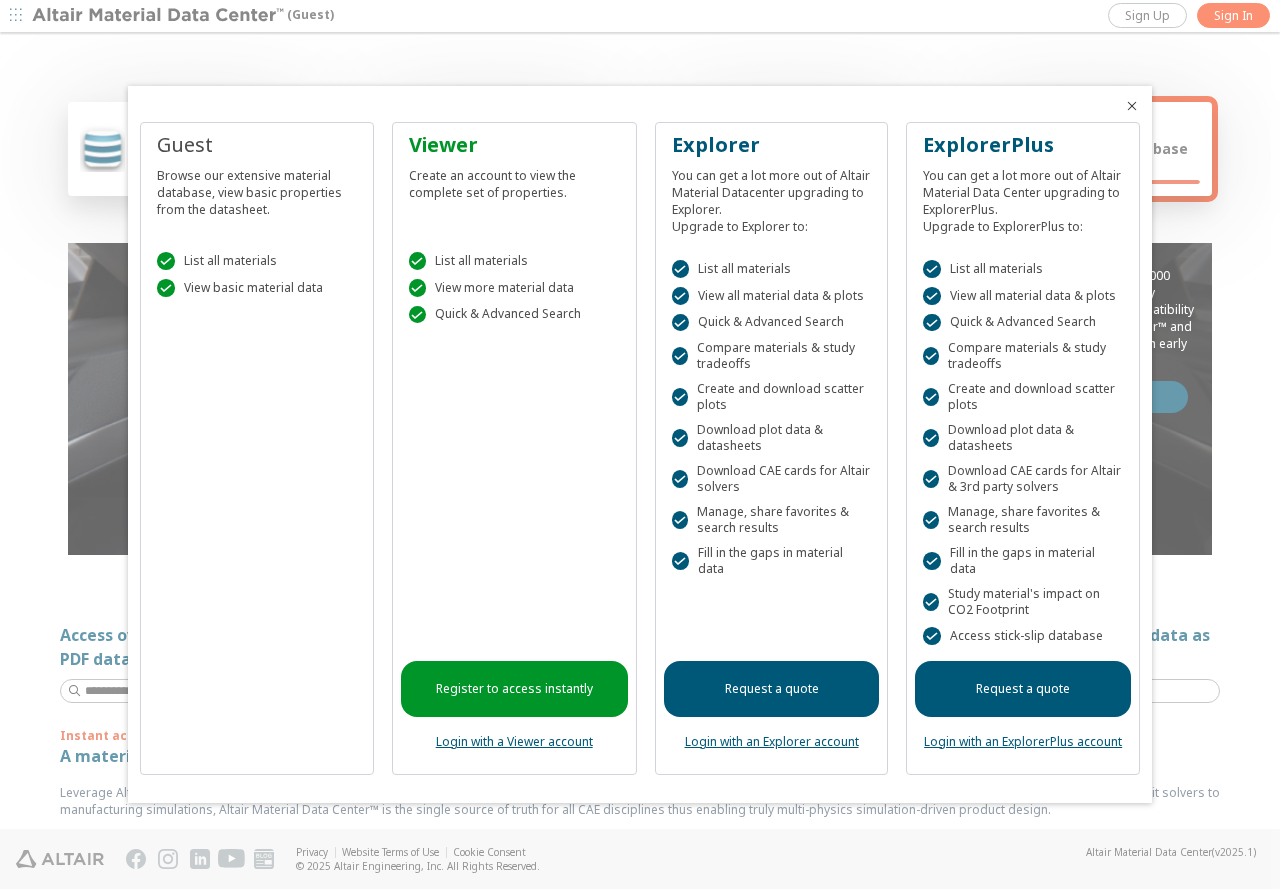click at bounding box center [1132, 106] 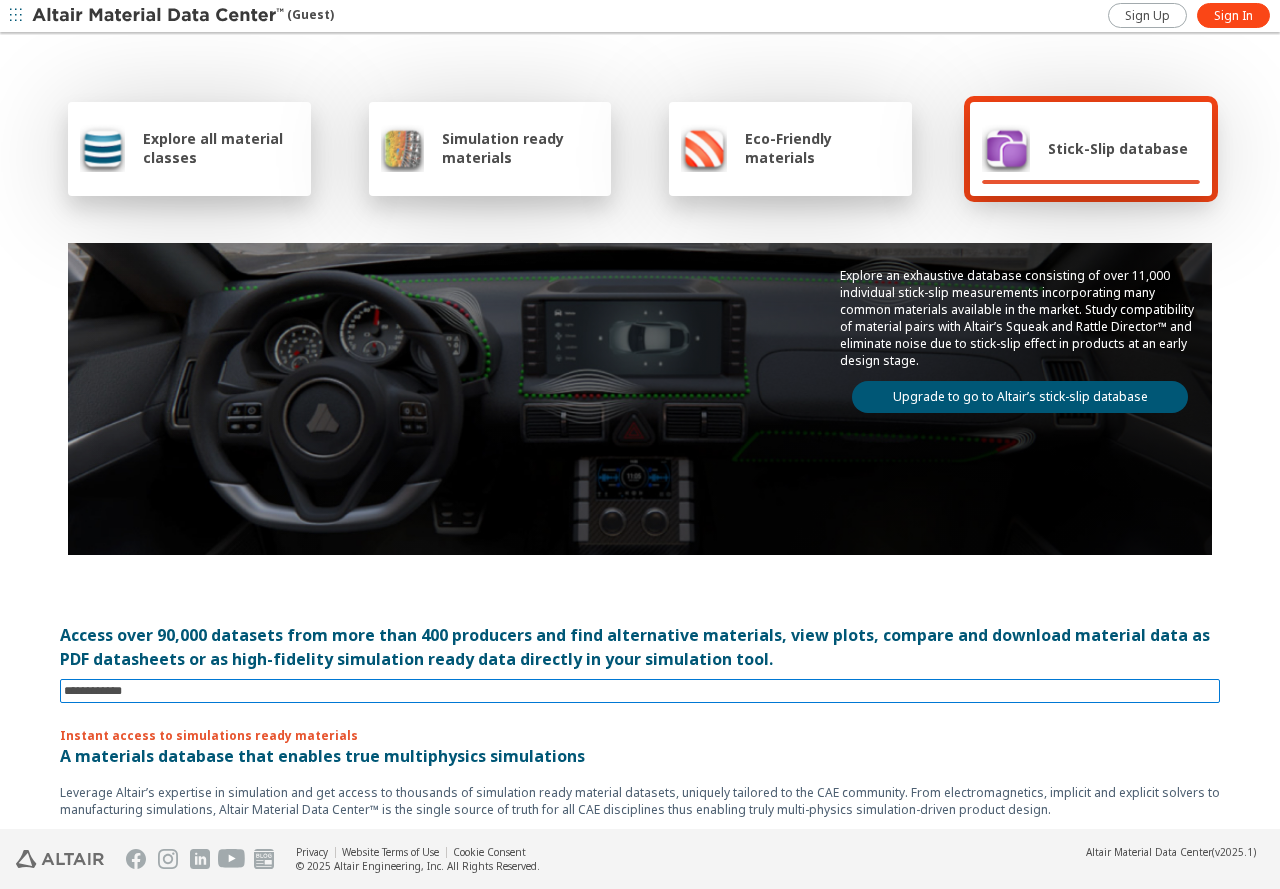 click at bounding box center [642, 691] 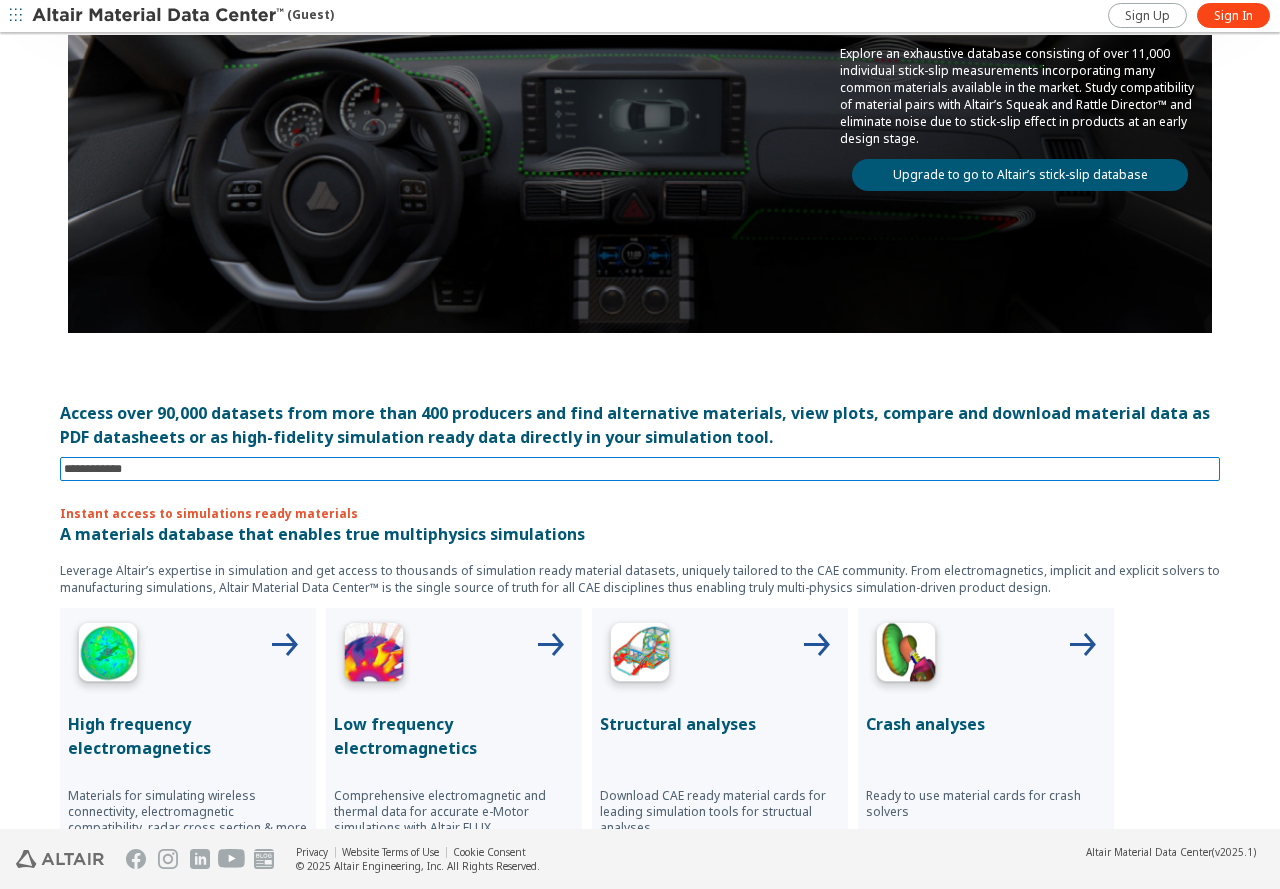 scroll, scrollTop: 223, scrollLeft: 0, axis: vertical 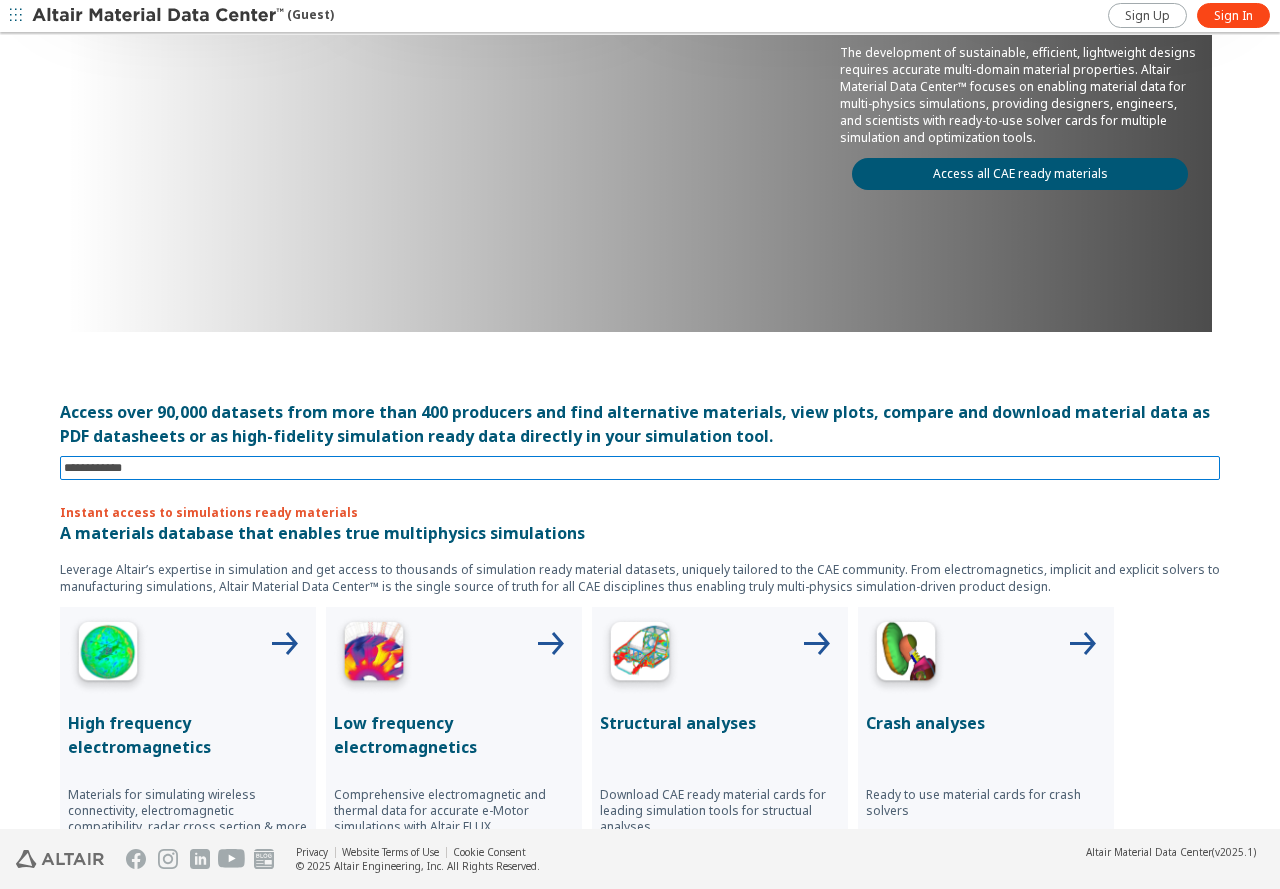 paste 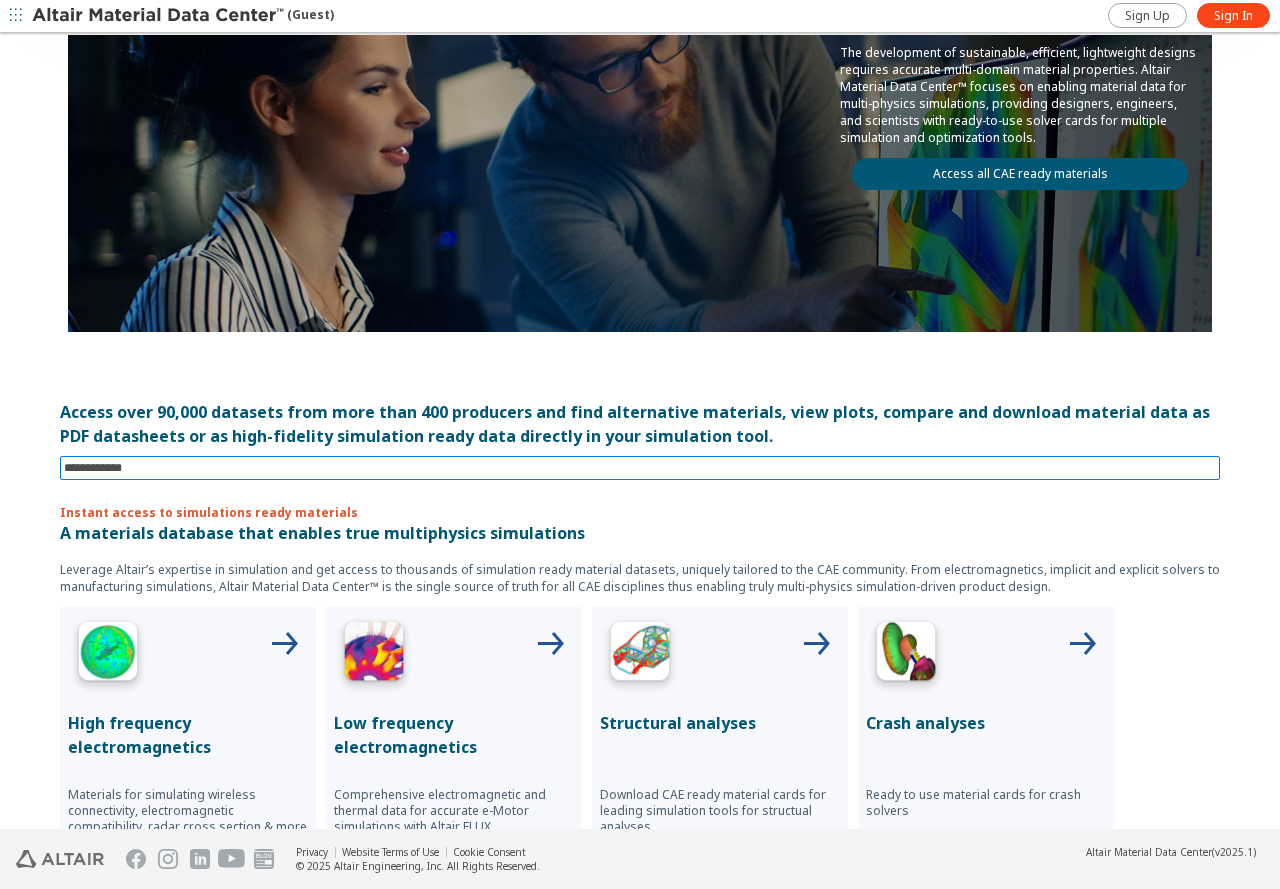 type on "****" 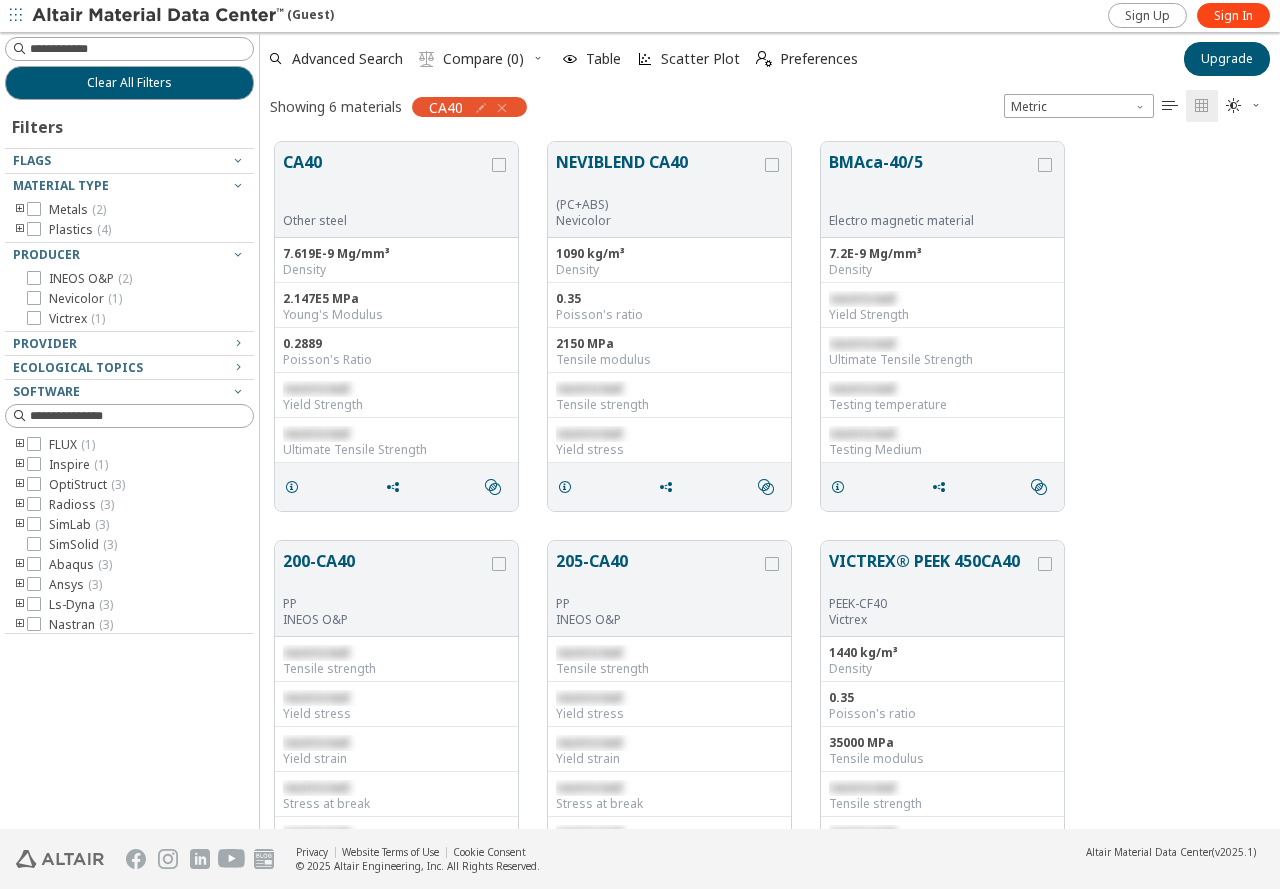 scroll, scrollTop: 16, scrollLeft: 16, axis: both 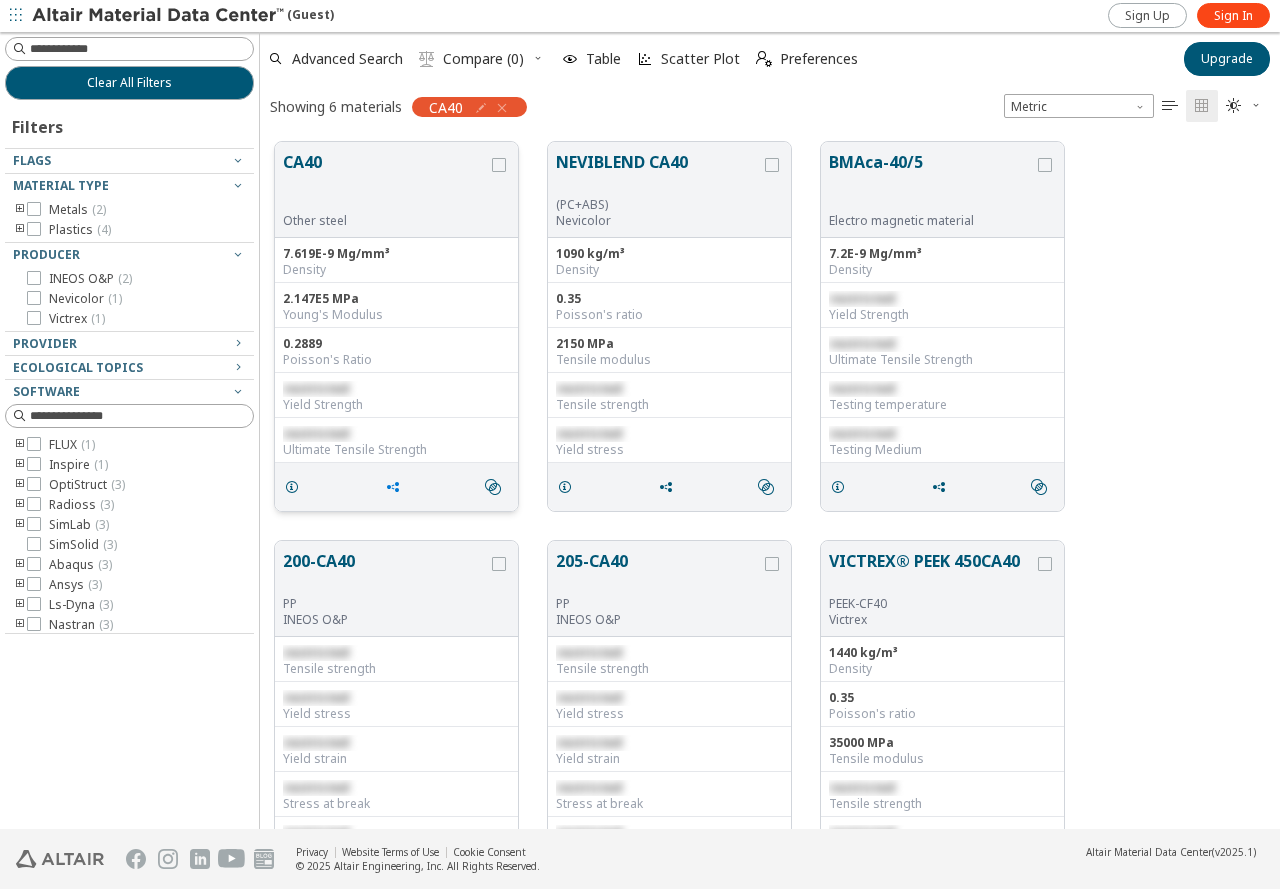 click at bounding box center [393, 487] 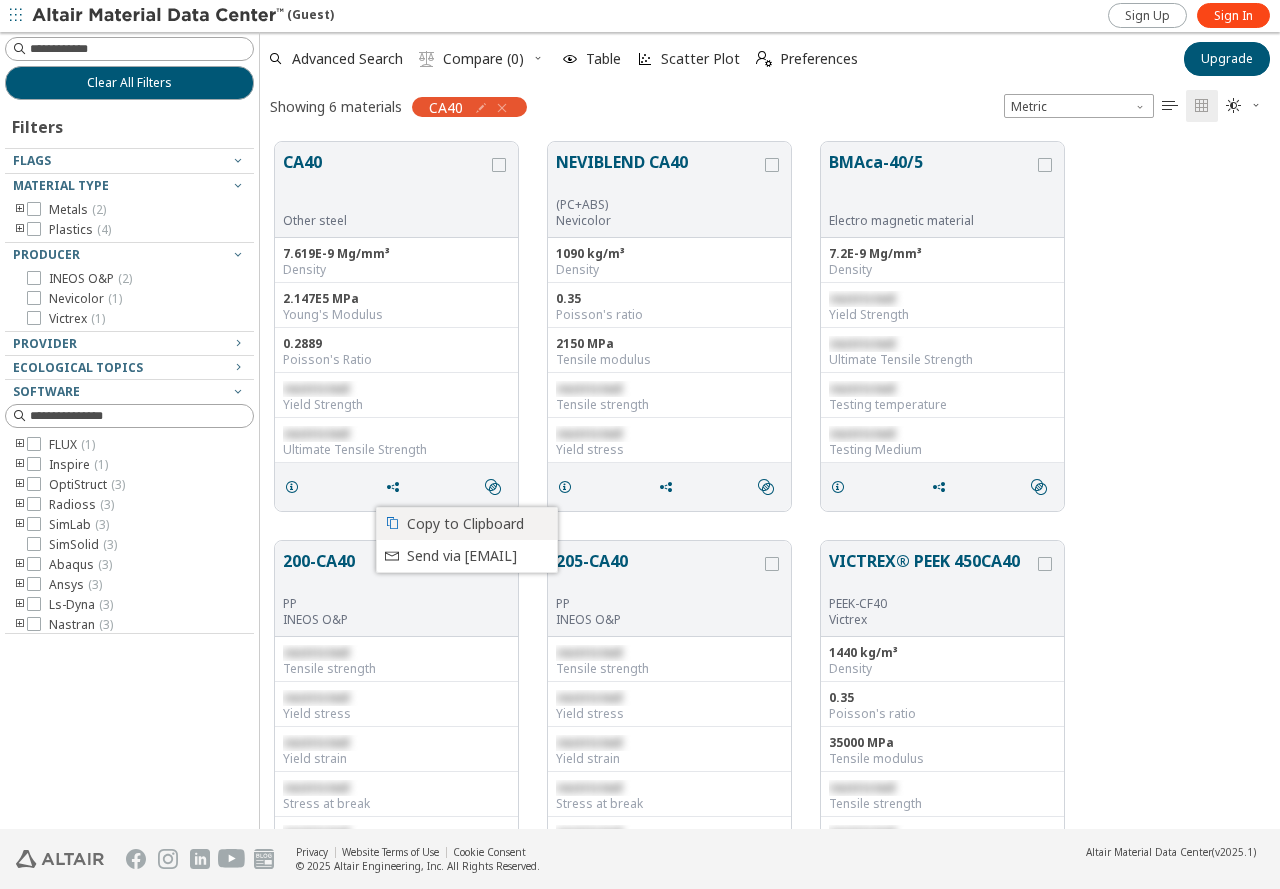 click on "Copy to Clipboard" at bounding box center [476, 524] 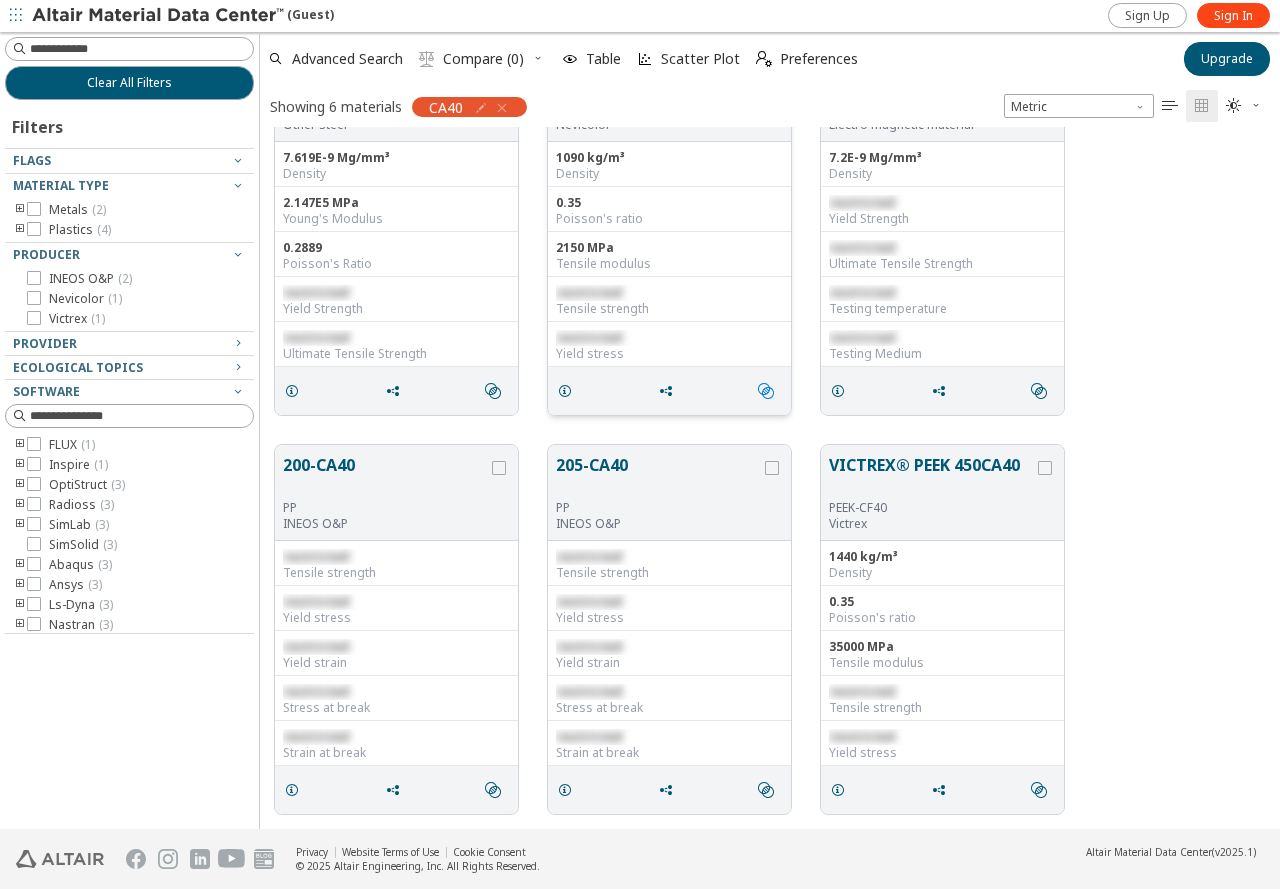 scroll, scrollTop: 0, scrollLeft: 0, axis: both 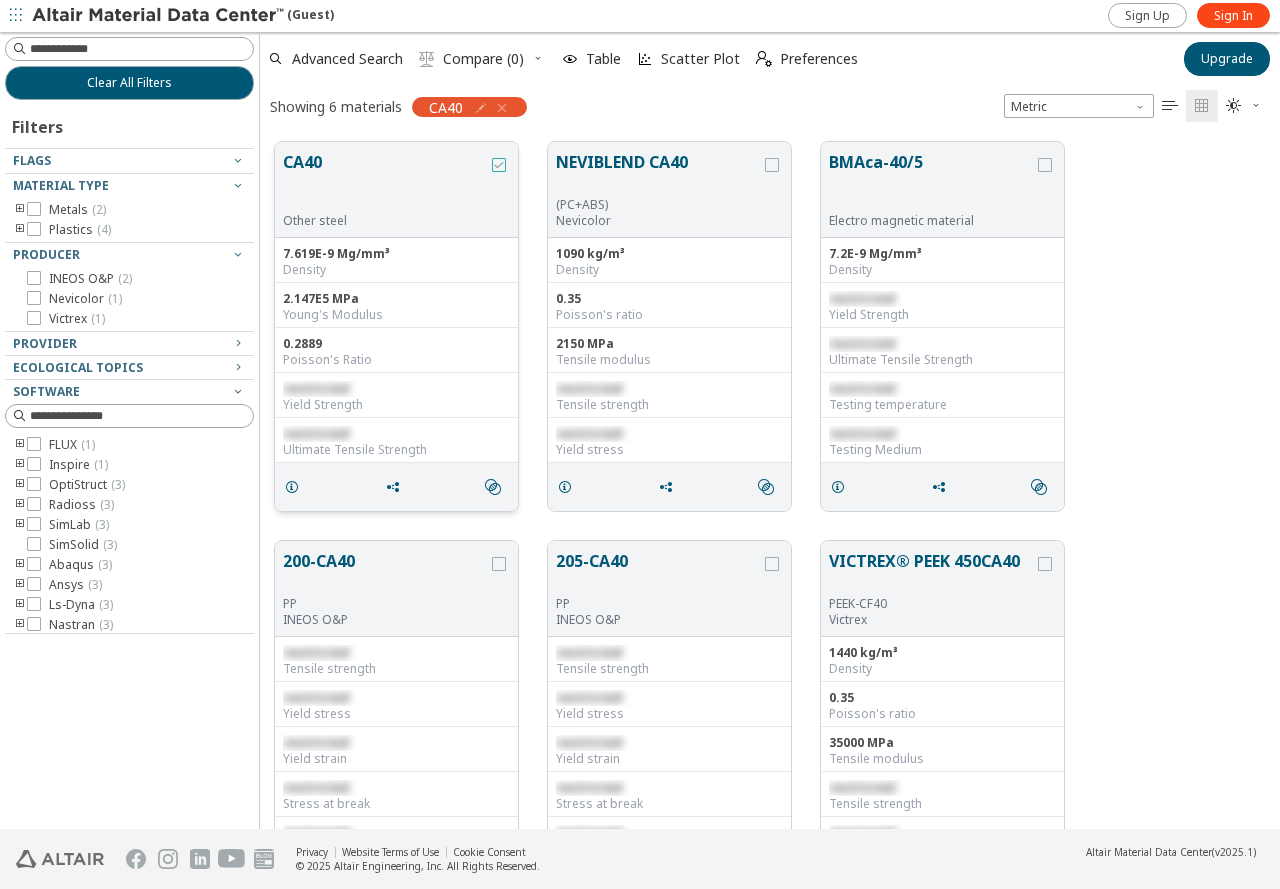 click at bounding box center [499, 165] 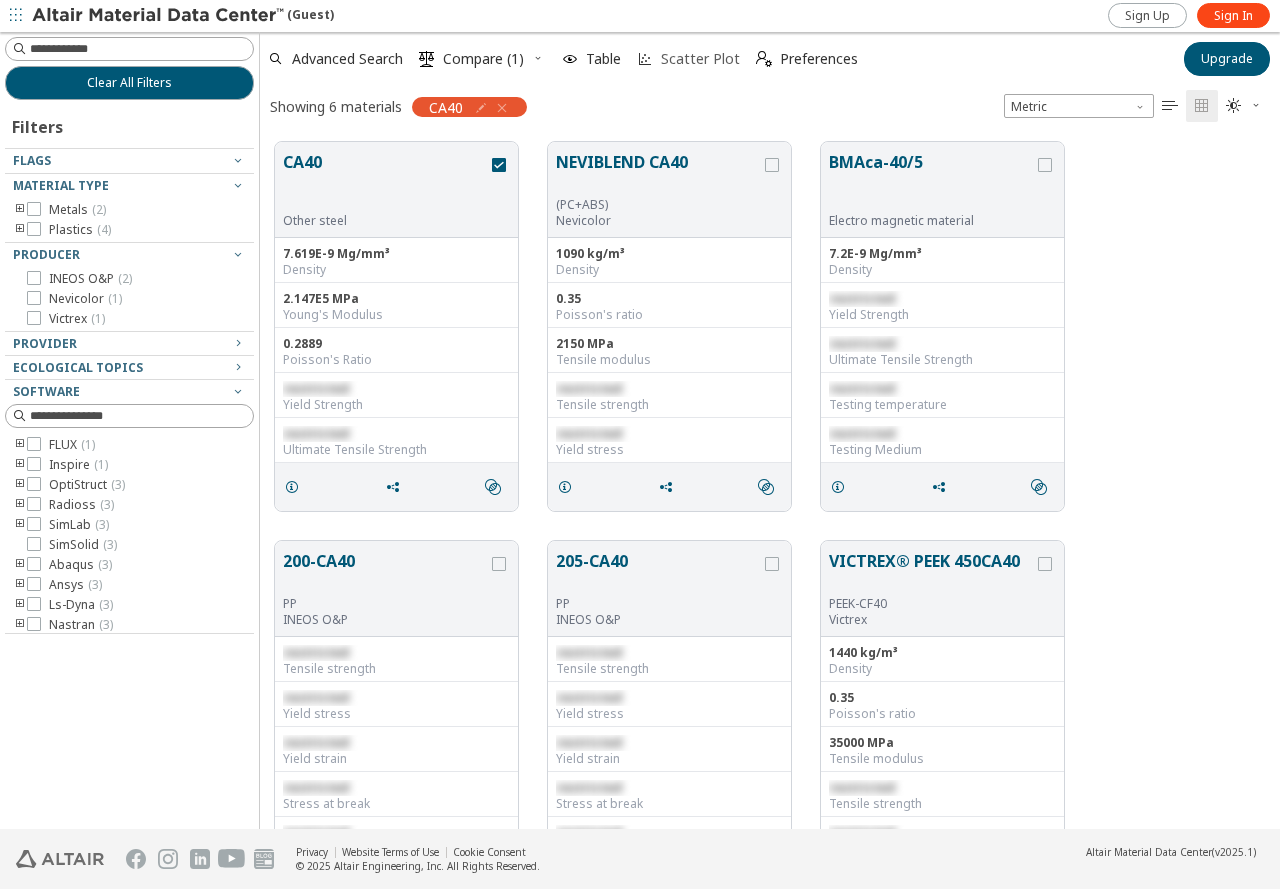 click on "Scatter Plot" at bounding box center (700, 59) 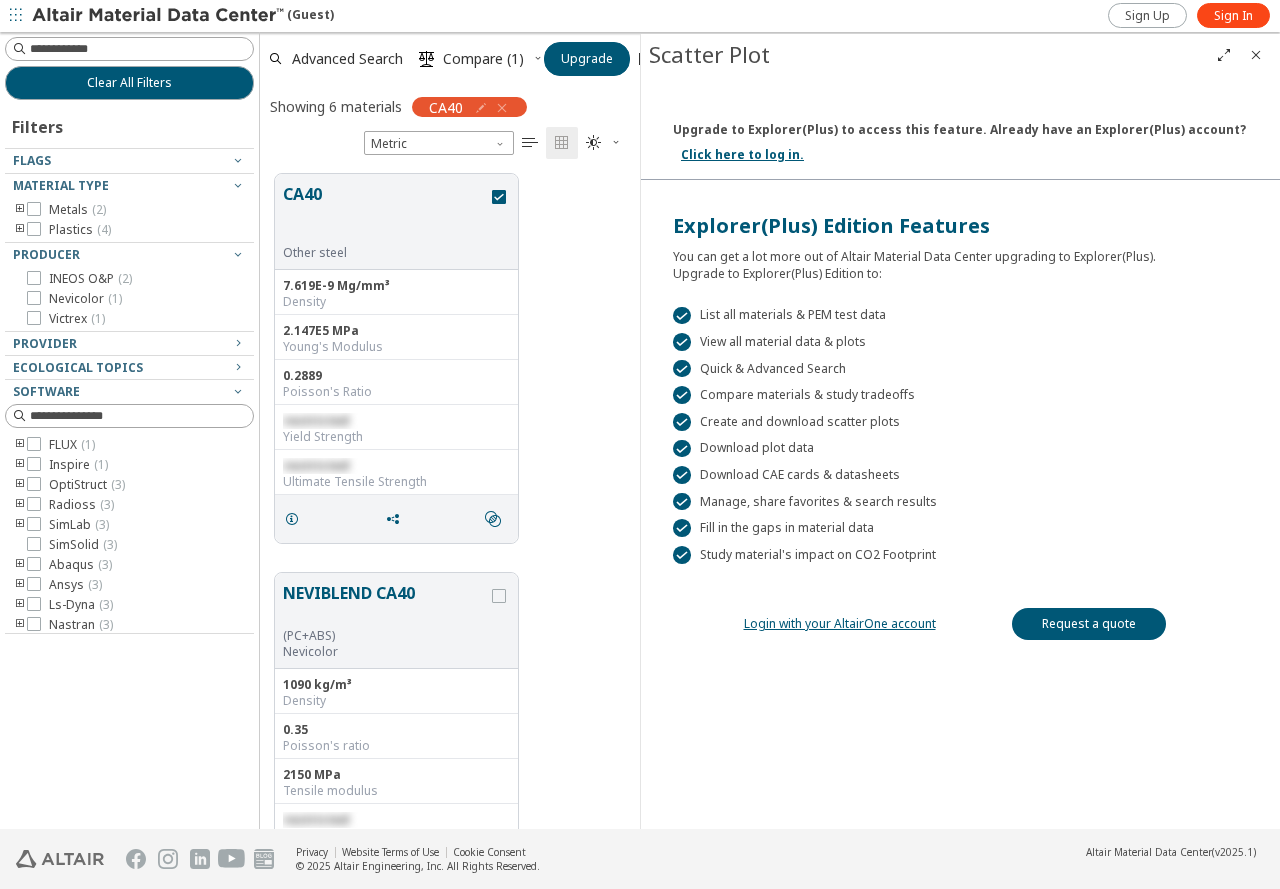 scroll, scrollTop: 655, scrollLeft: 365, axis: both 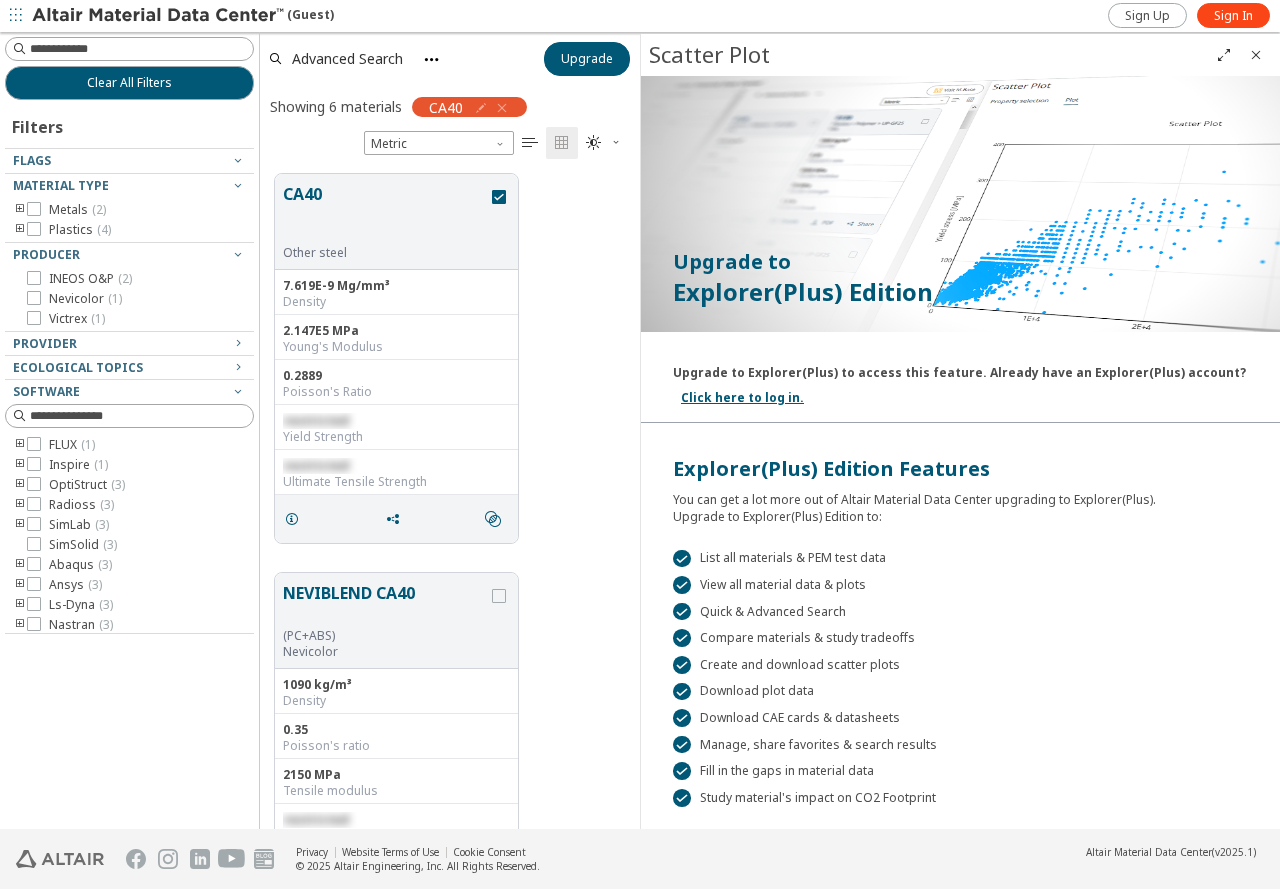 click on "CA40 Other steel 7.619E-9 Mg/mm³ Density 2.147E5 MPa Young's Modulus 0.2889 Poisson's Ratio restricted Yield Strength restricted Ultimate Tensile Strength " at bounding box center [450, 358] 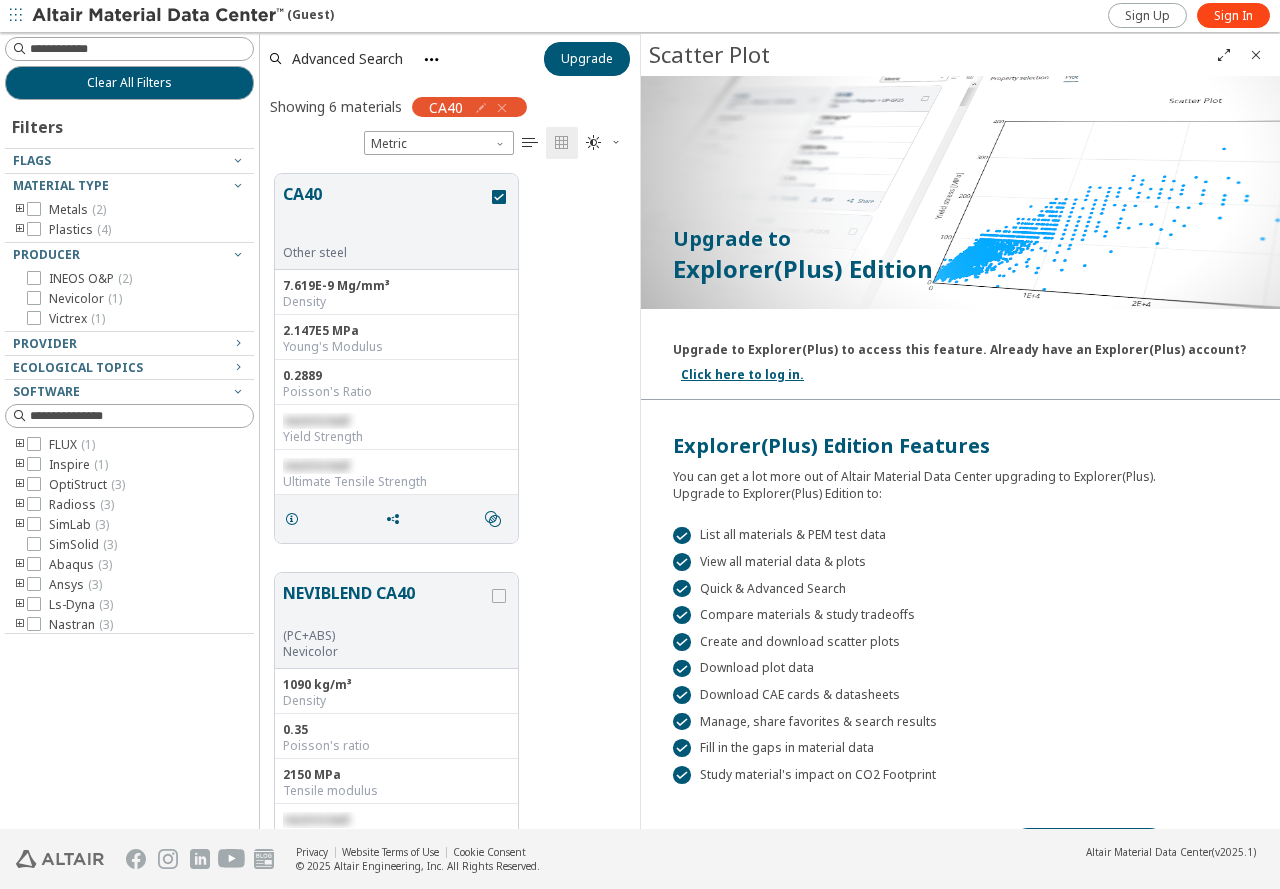 scroll, scrollTop: 0, scrollLeft: 0, axis: both 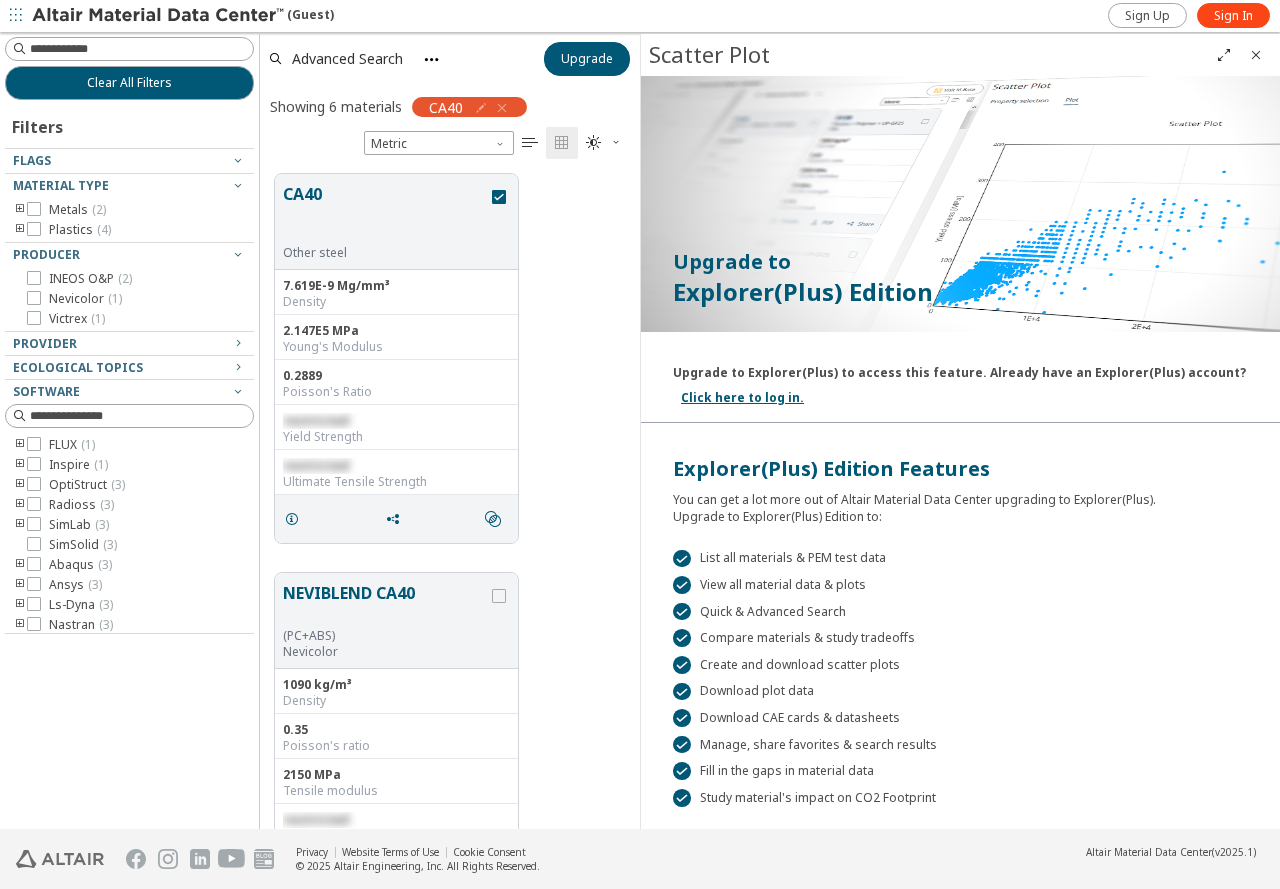 click at bounding box center [1256, 55] 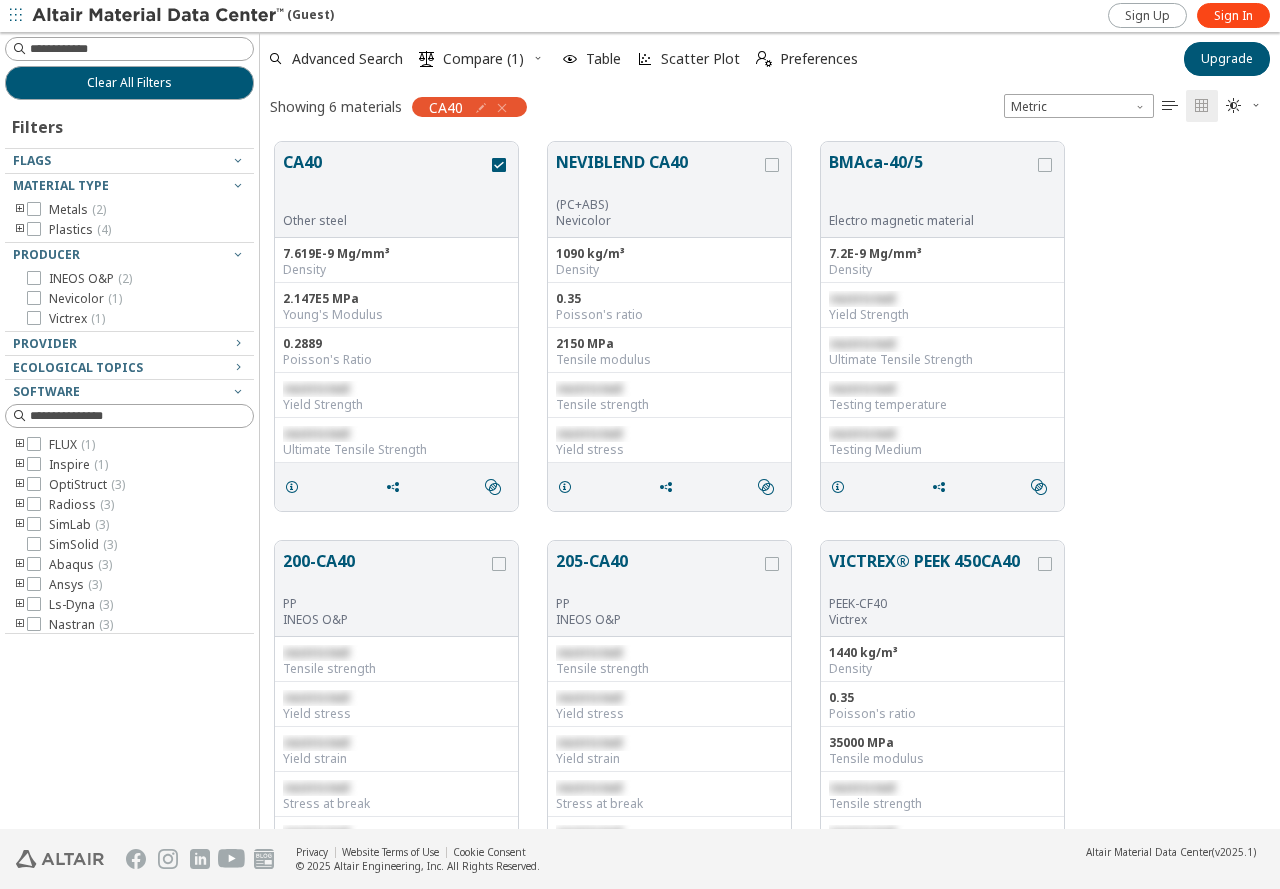scroll, scrollTop: 16, scrollLeft: 16, axis: both 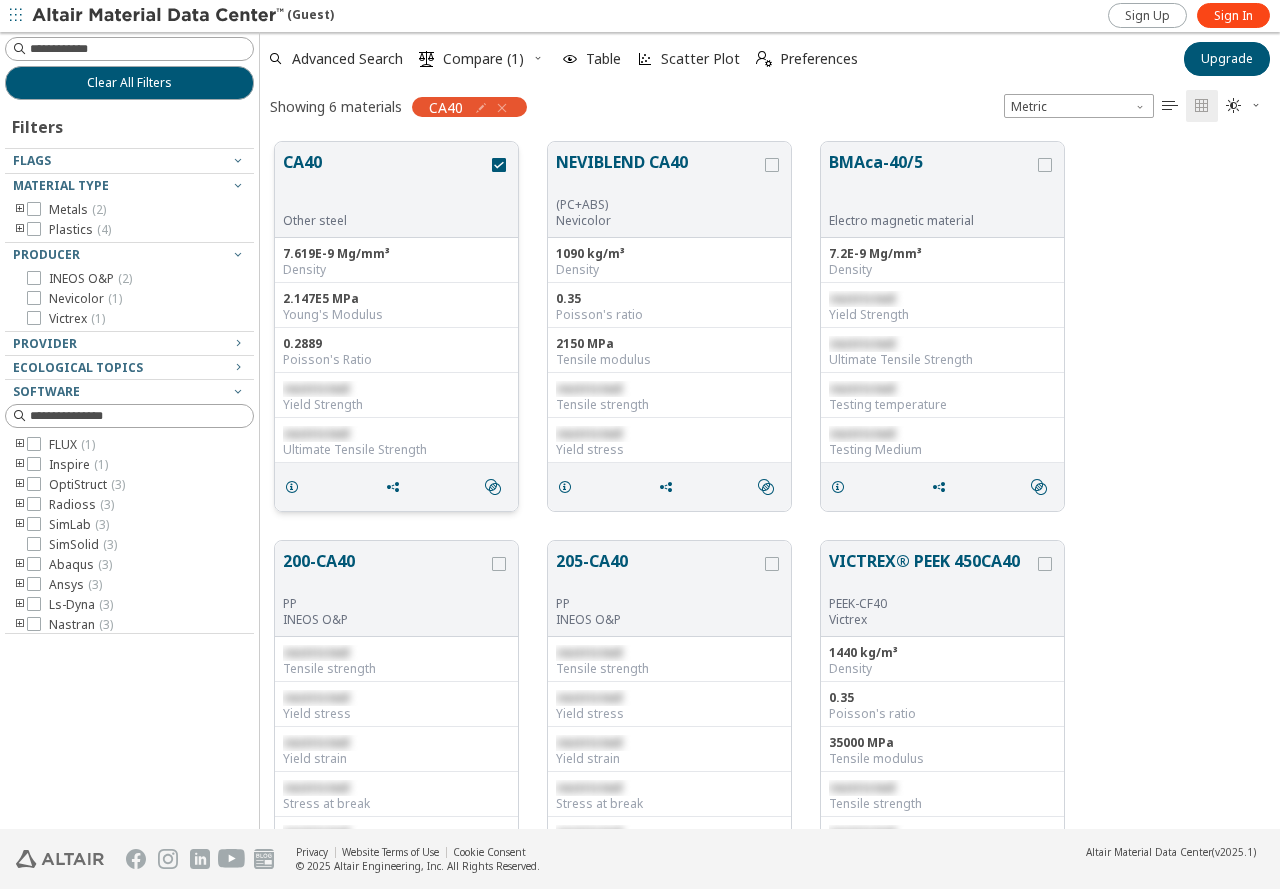 click on "Poisson's Ratio" at bounding box center (396, 360) 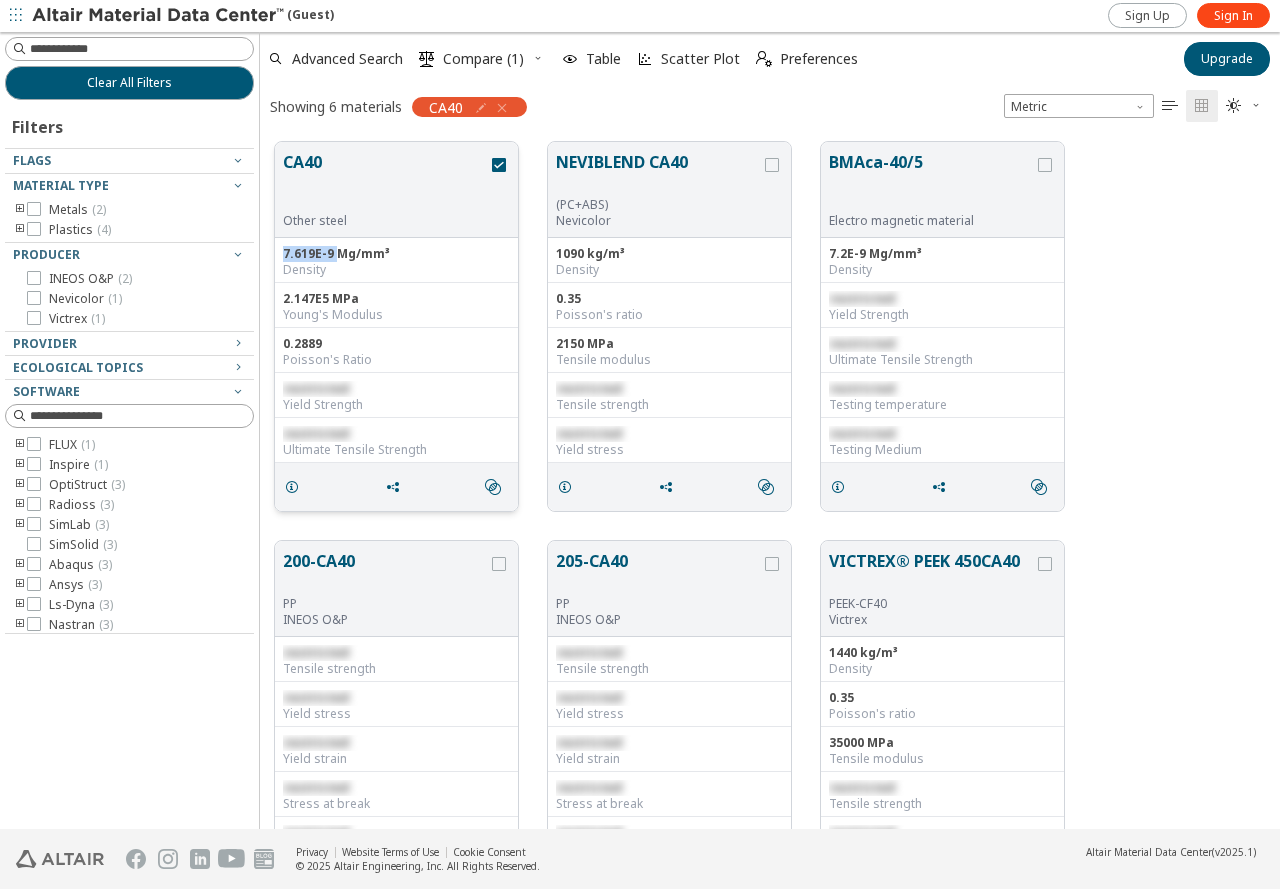 drag, startPoint x: 333, startPoint y: 251, endPoint x: 277, endPoint y: 252, distance: 56.008926 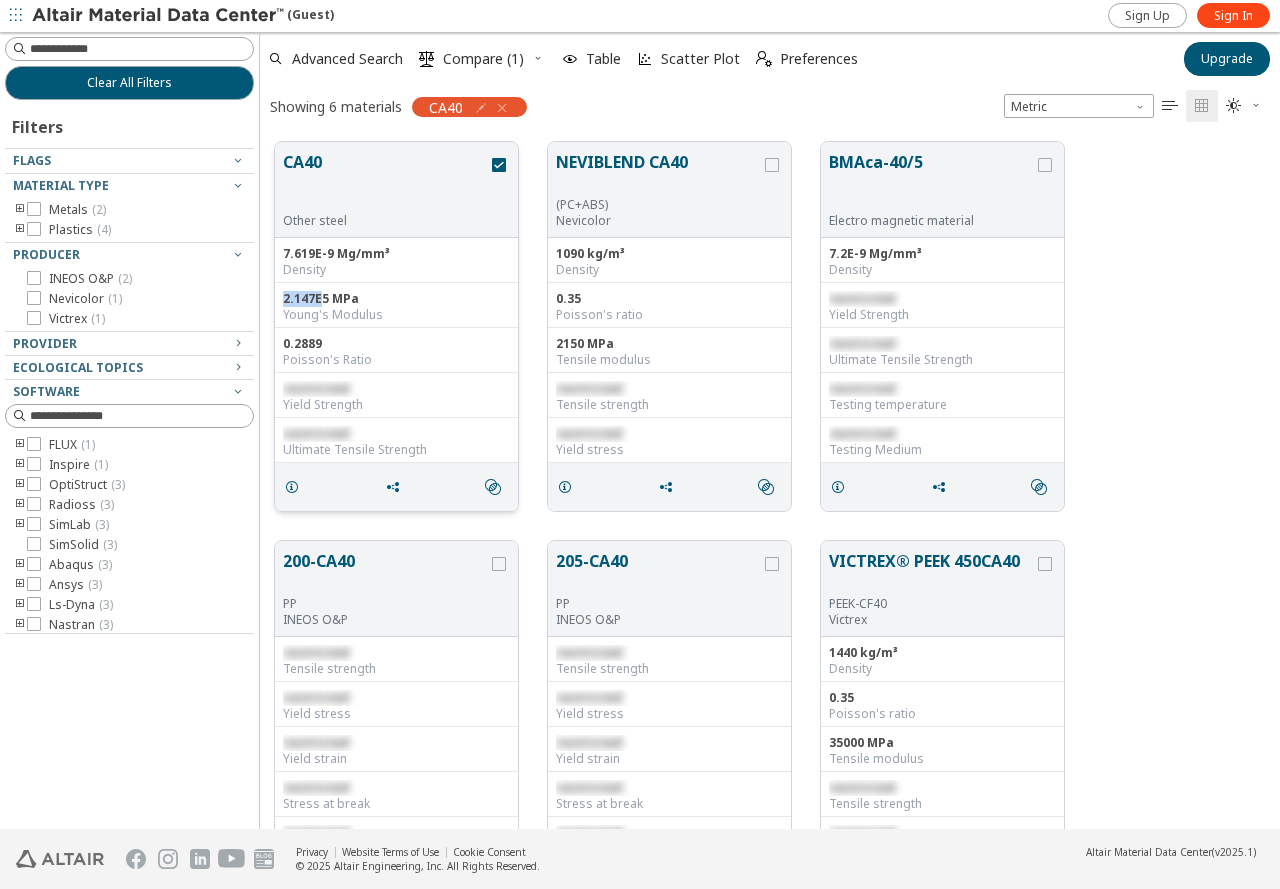drag, startPoint x: 323, startPoint y: 300, endPoint x: 283, endPoint y: 301, distance: 40.012497 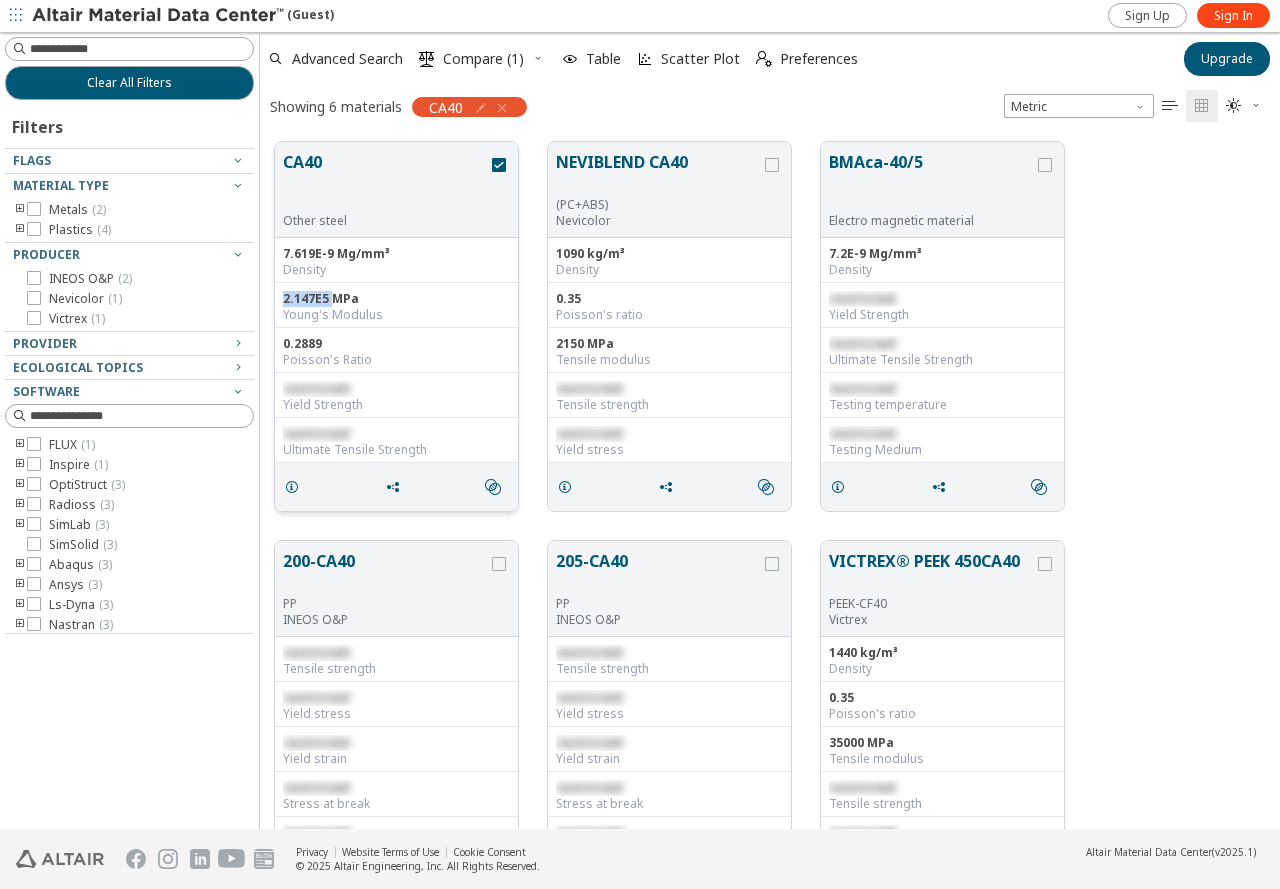 drag, startPoint x: 330, startPoint y: 298, endPoint x: 281, endPoint y: 298, distance: 49 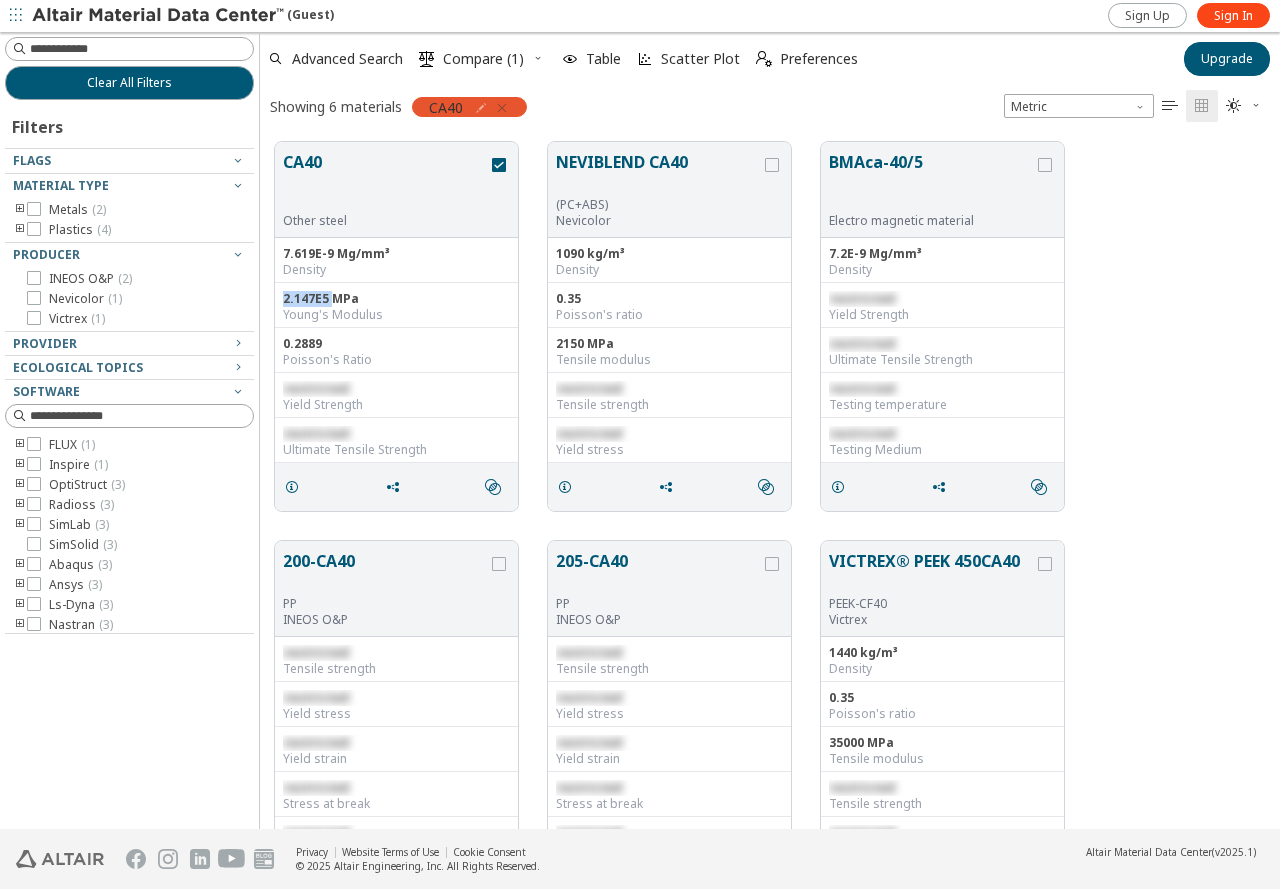 click at bounding box center (502, 108) 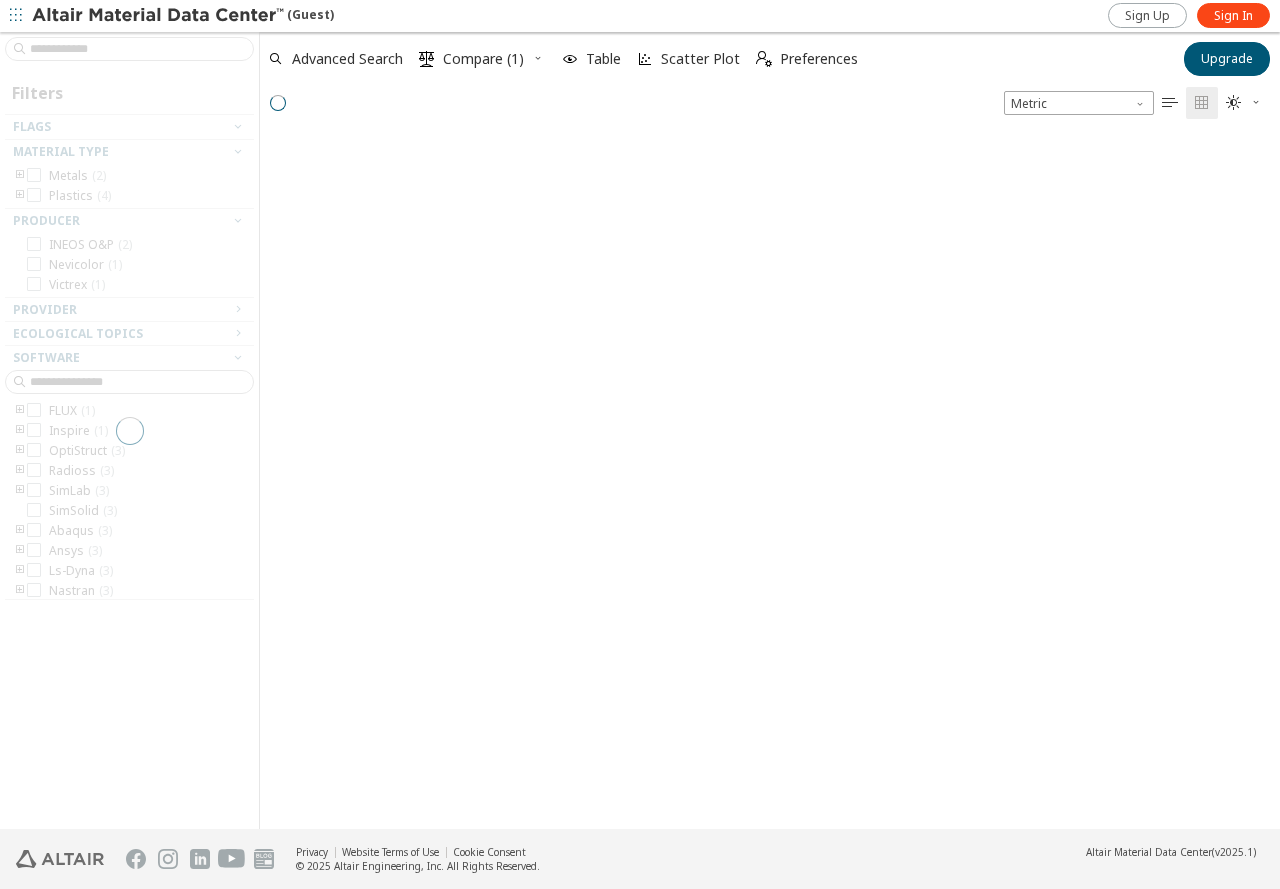 scroll, scrollTop: 16, scrollLeft: 16, axis: both 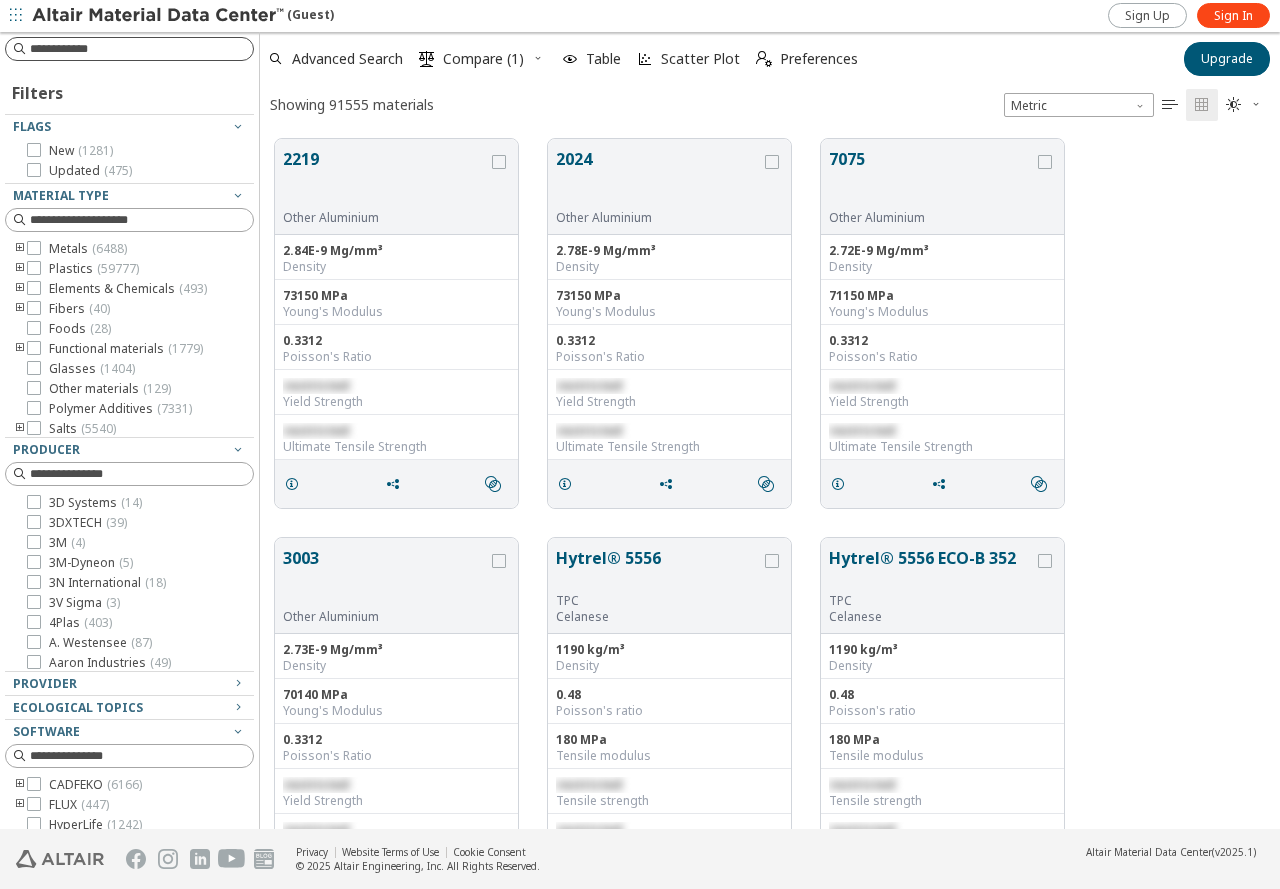 click 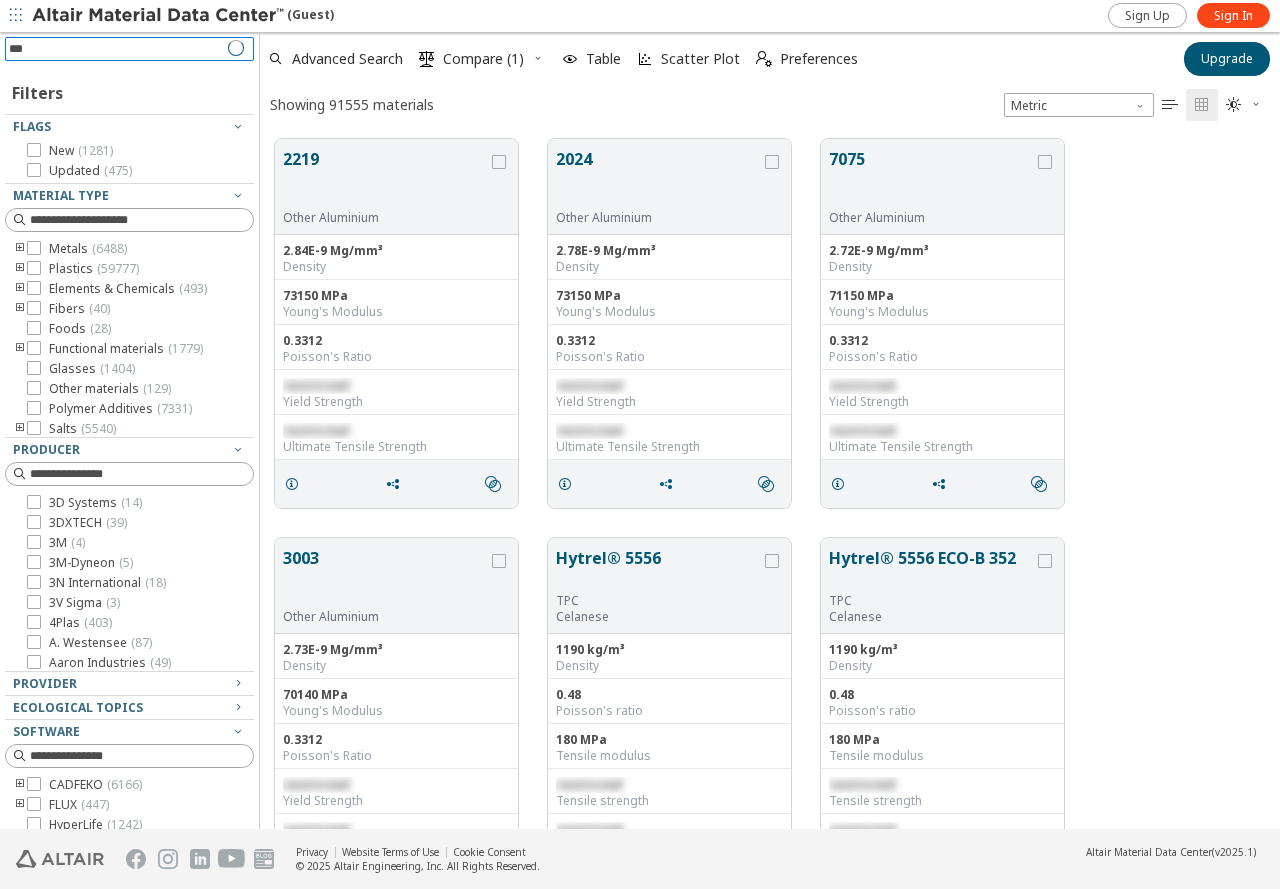 type on "****" 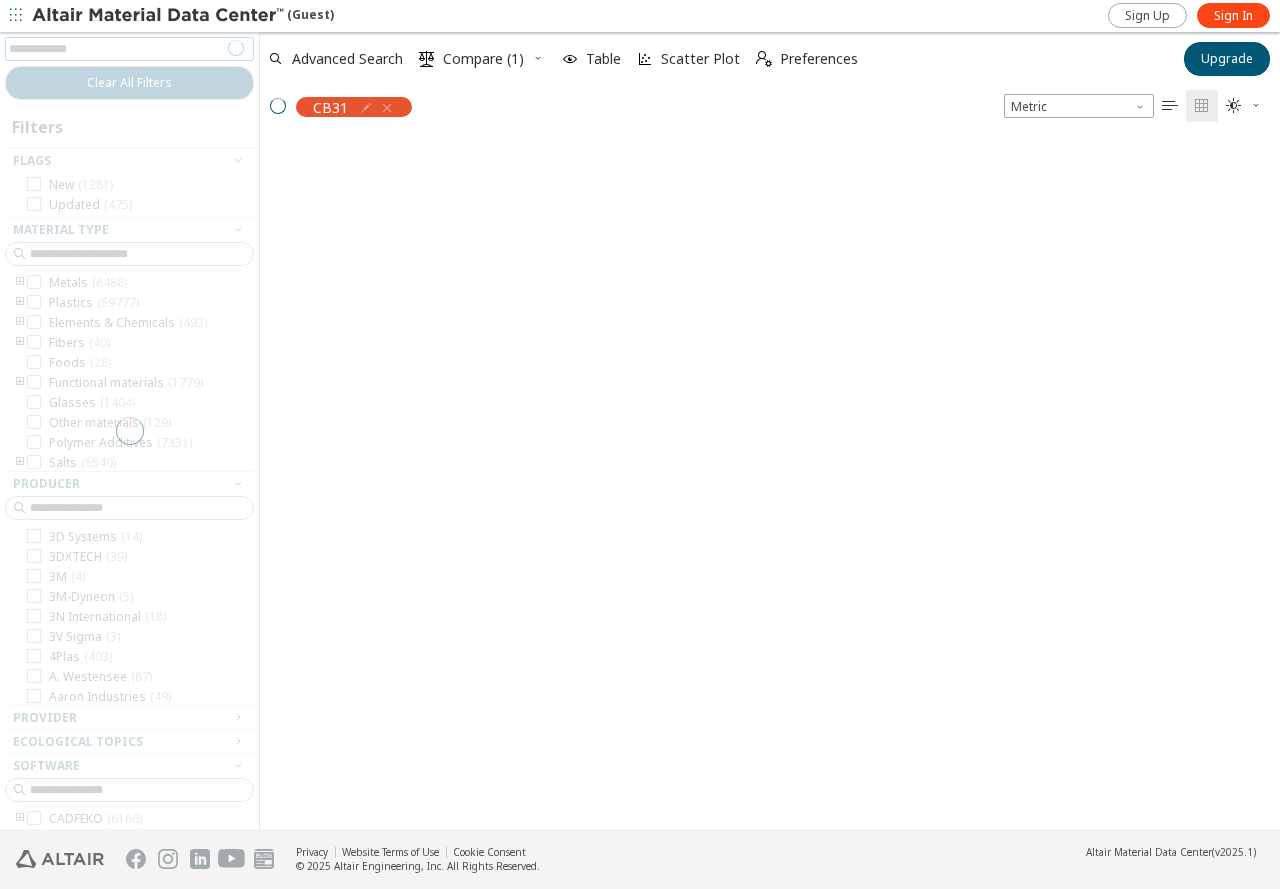 scroll, scrollTop: 687, scrollLeft: 1005, axis: both 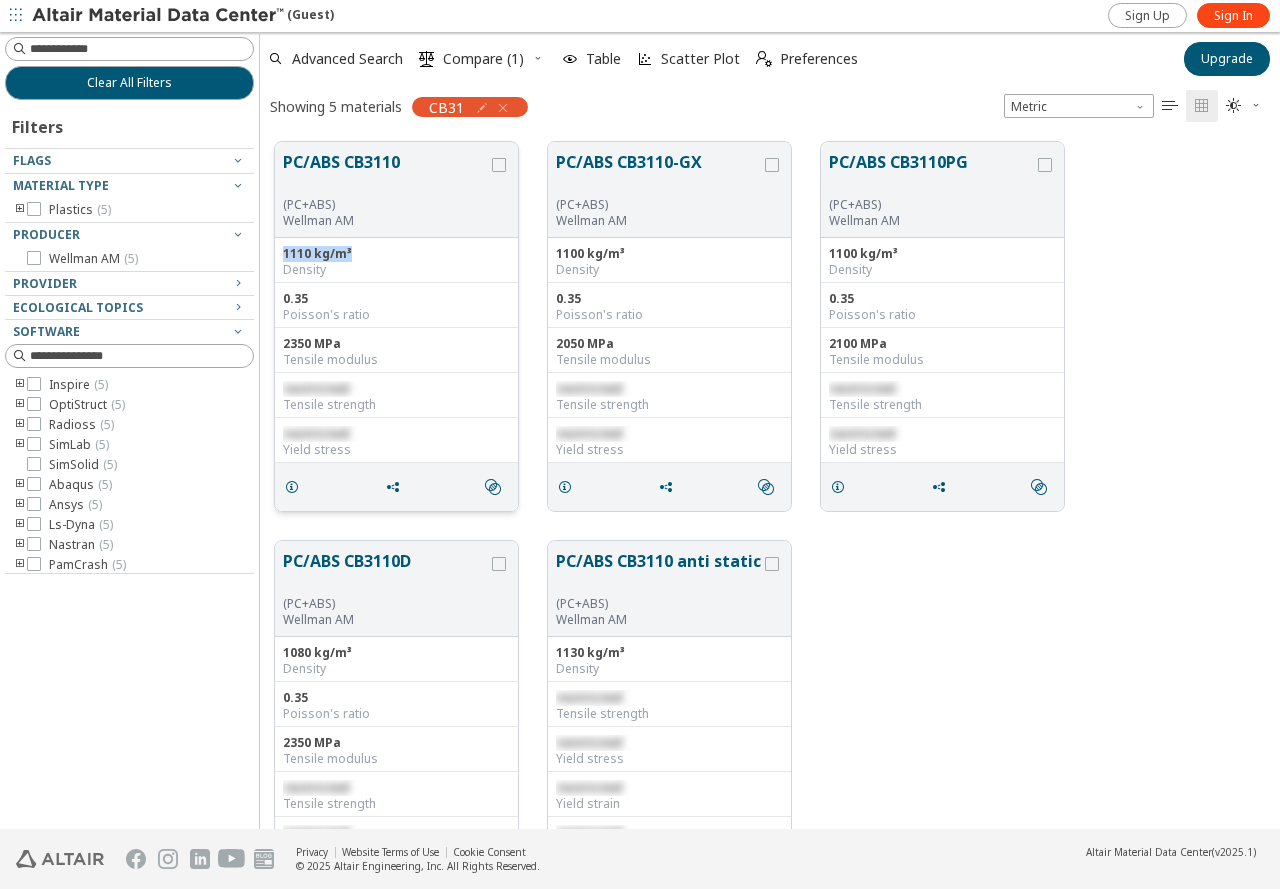 drag, startPoint x: 359, startPoint y: 249, endPoint x: 279, endPoint y: 251, distance: 80.024994 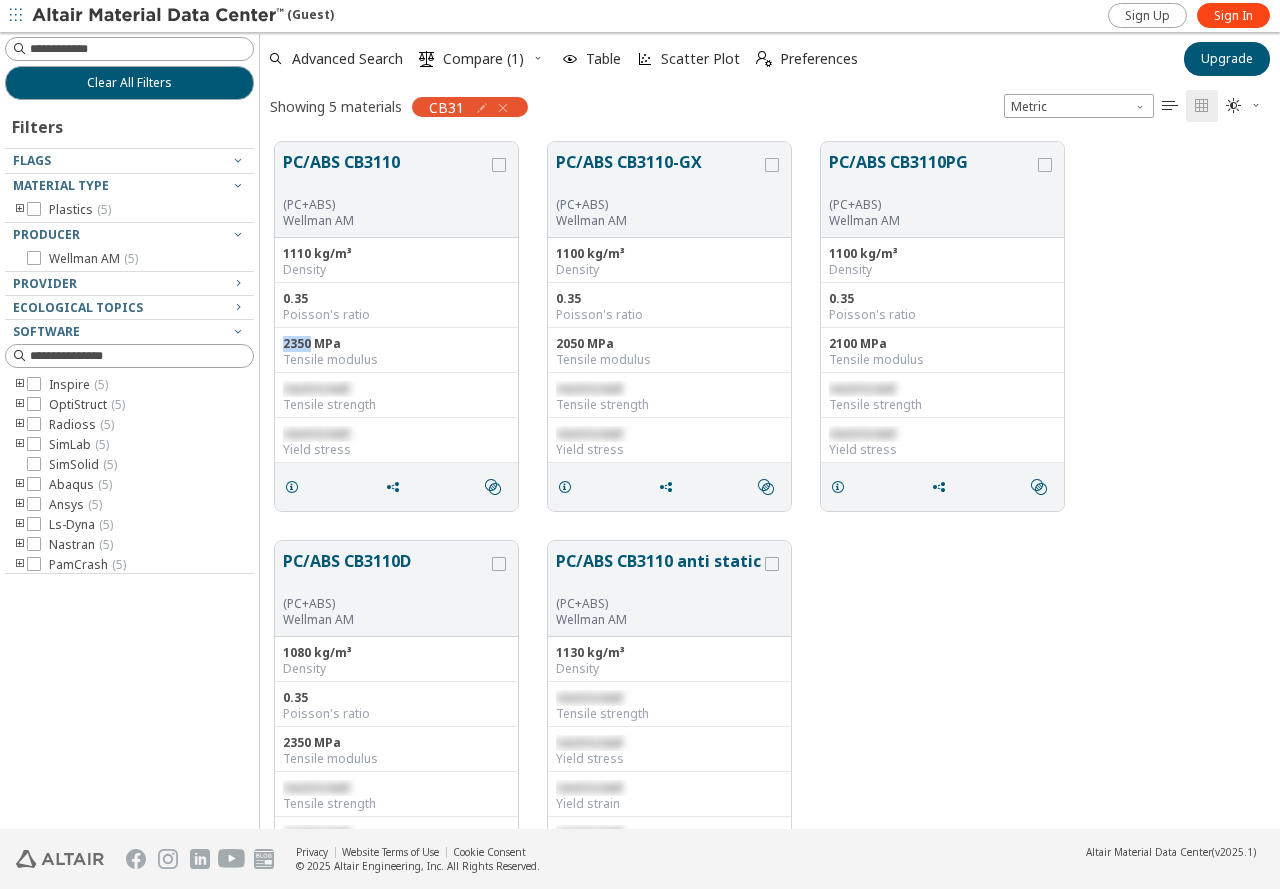 drag, startPoint x: 308, startPoint y: 337, endPoint x: 268, endPoint y: 339, distance: 40.04997 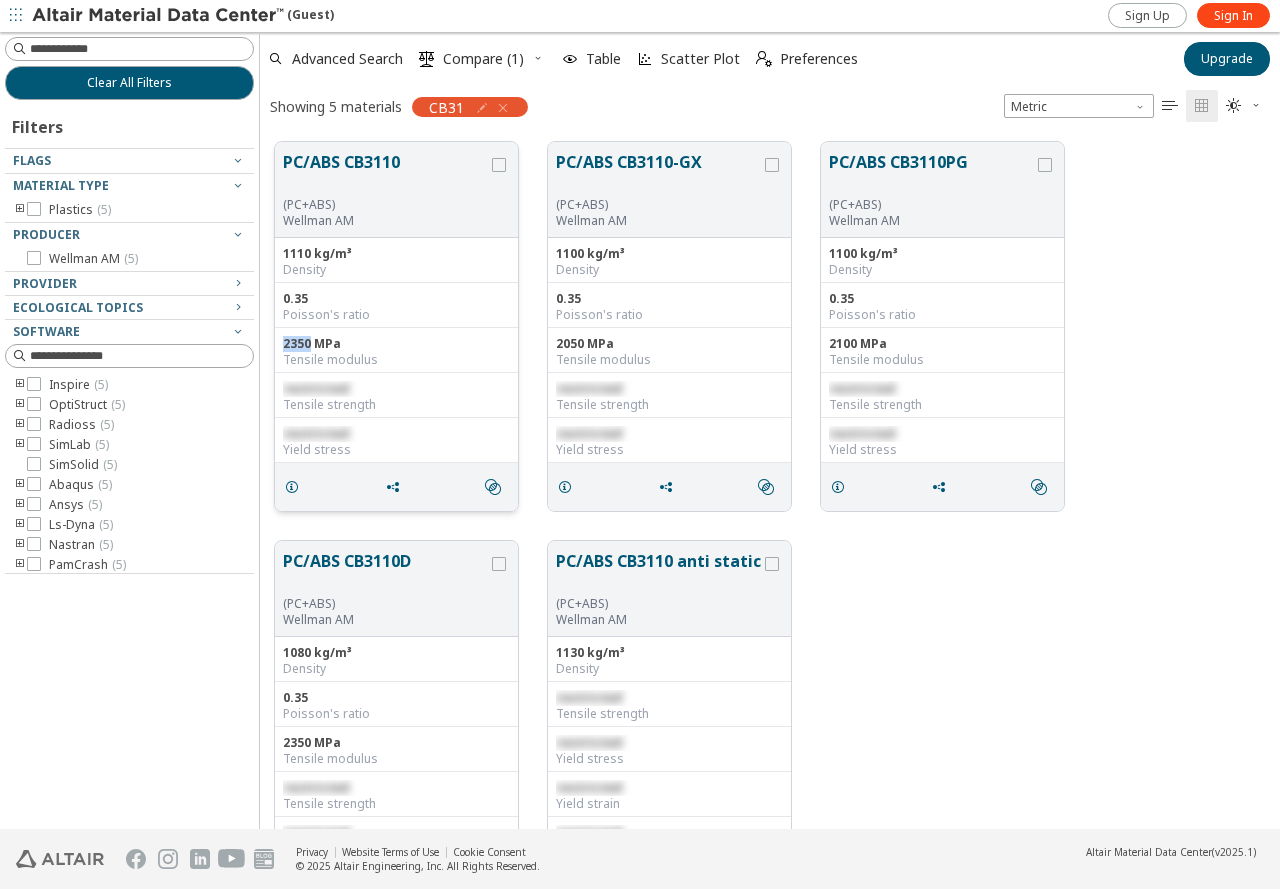 copy on "2350" 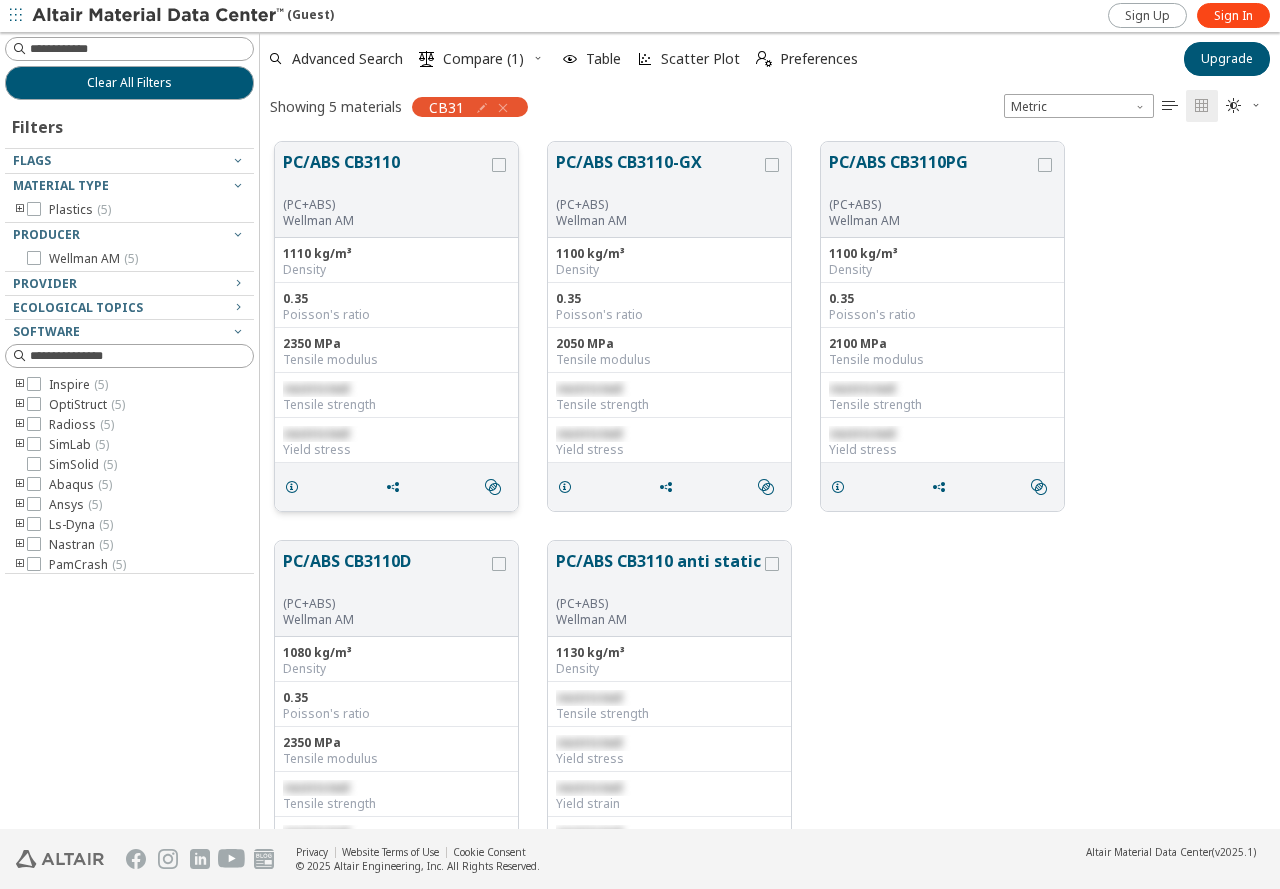 click on "restricted" at bounding box center (396, 389) 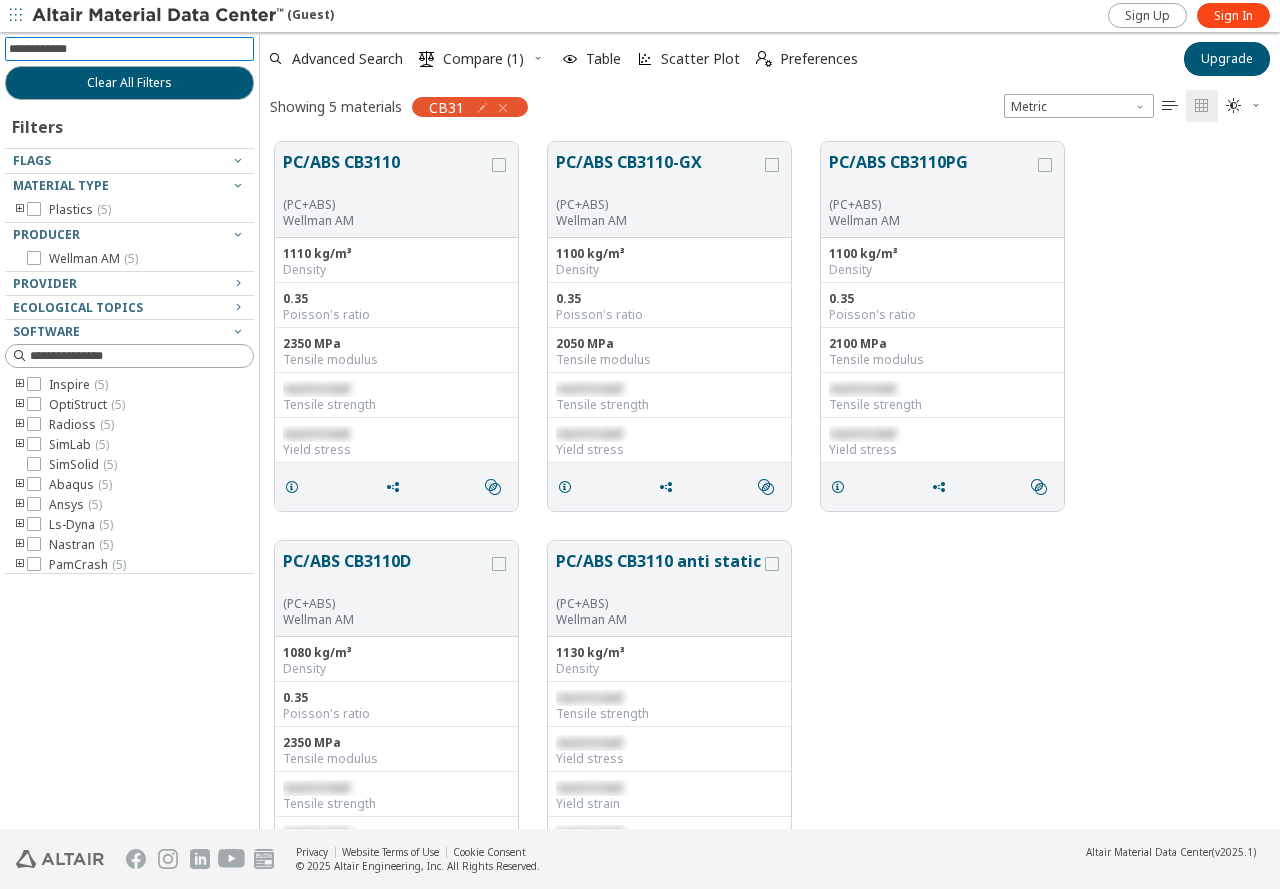 click at bounding box center [131, 49] 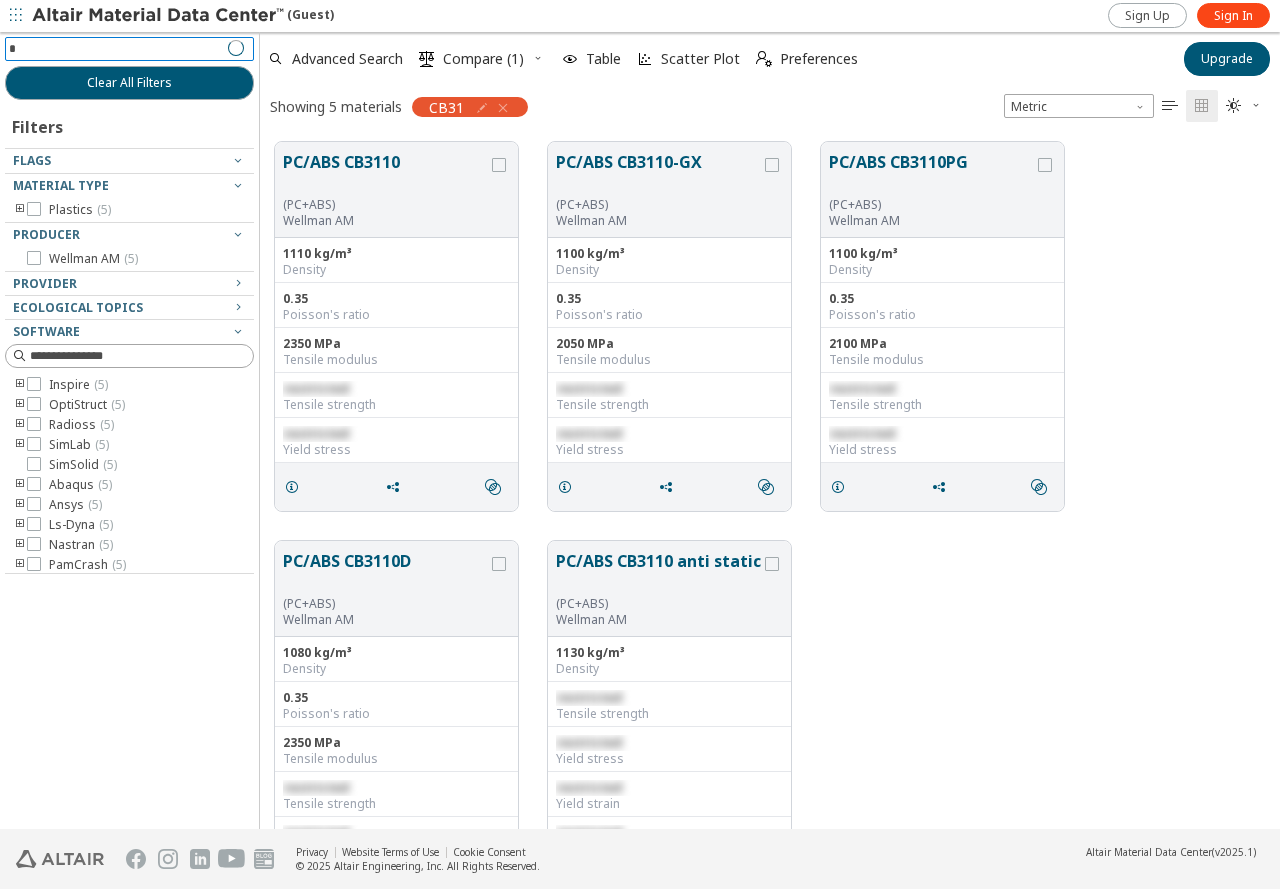 type on "*" 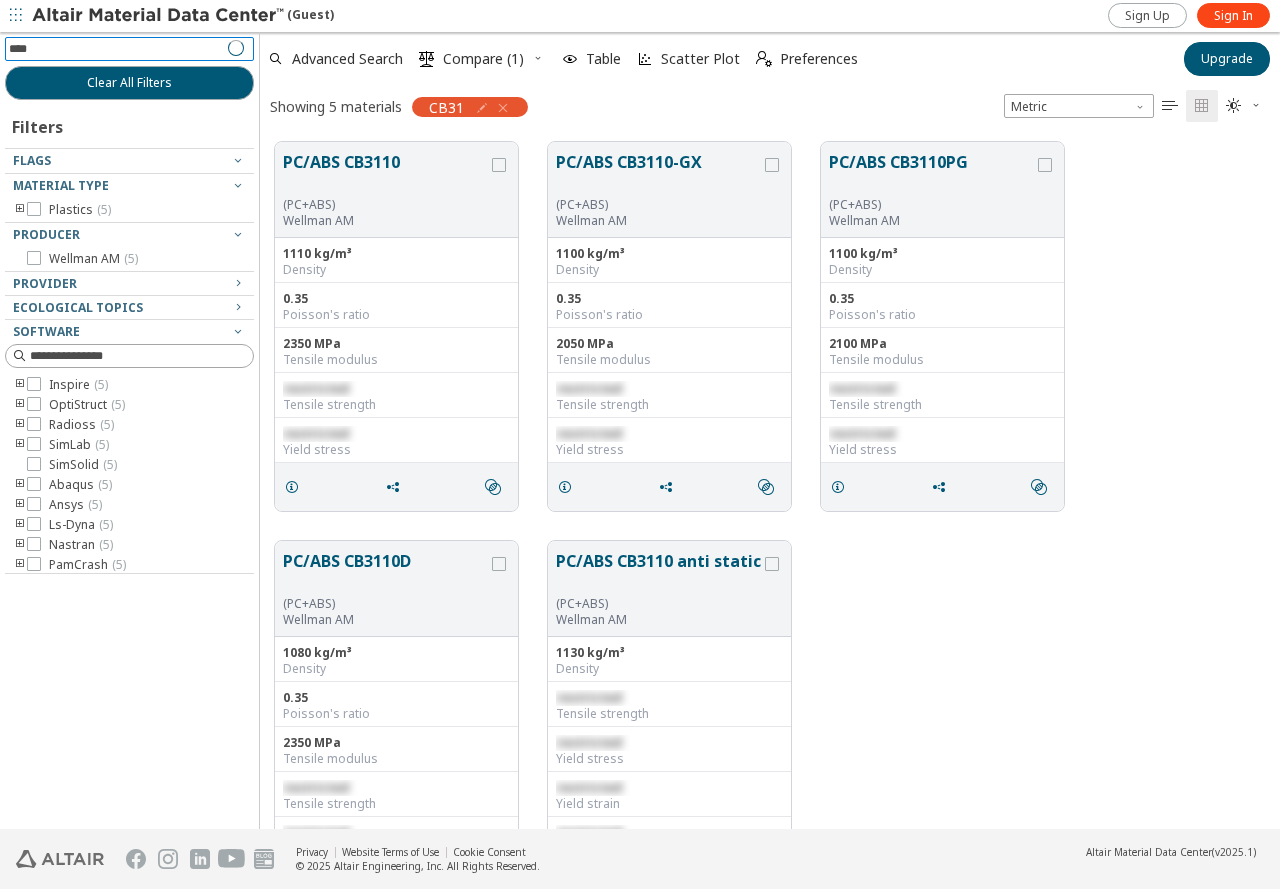 type on "*****" 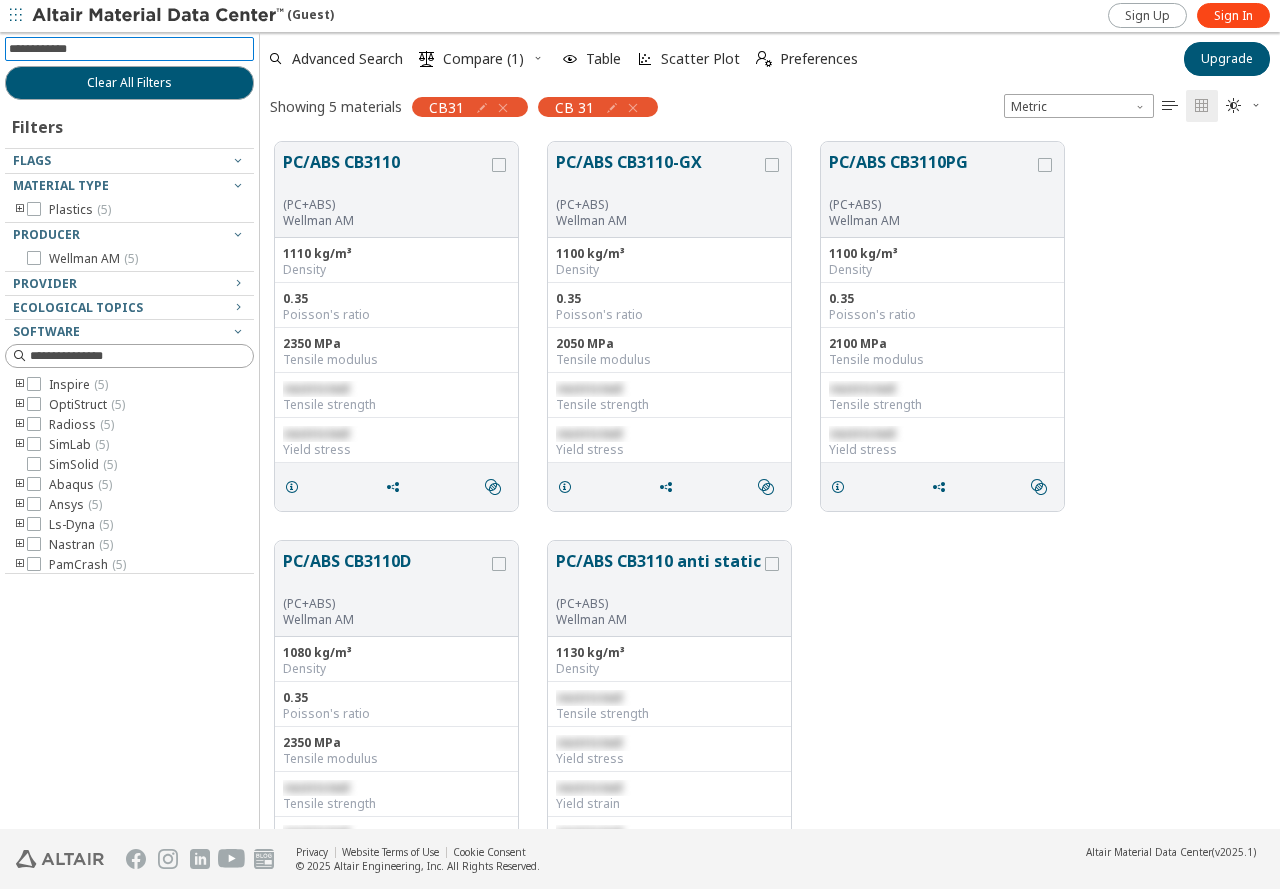 paste 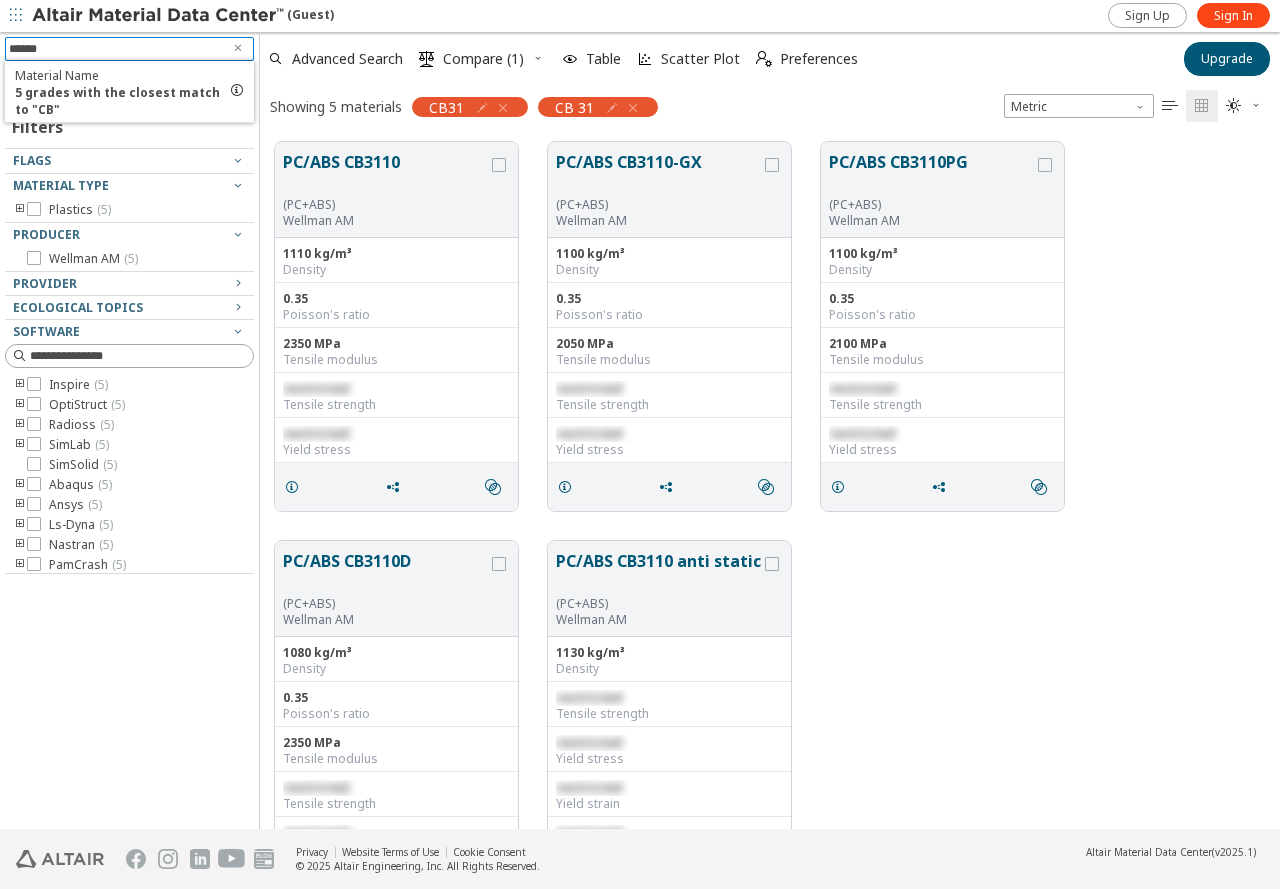 click on "******" at bounding box center [115, 49] 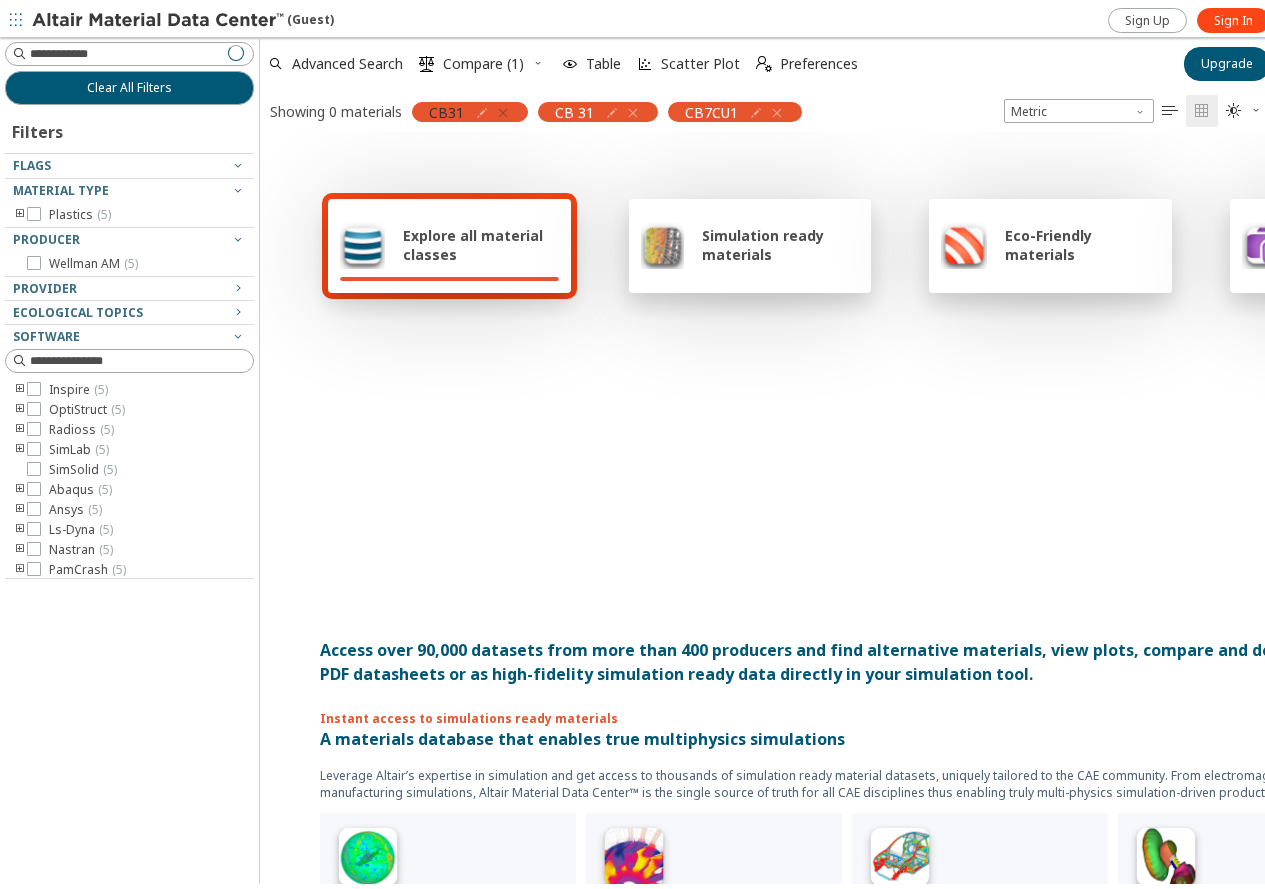 click on "Showing 0 materials" at bounding box center [336, 106] 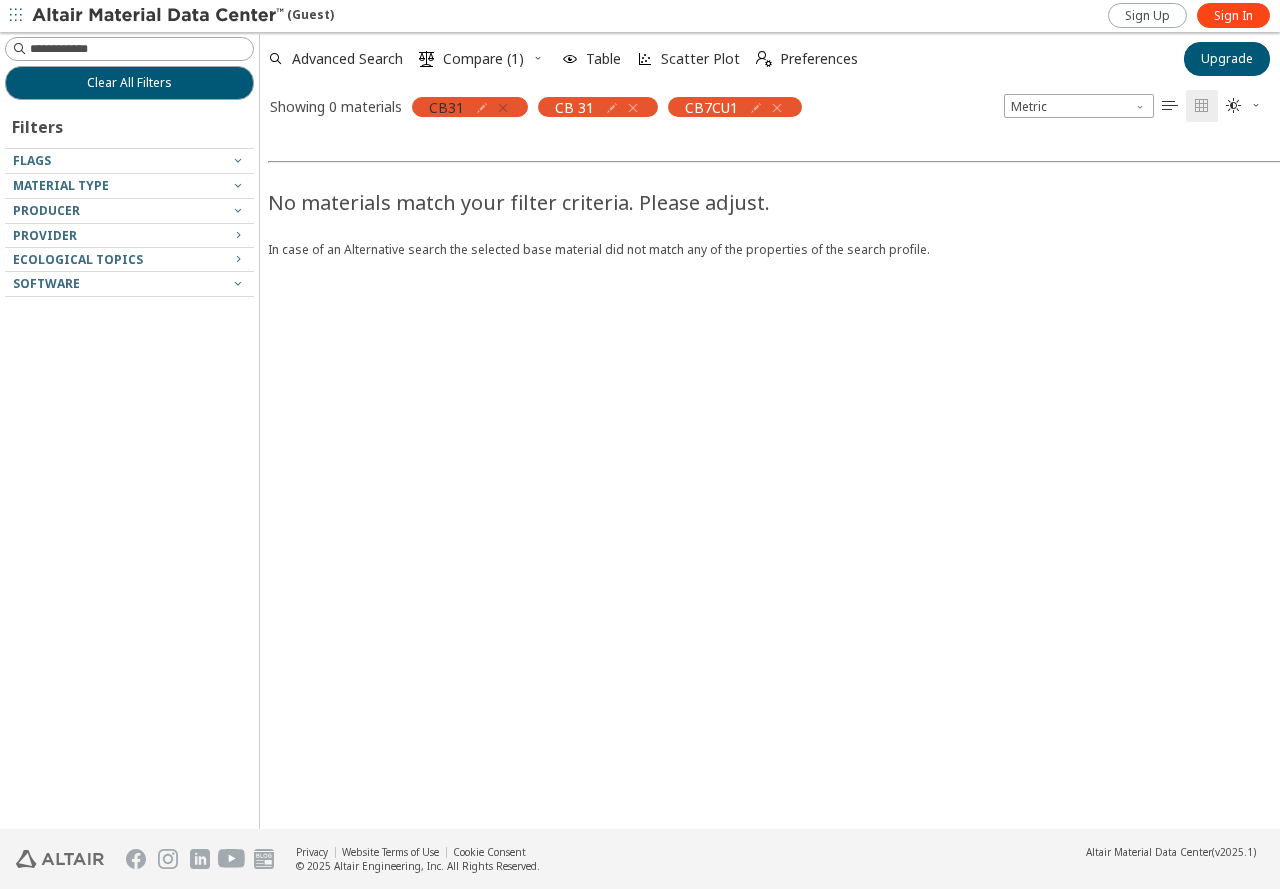 click on "Showing 0 materials CB31 CB 31 CB7CU1" at bounding box center [536, 106] 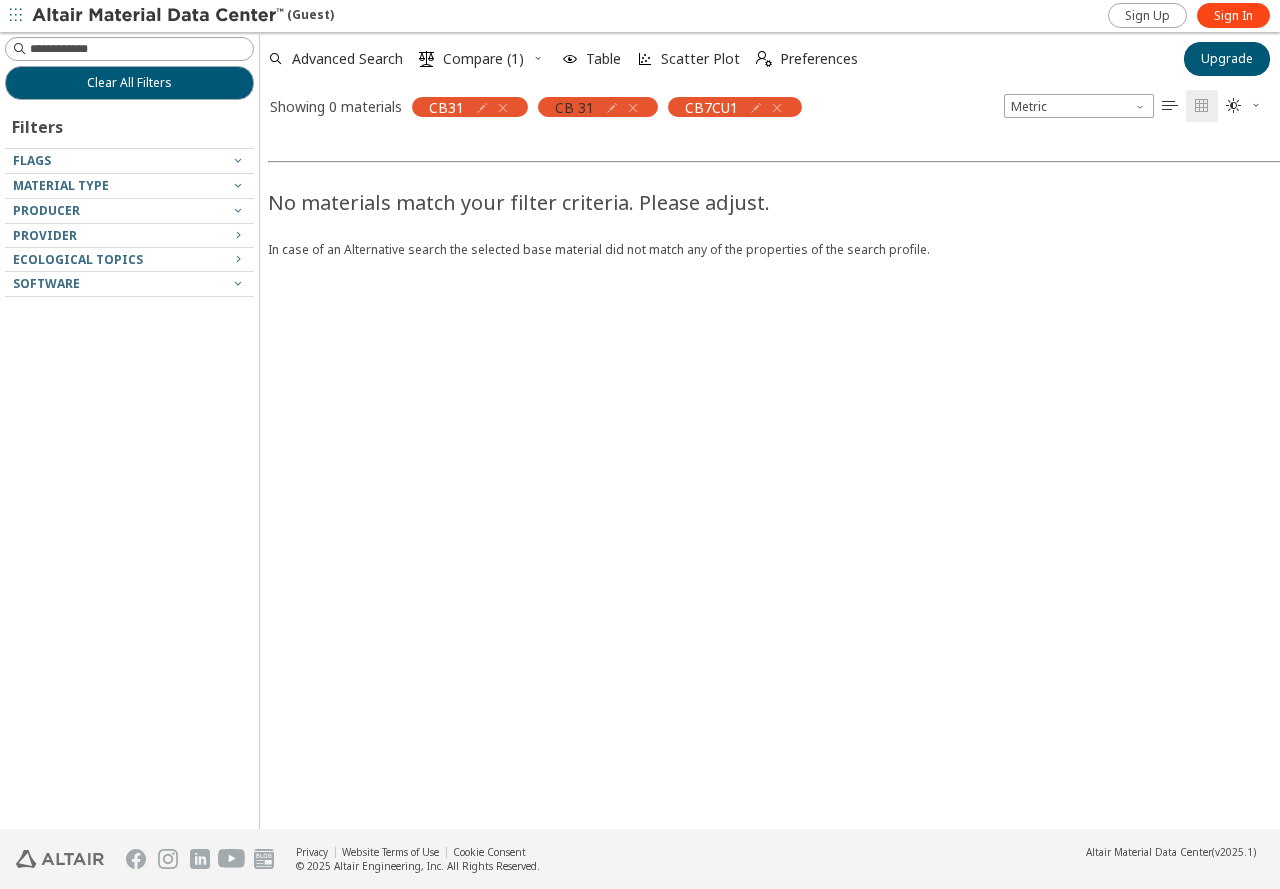 click on "CB 31" at bounding box center (598, 107) 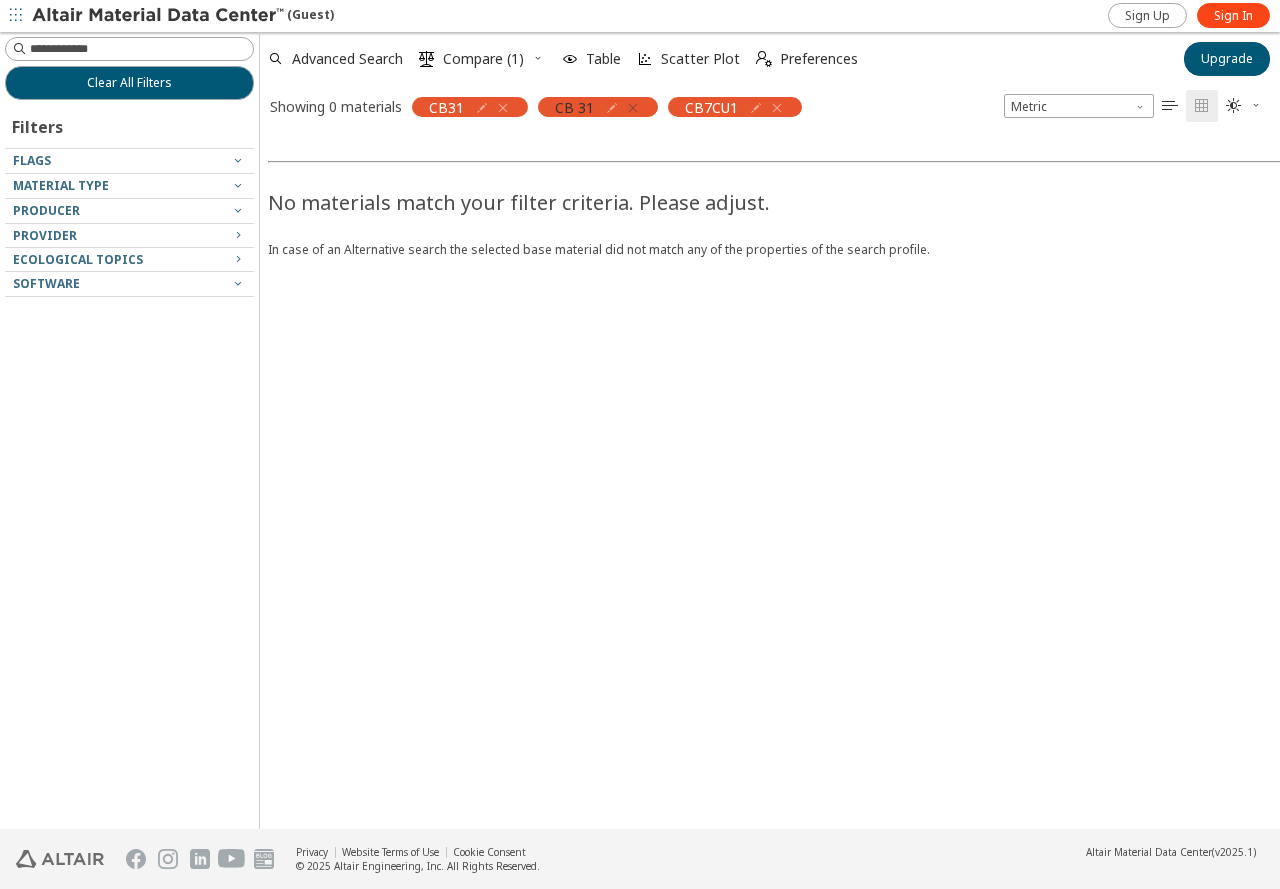 click at bounding box center (503, 108) 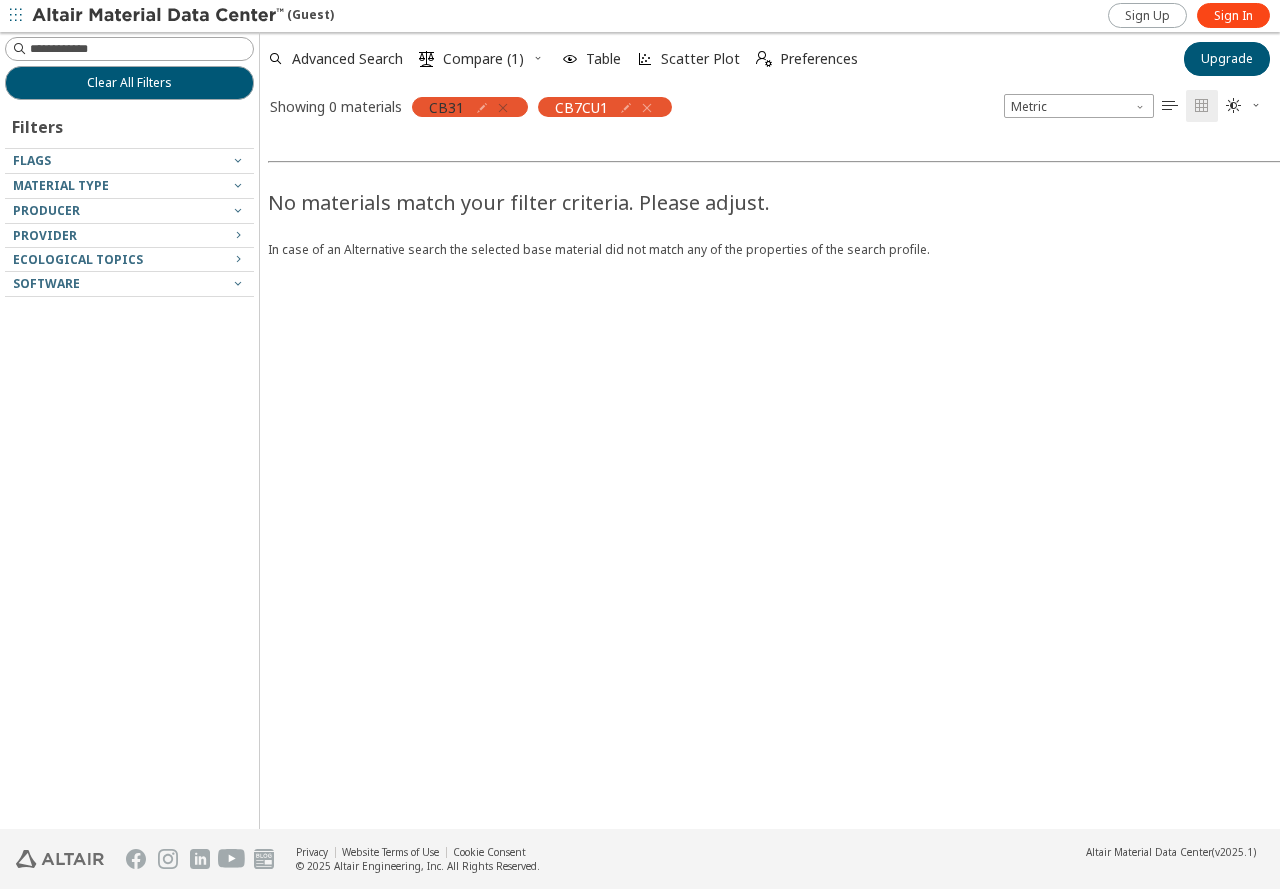click at bounding box center [503, 108] 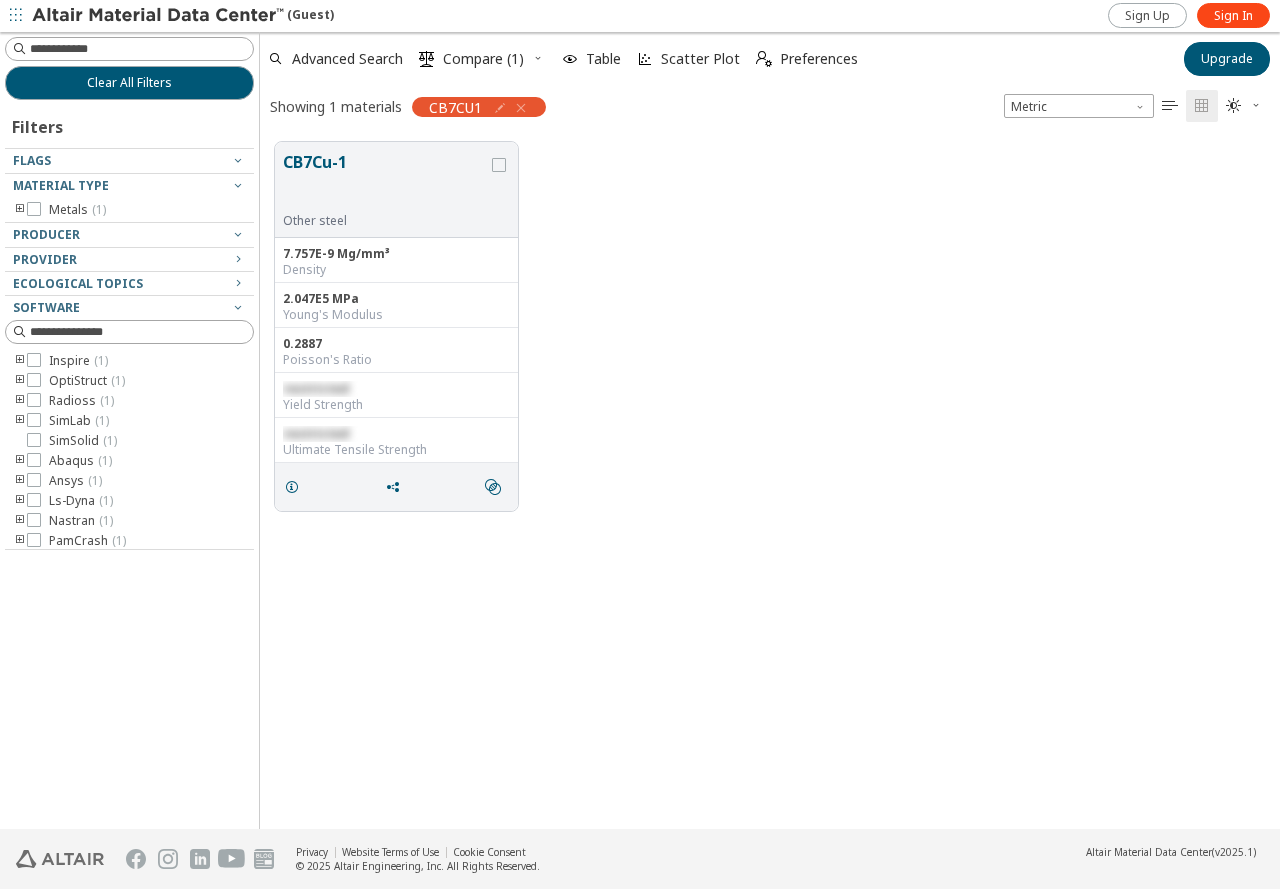 scroll, scrollTop: 16, scrollLeft: 16, axis: both 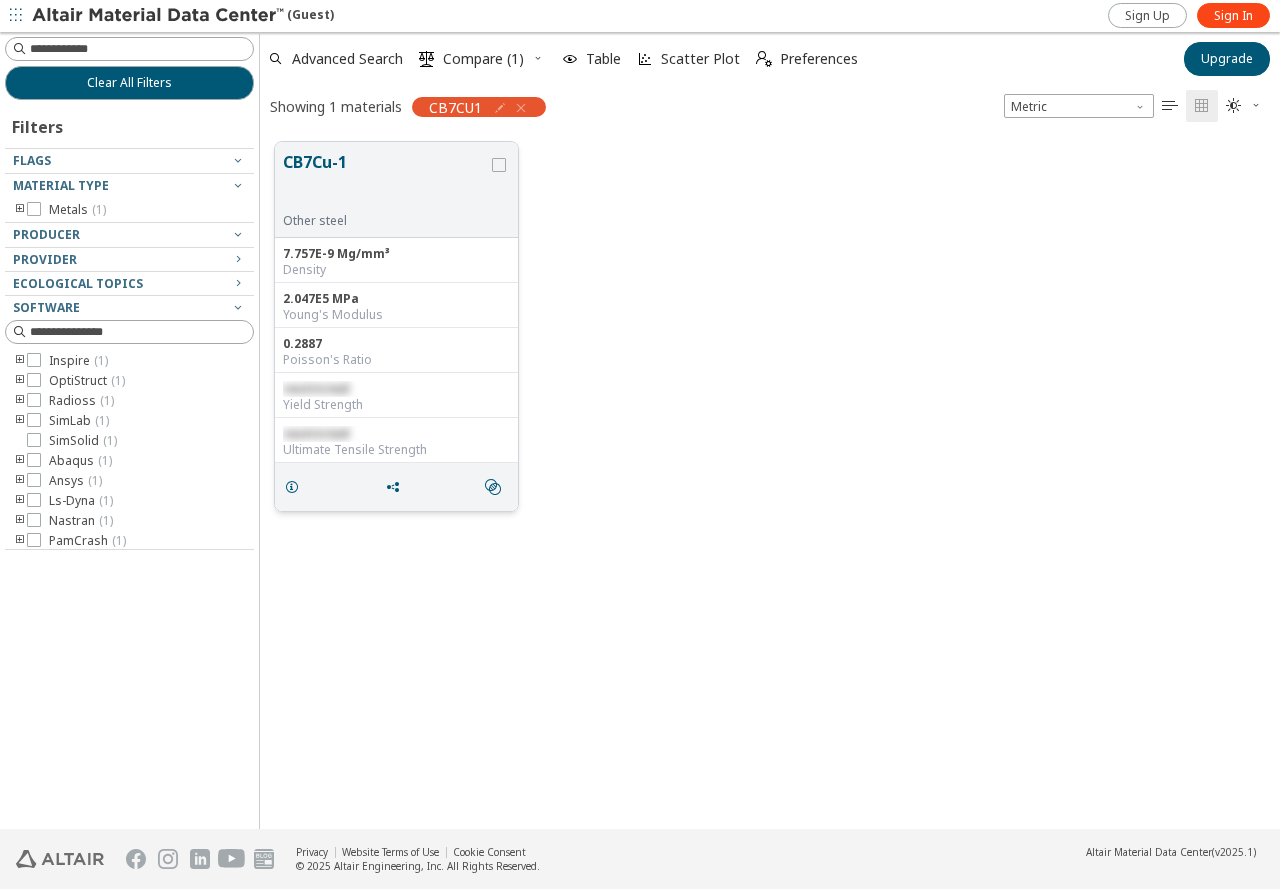 click on "7.757E-9 Mg/mm³" at bounding box center [396, 254] 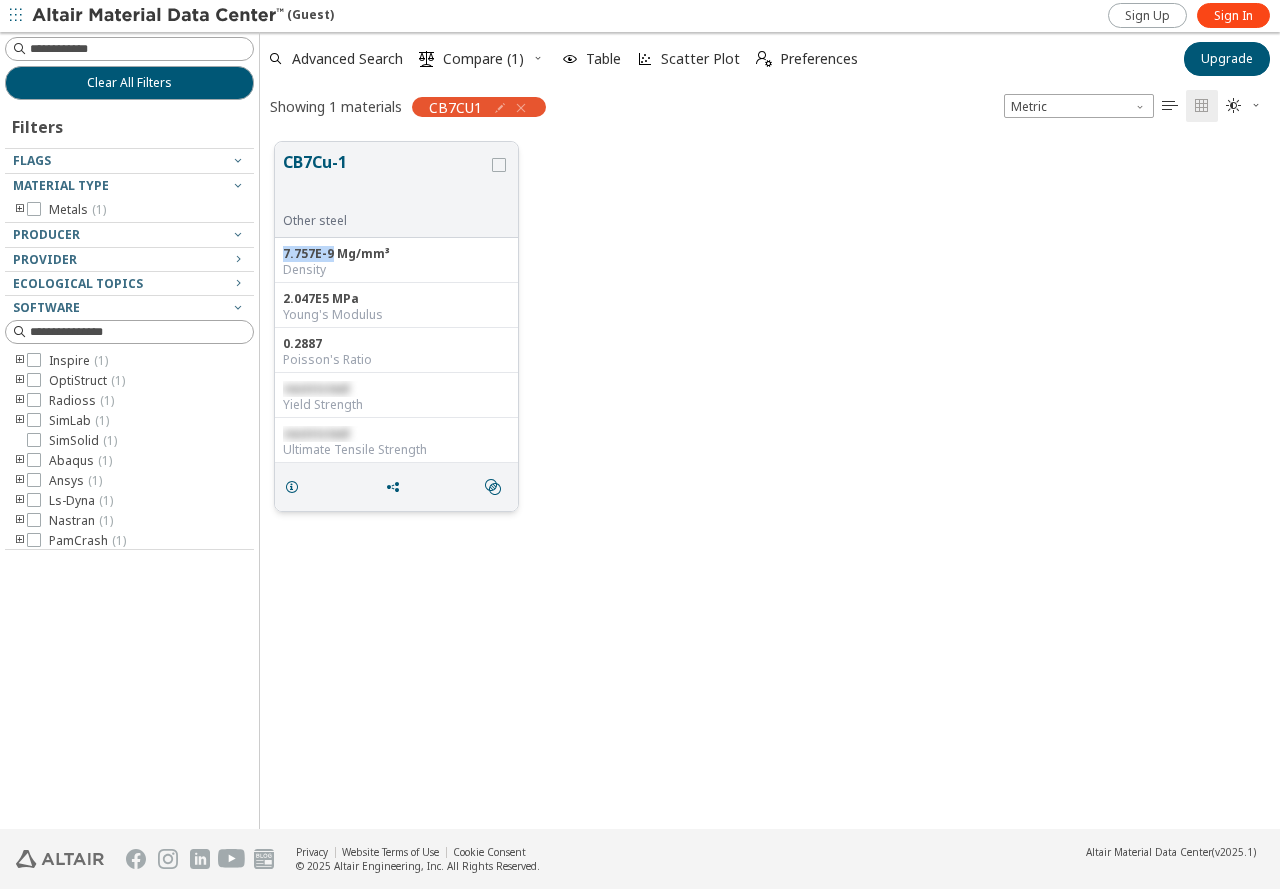 drag, startPoint x: 330, startPoint y: 253, endPoint x: 275, endPoint y: 254, distance: 55.00909 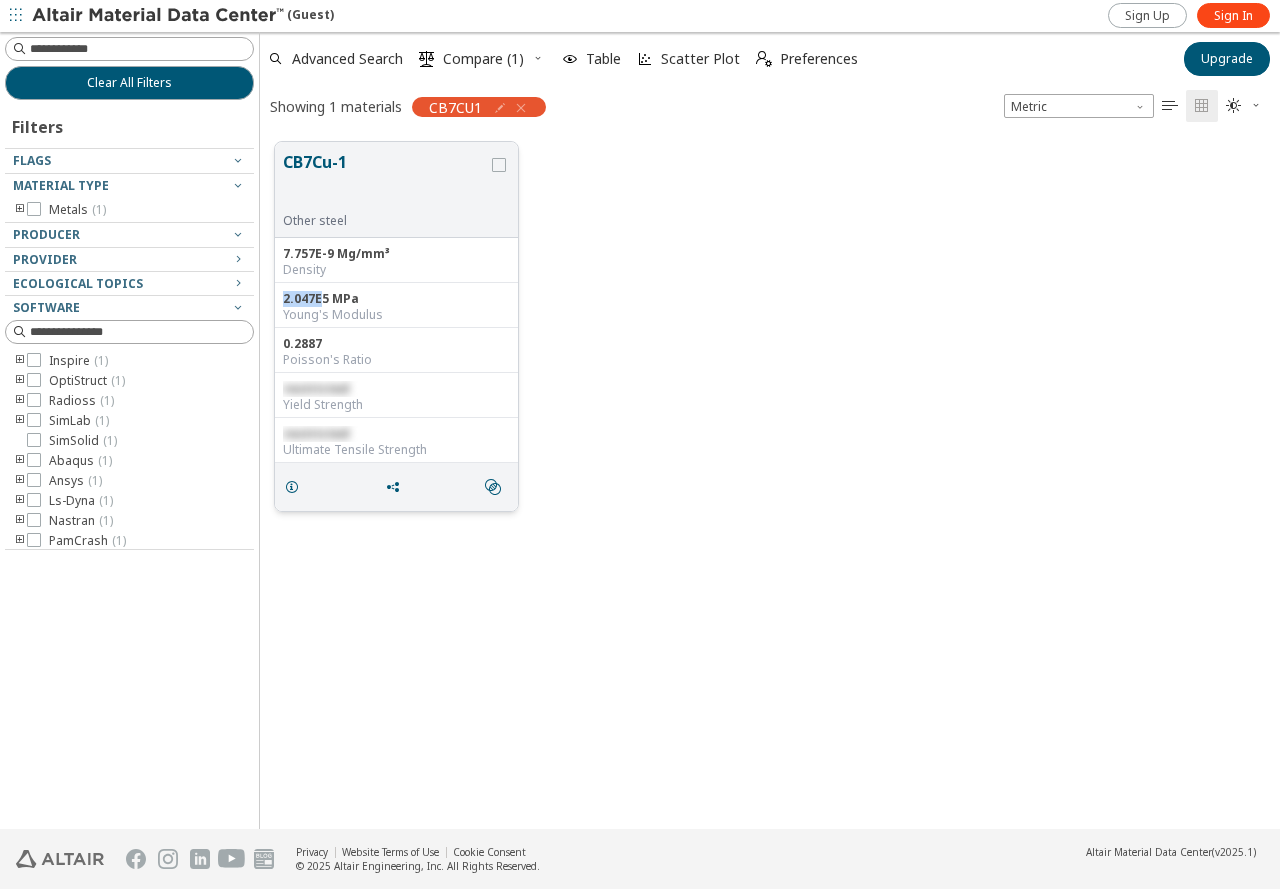drag, startPoint x: 324, startPoint y: 297, endPoint x: 276, endPoint y: 297, distance: 48 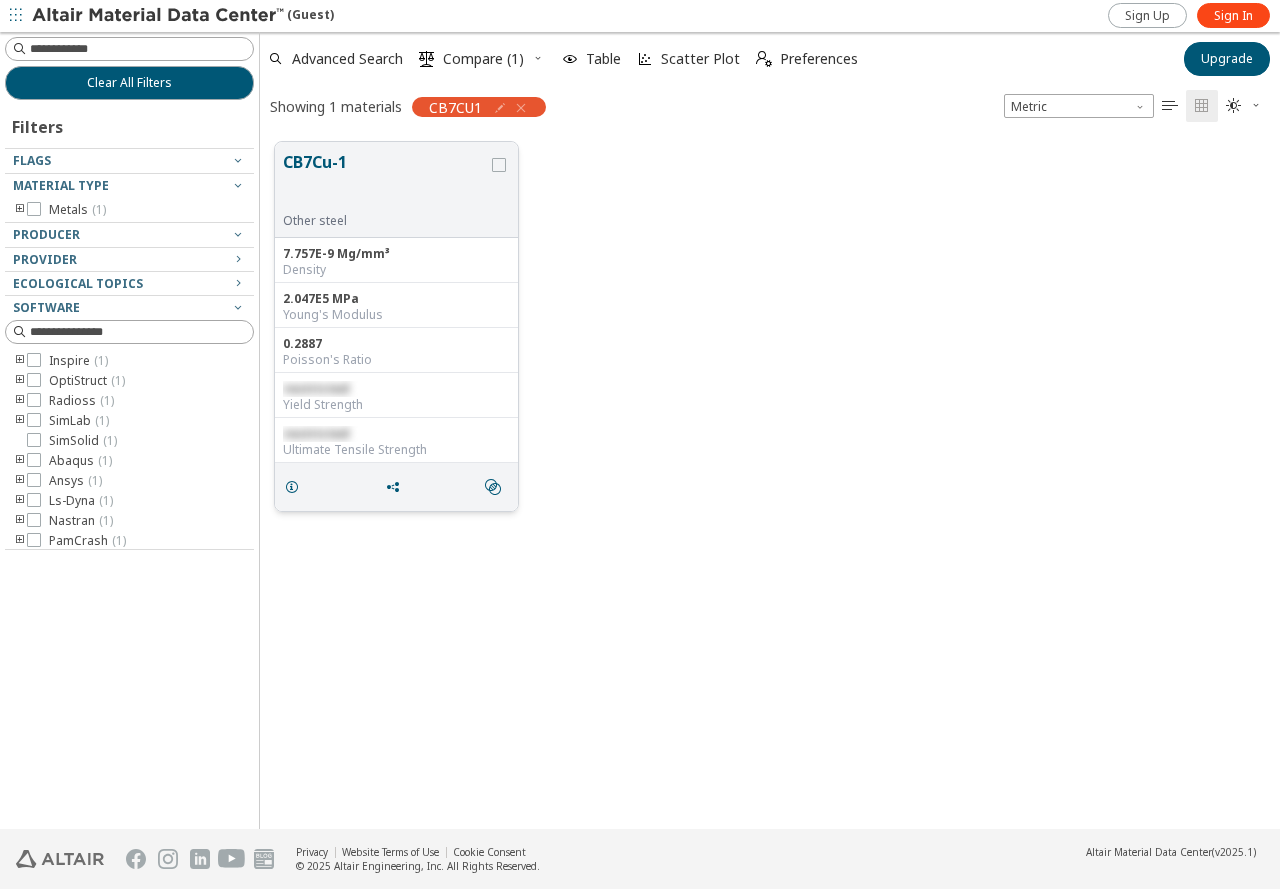 click on "2.047E5 MPa" at bounding box center [396, 299] 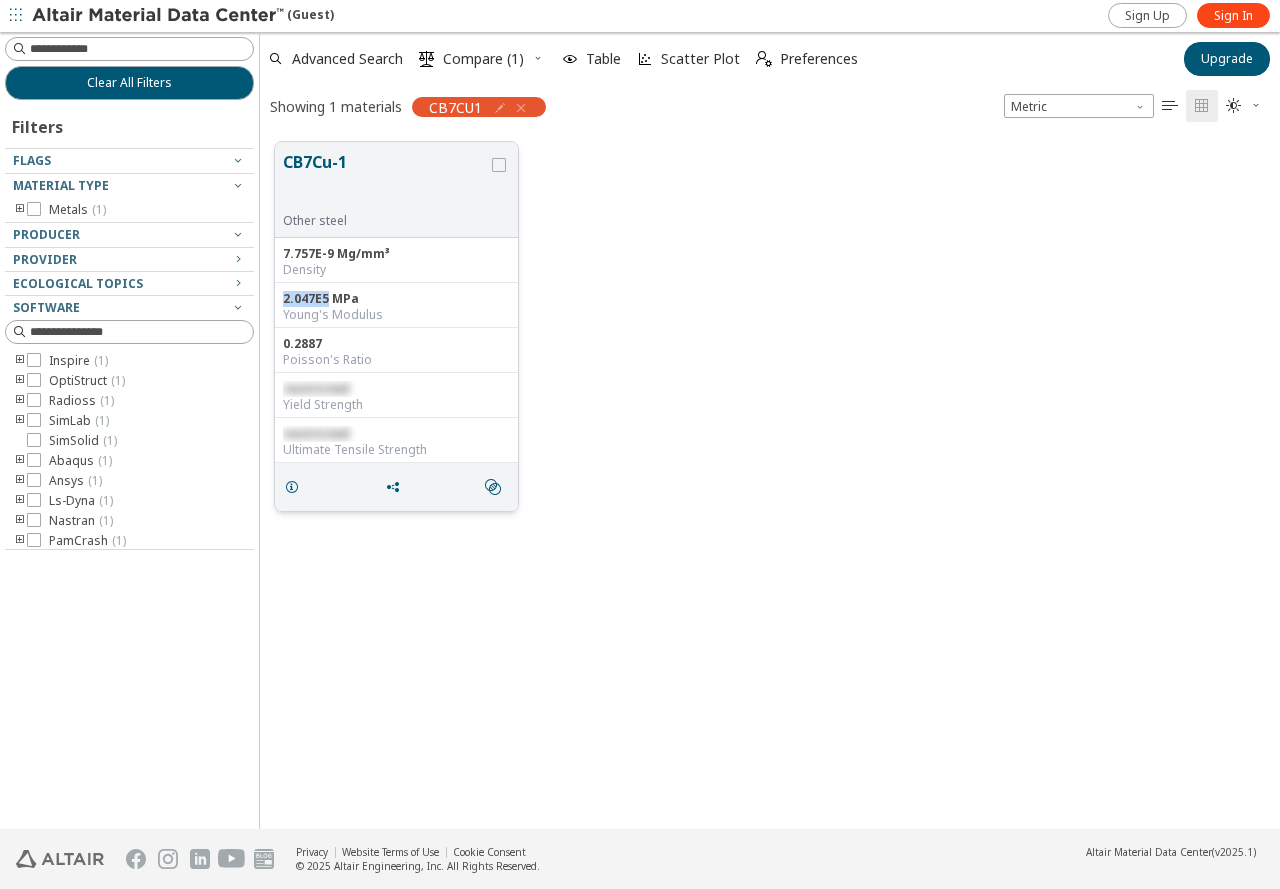drag, startPoint x: 325, startPoint y: 296, endPoint x: 277, endPoint y: 298, distance: 48.04165 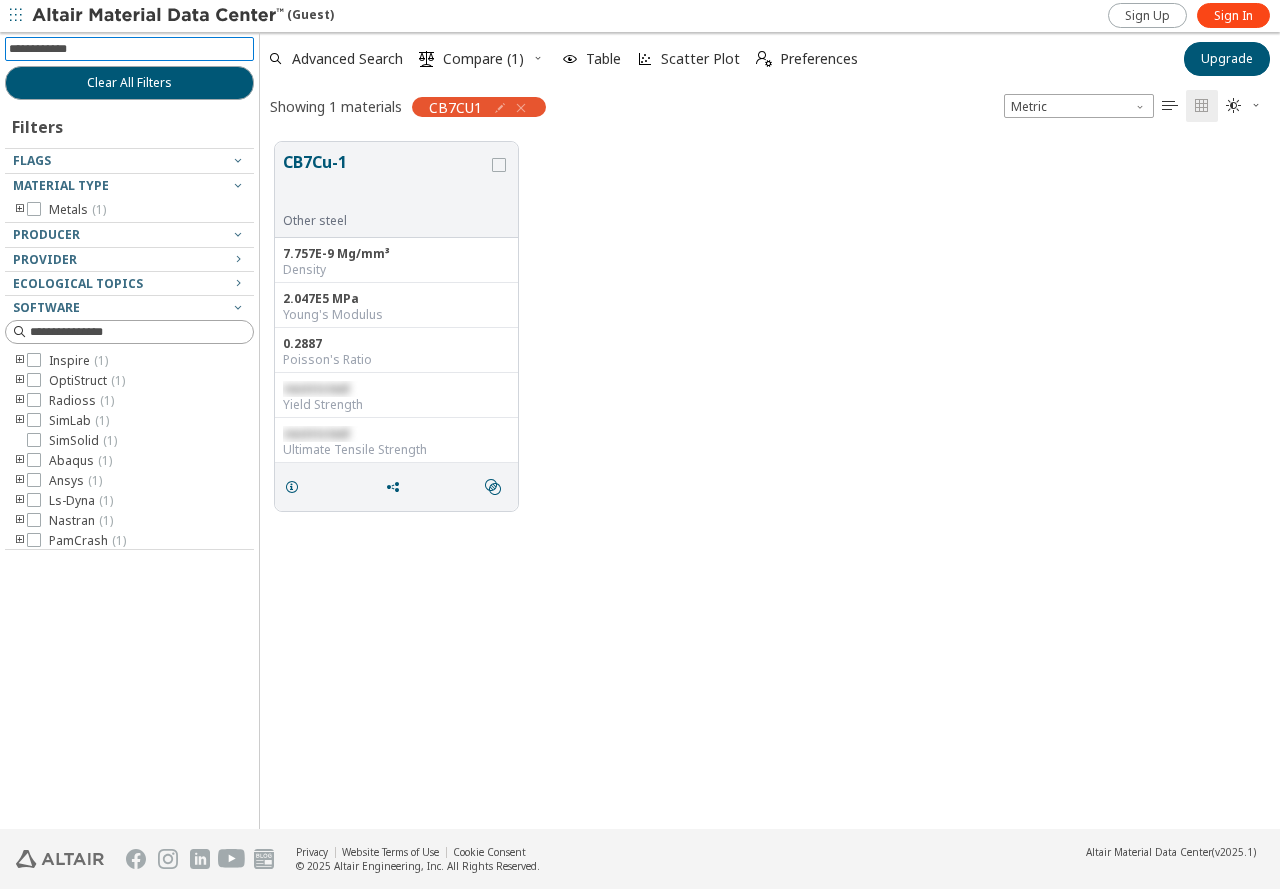 click at bounding box center (131, 49) 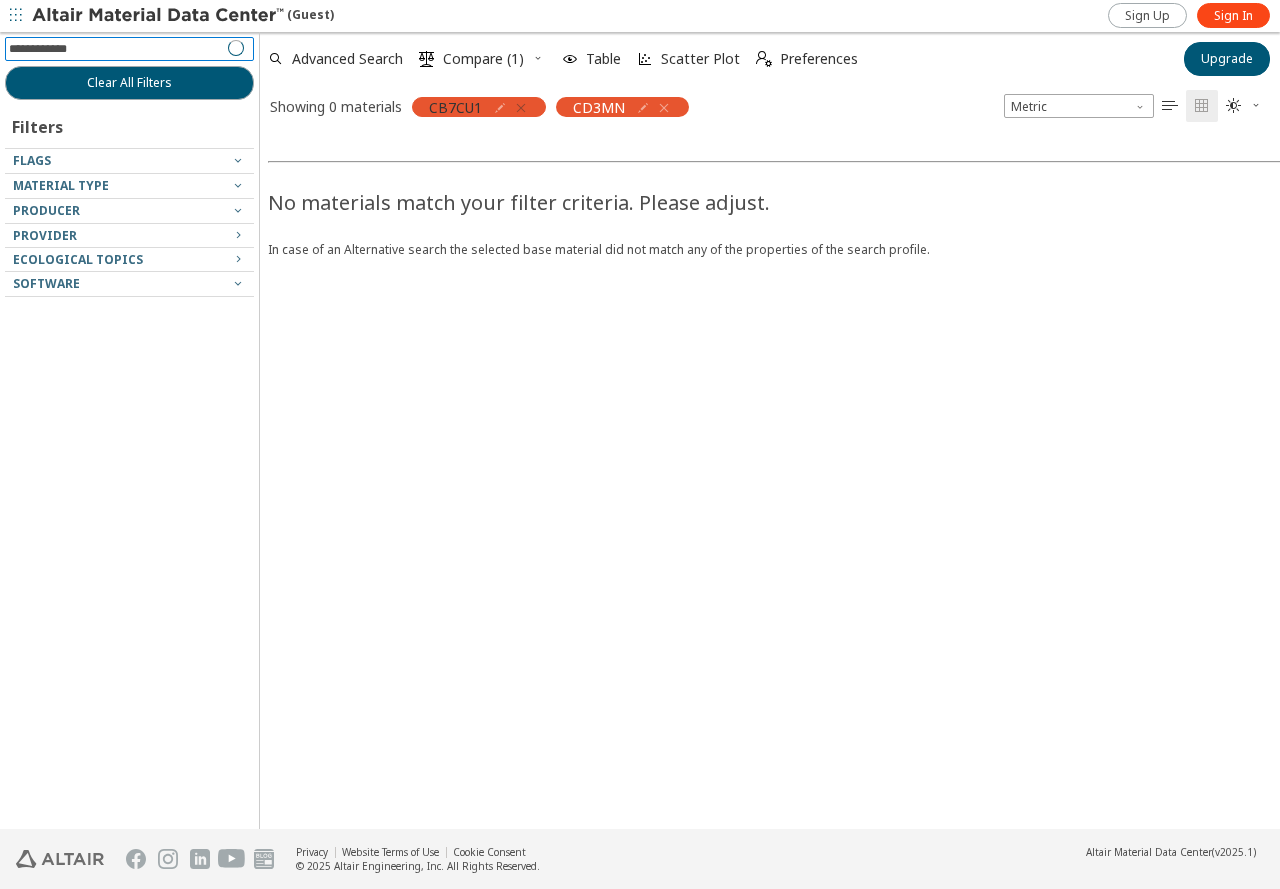 click at bounding box center [521, 108] 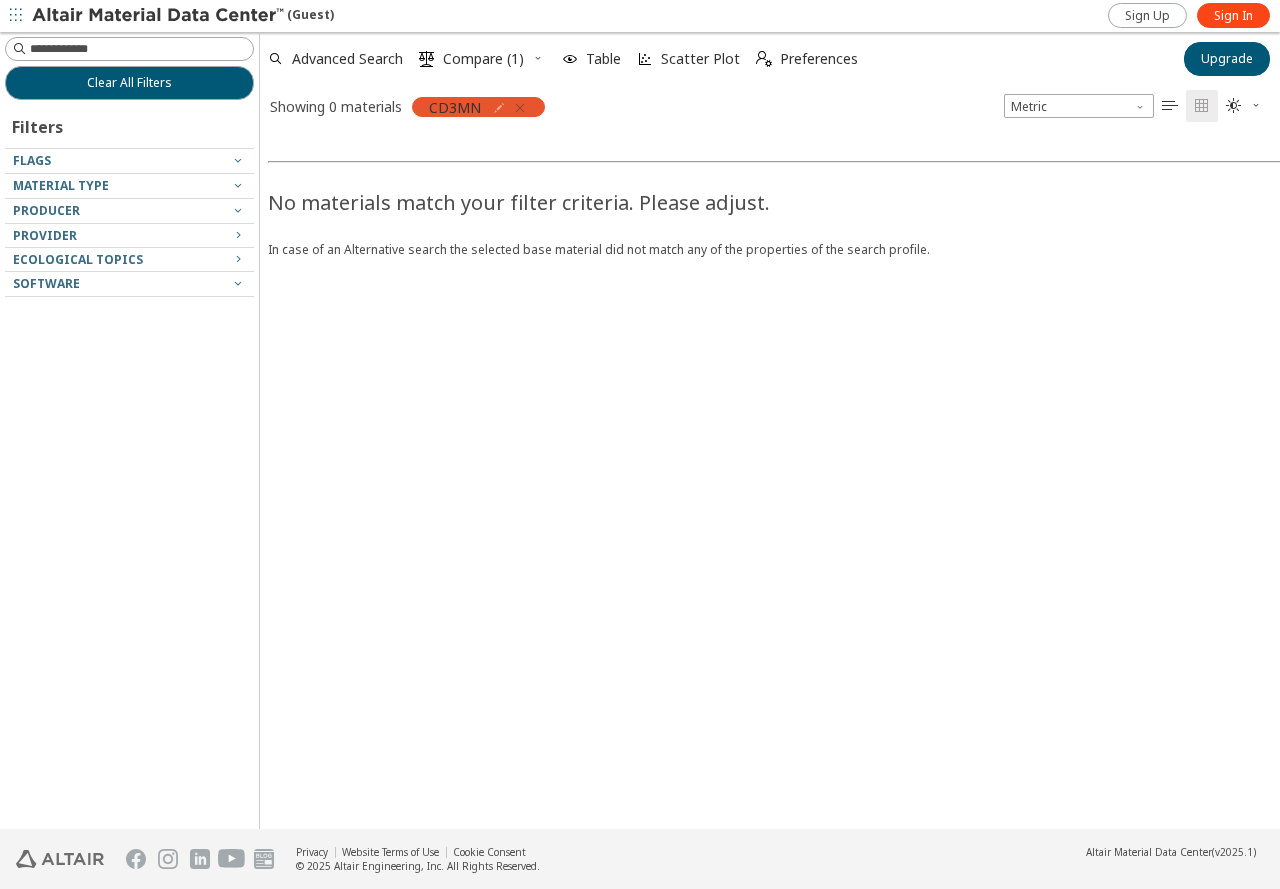 click at bounding box center (520, 108) 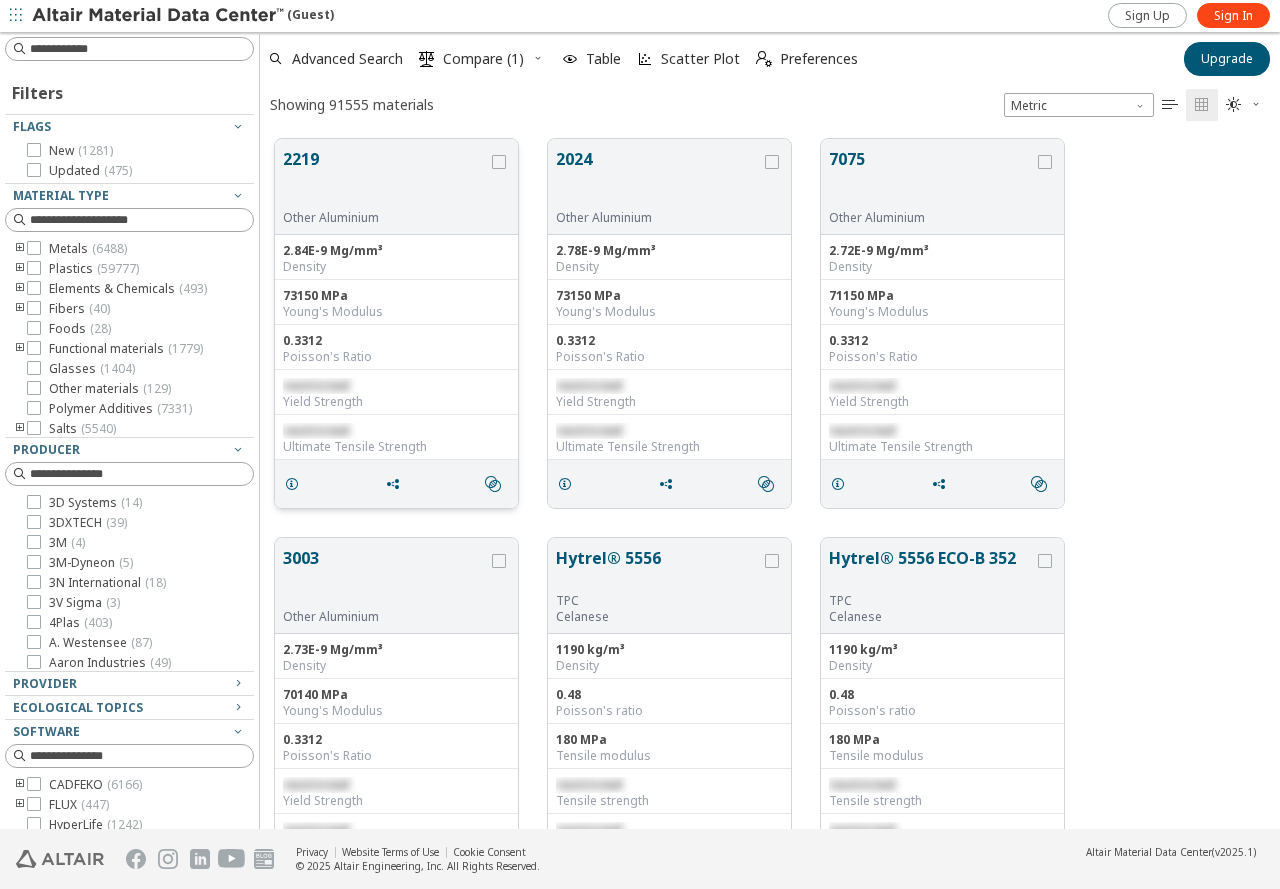 scroll, scrollTop: 16, scrollLeft: 16, axis: both 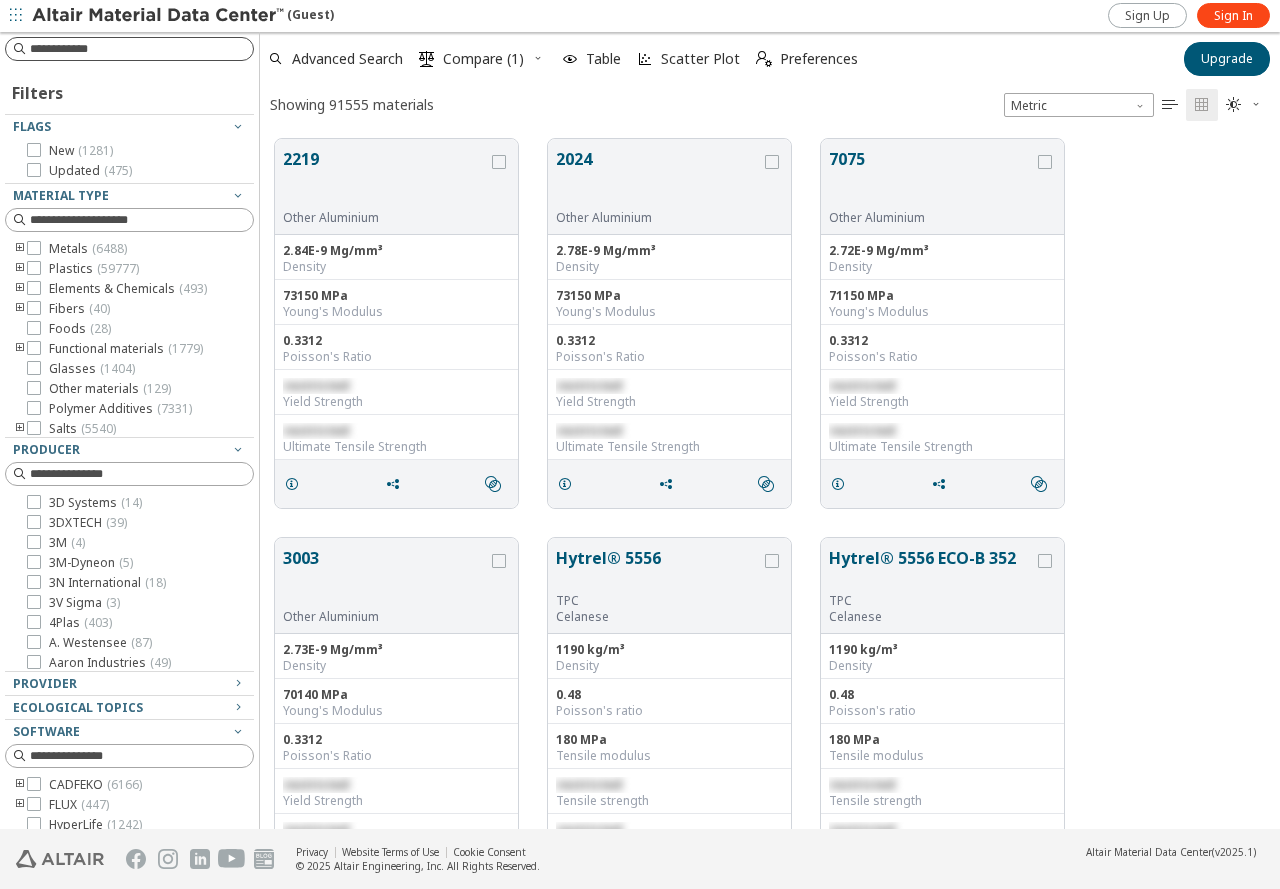 click at bounding box center (141, 49) 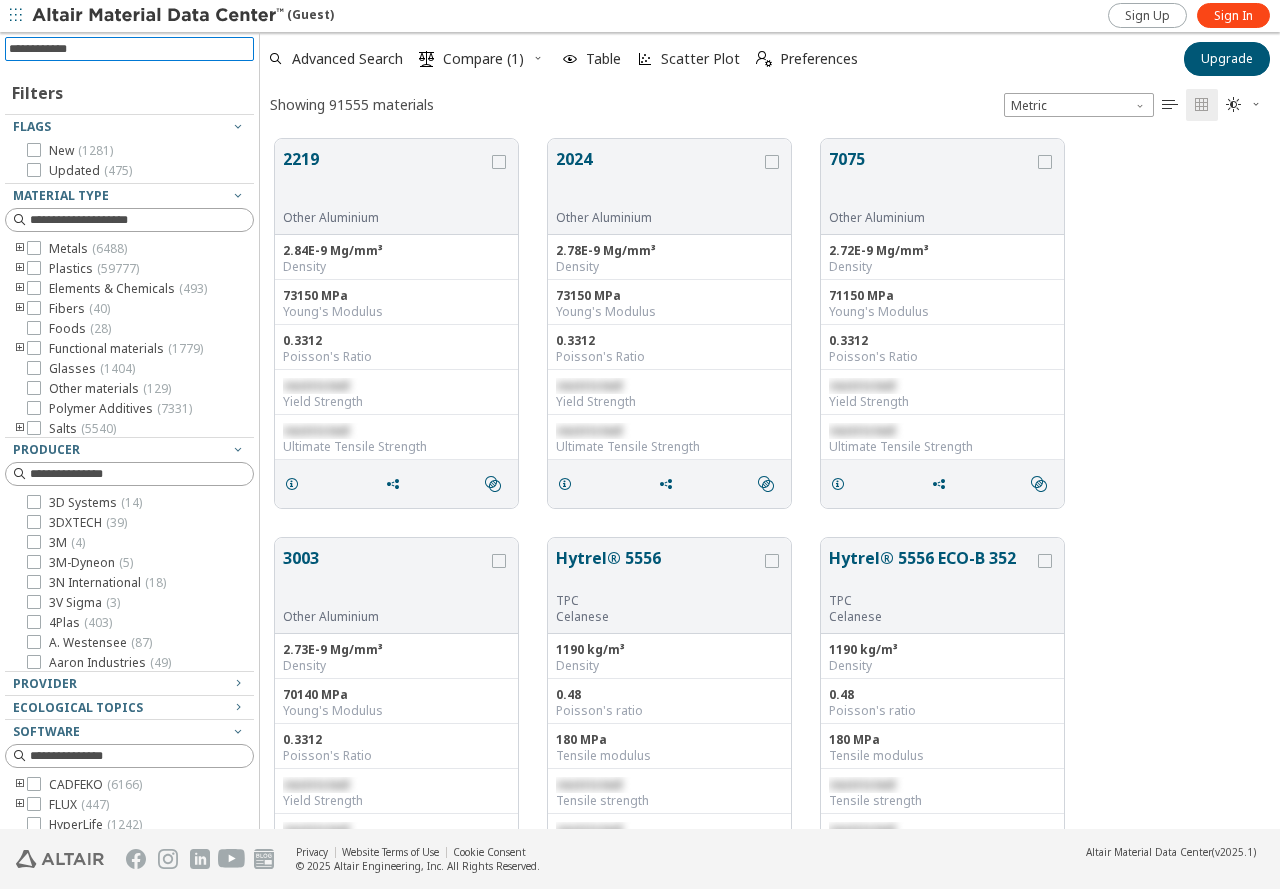 click at bounding box center [131, 49] 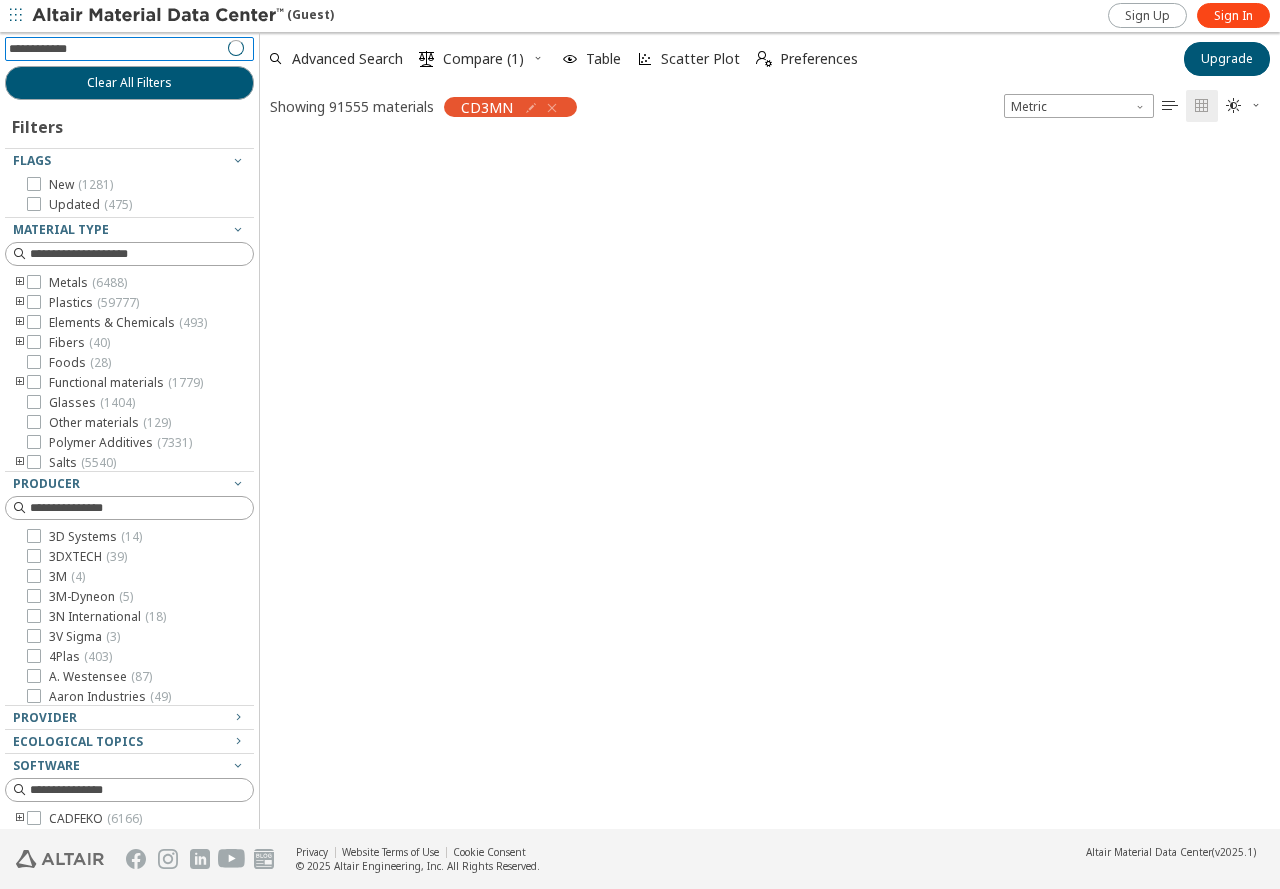 scroll, scrollTop: 687, scrollLeft: 1005, axis: both 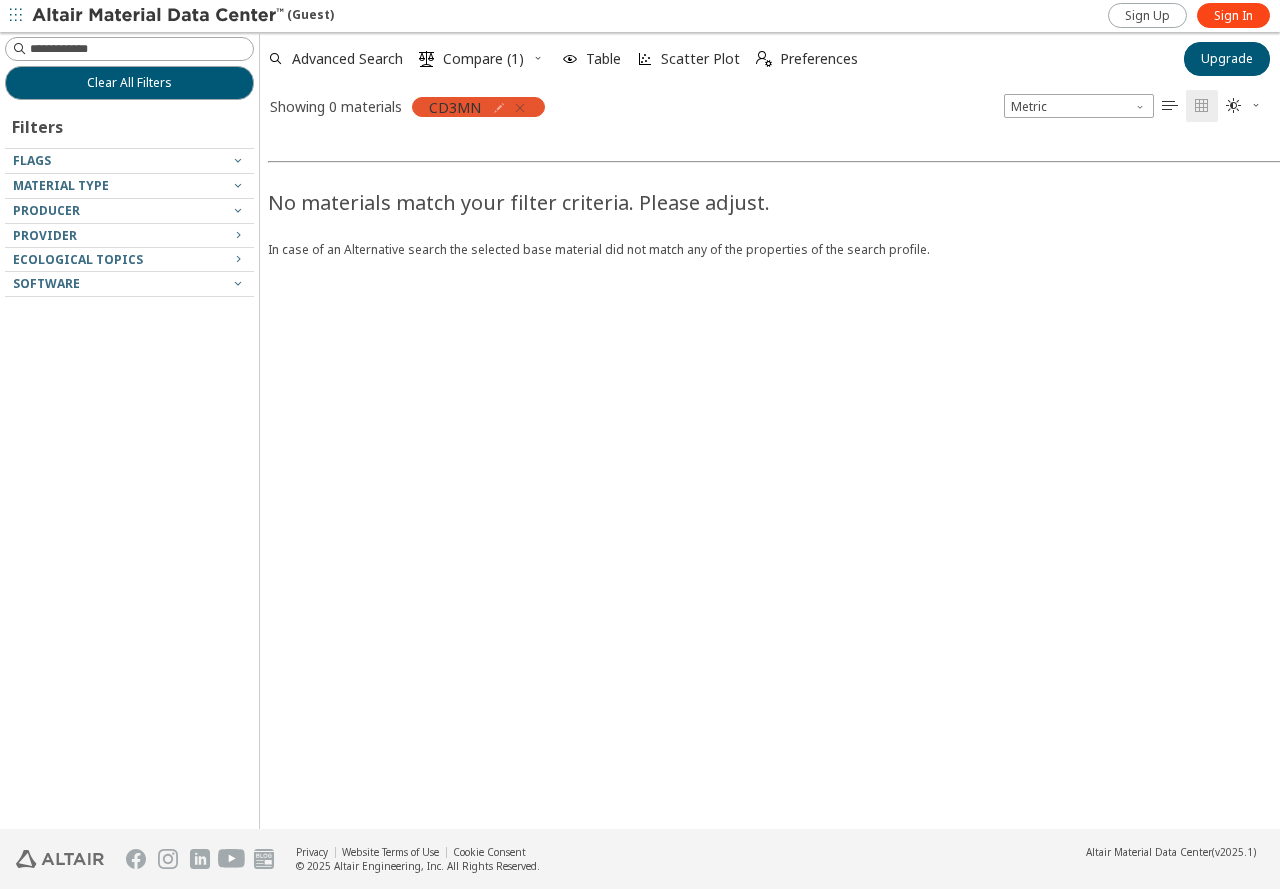 click at bounding box center (520, 108) 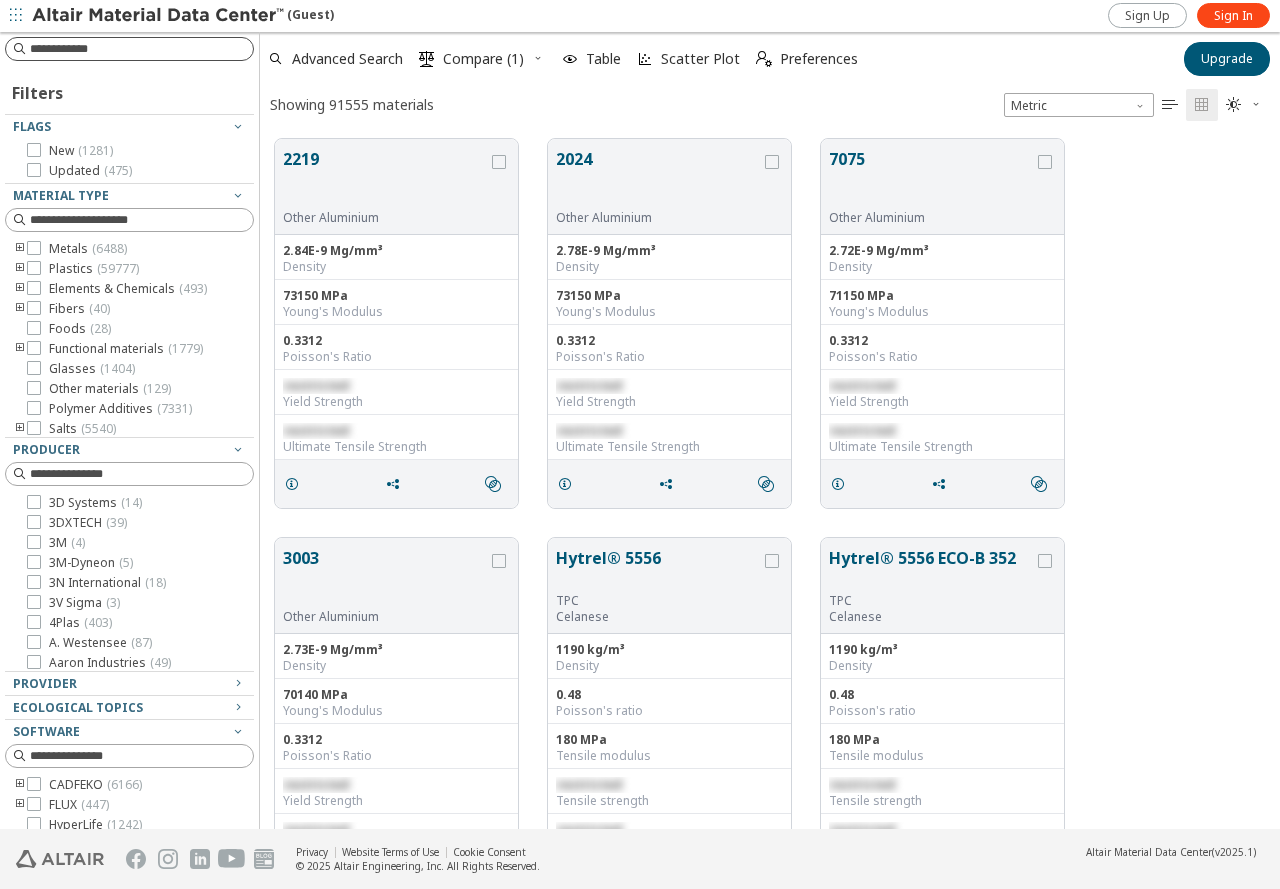 scroll, scrollTop: 16, scrollLeft: 16, axis: both 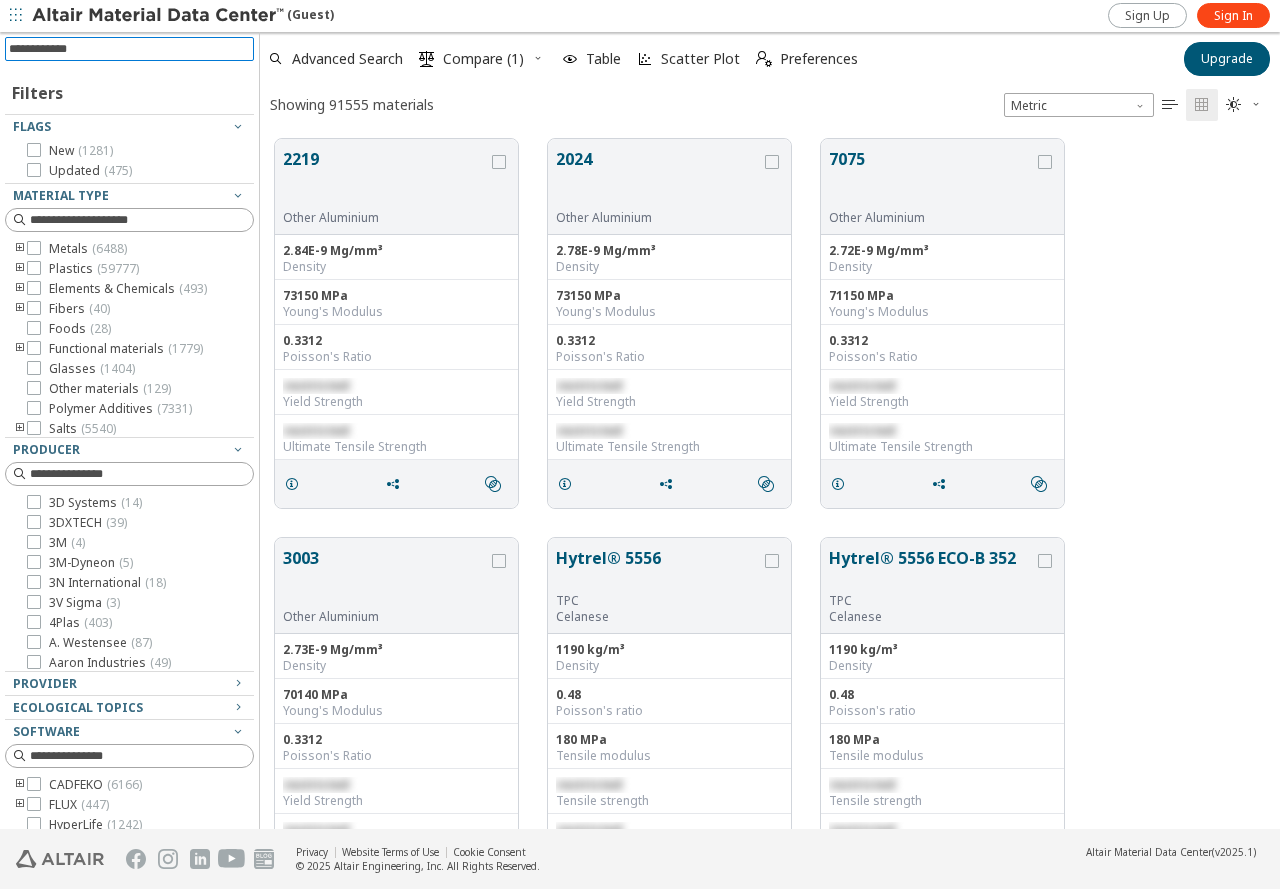click at bounding box center (131, 49) 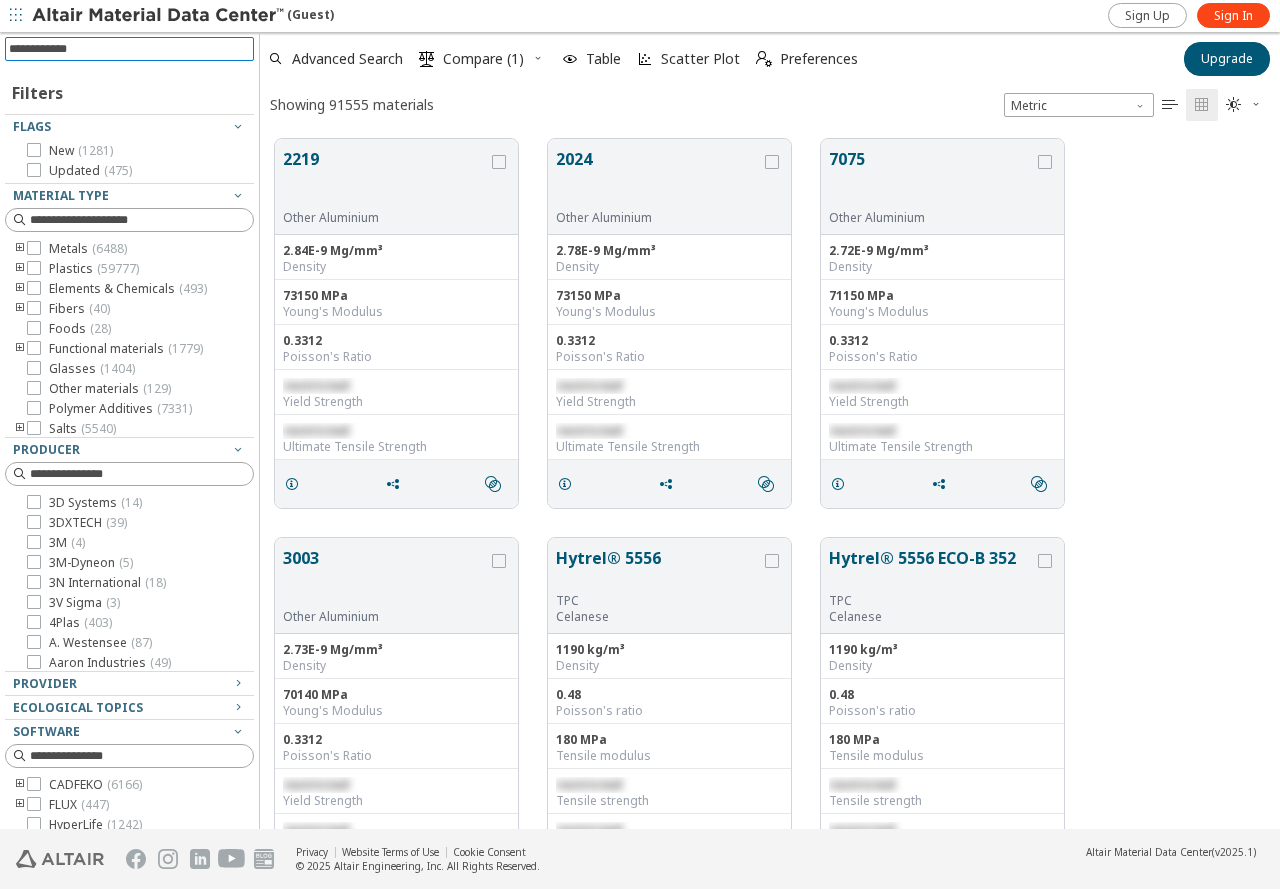 paste 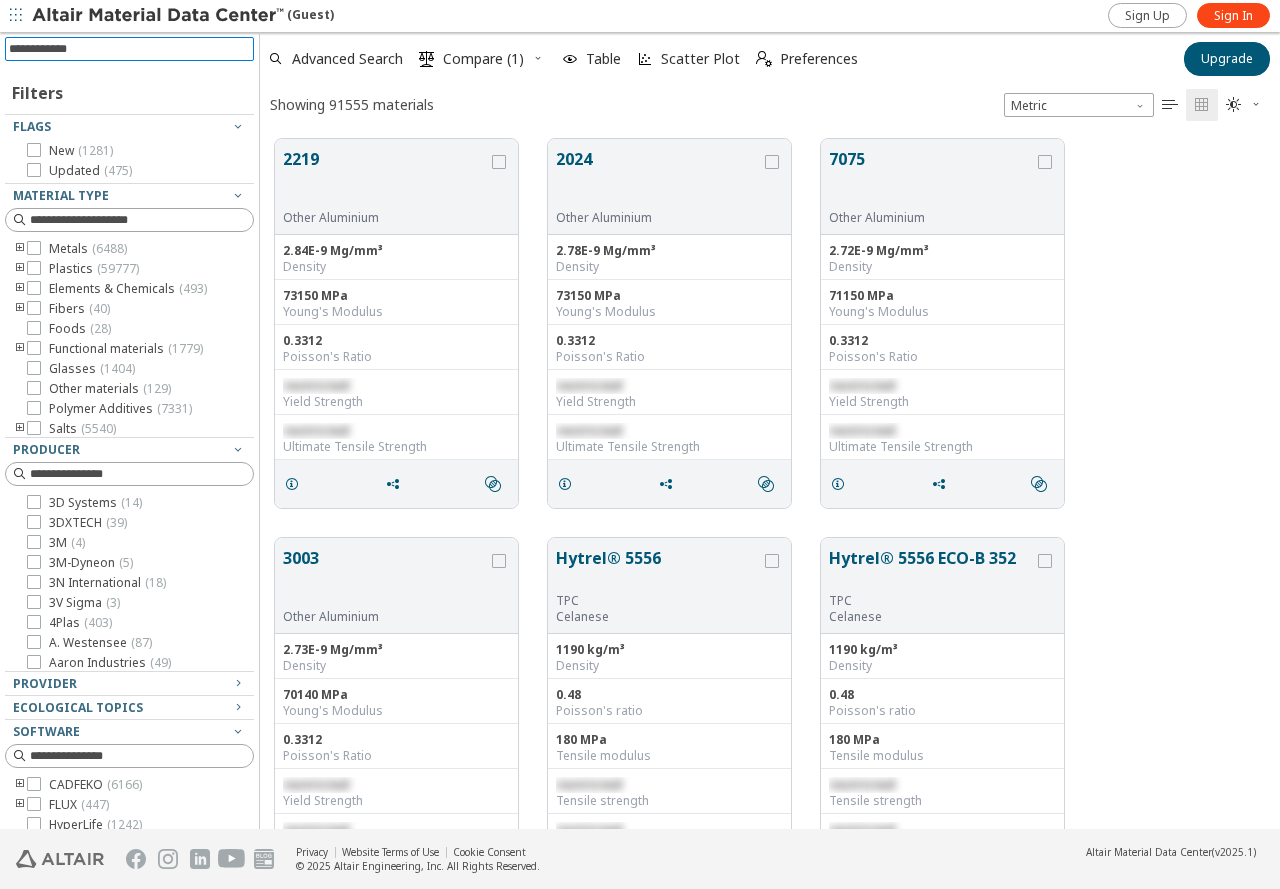 type on "********" 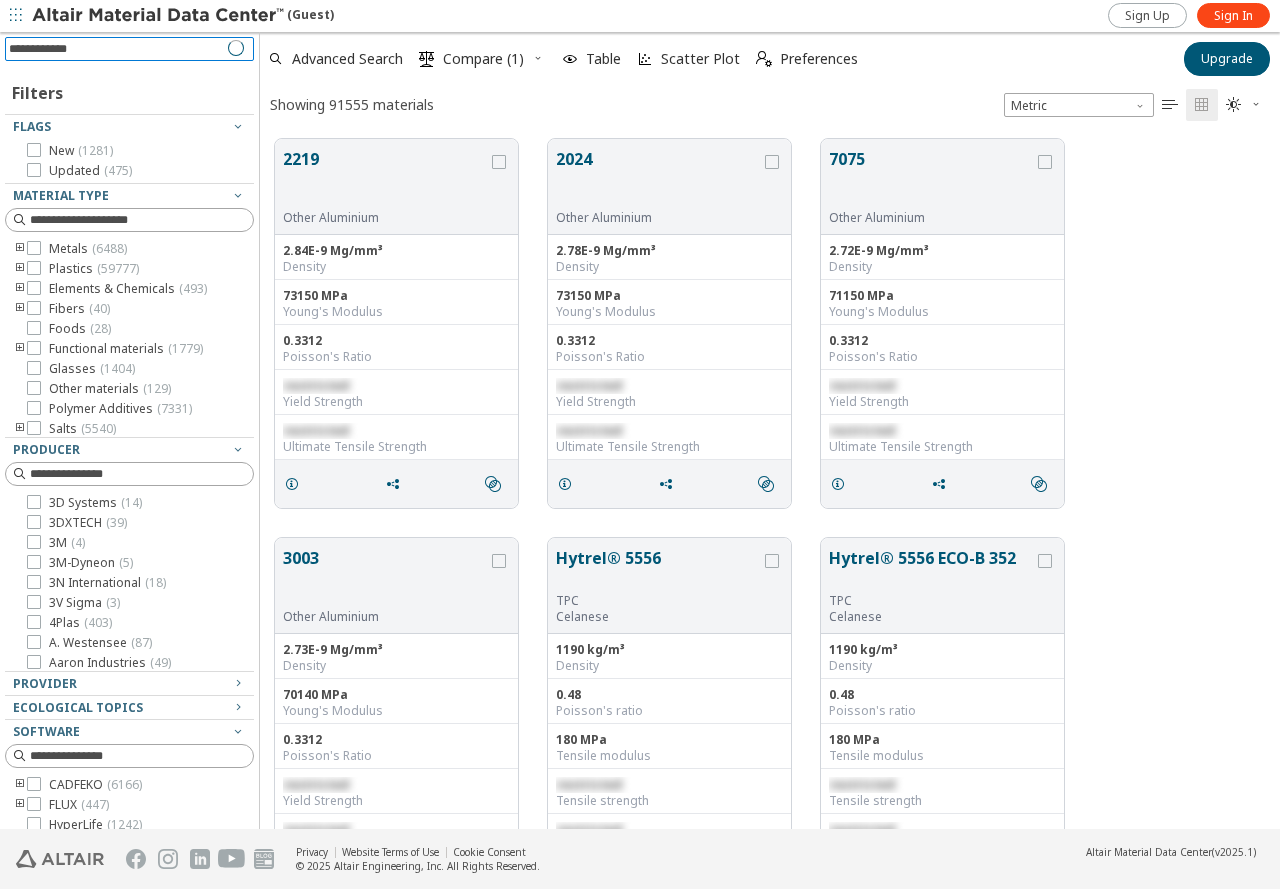 scroll, scrollTop: 687, scrollLeft: 1005, axis: both 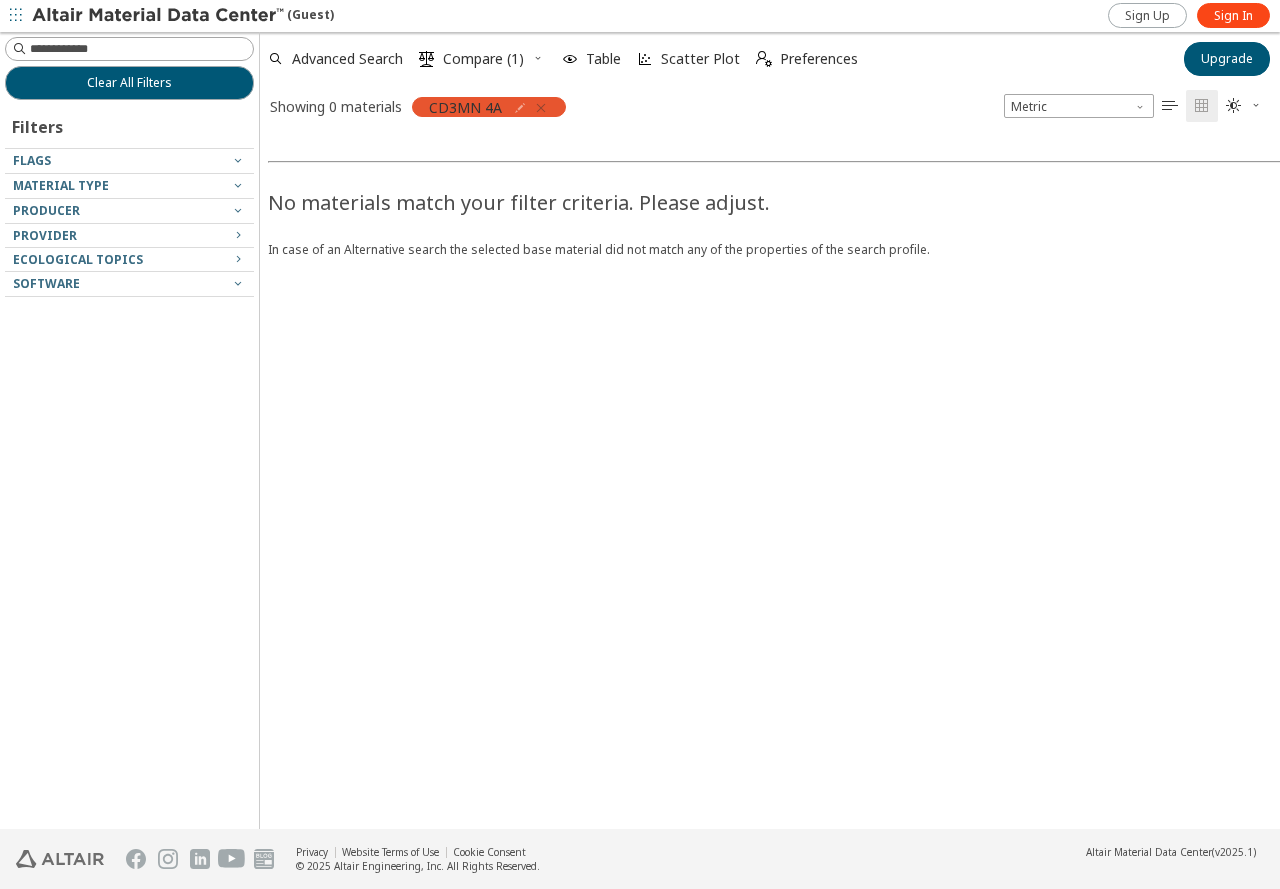 click at bounding box center (541, 108) 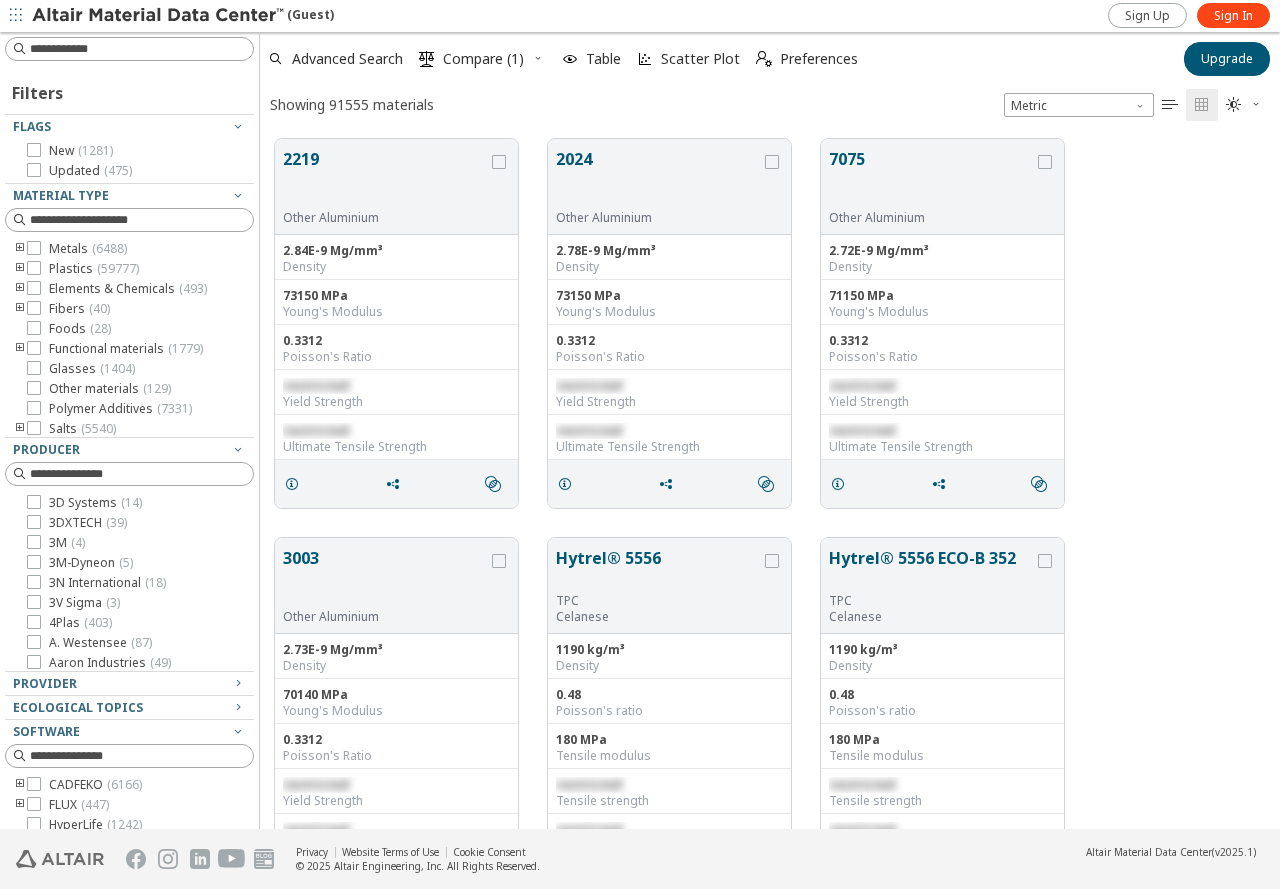 scroll, scrollTop: 16, scrollLeft: 16, axis: both 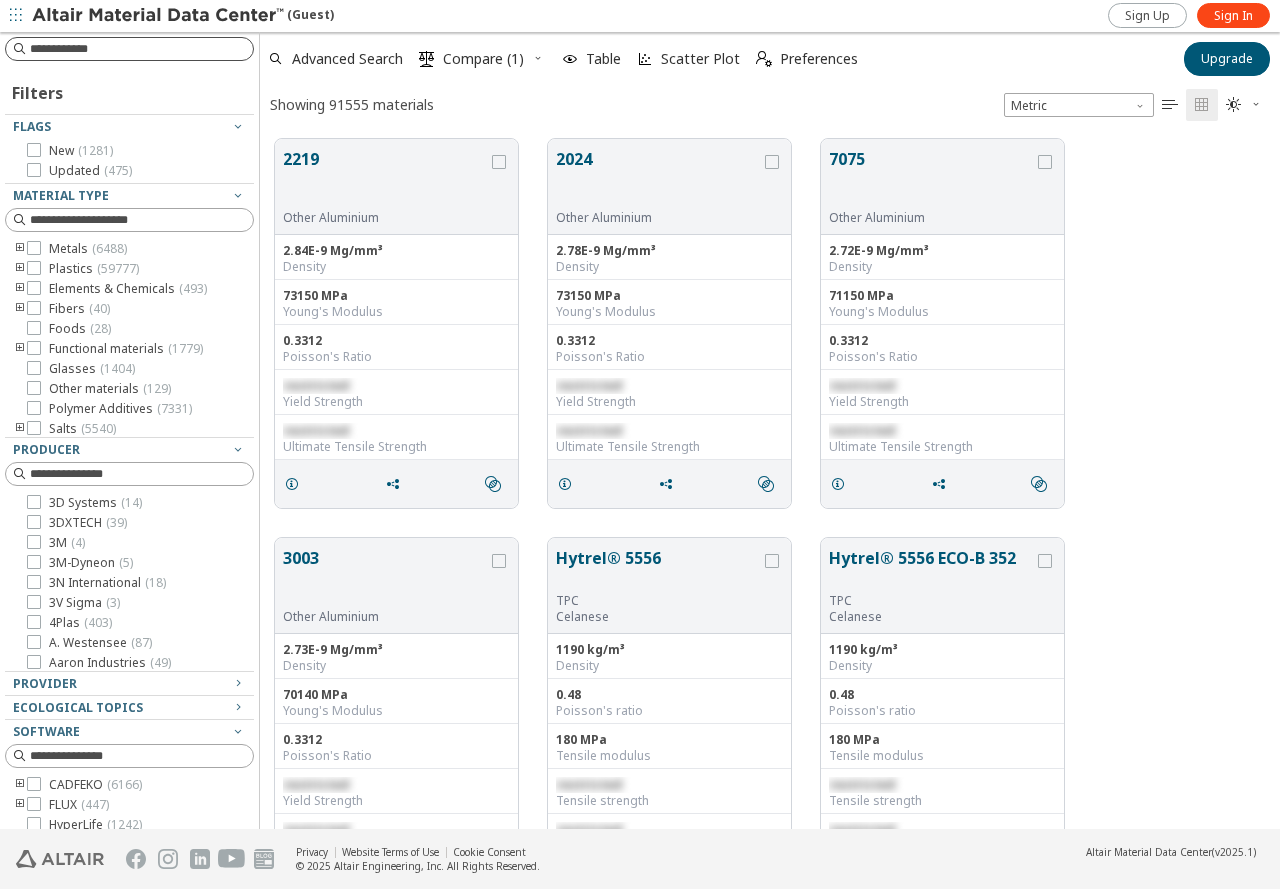 click at bounding box center [141, 49] 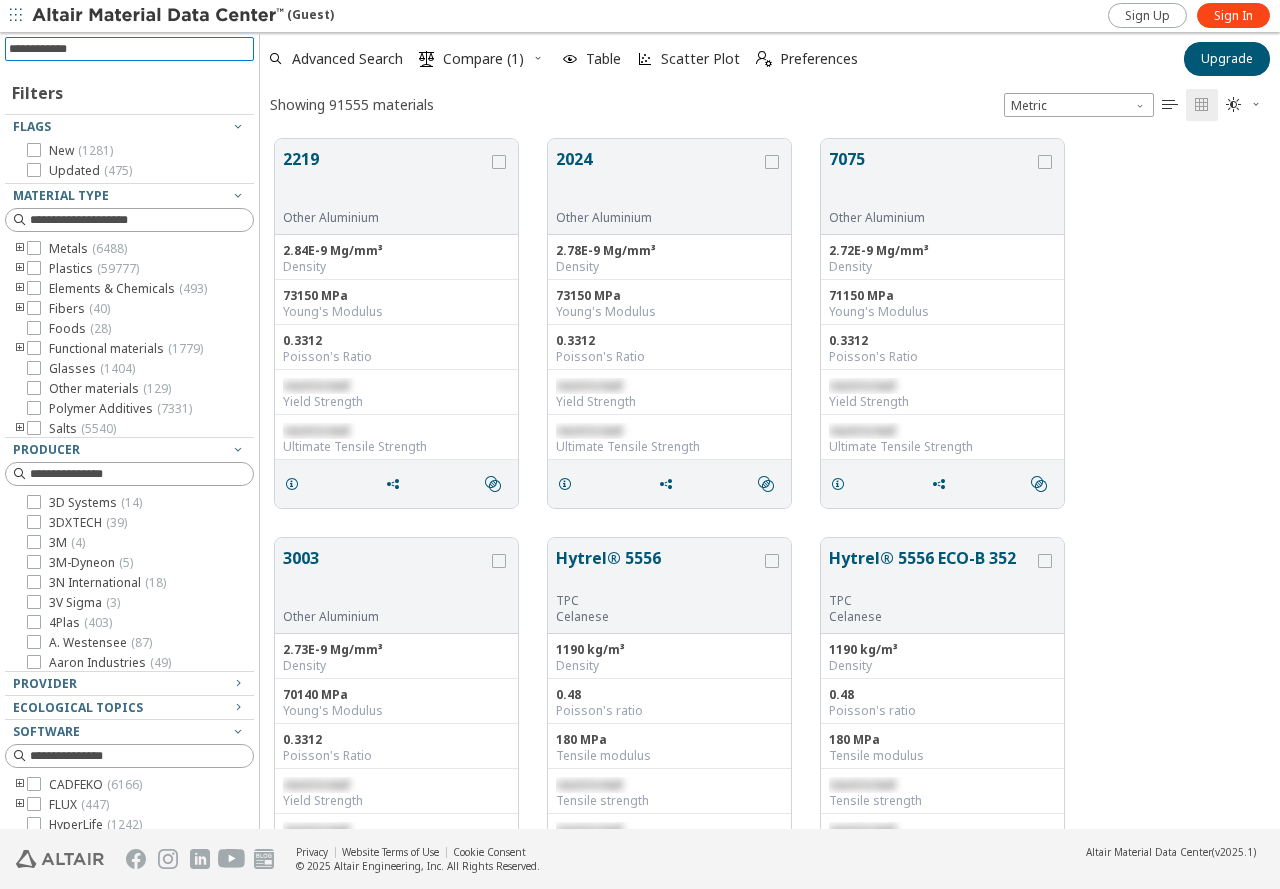 paste 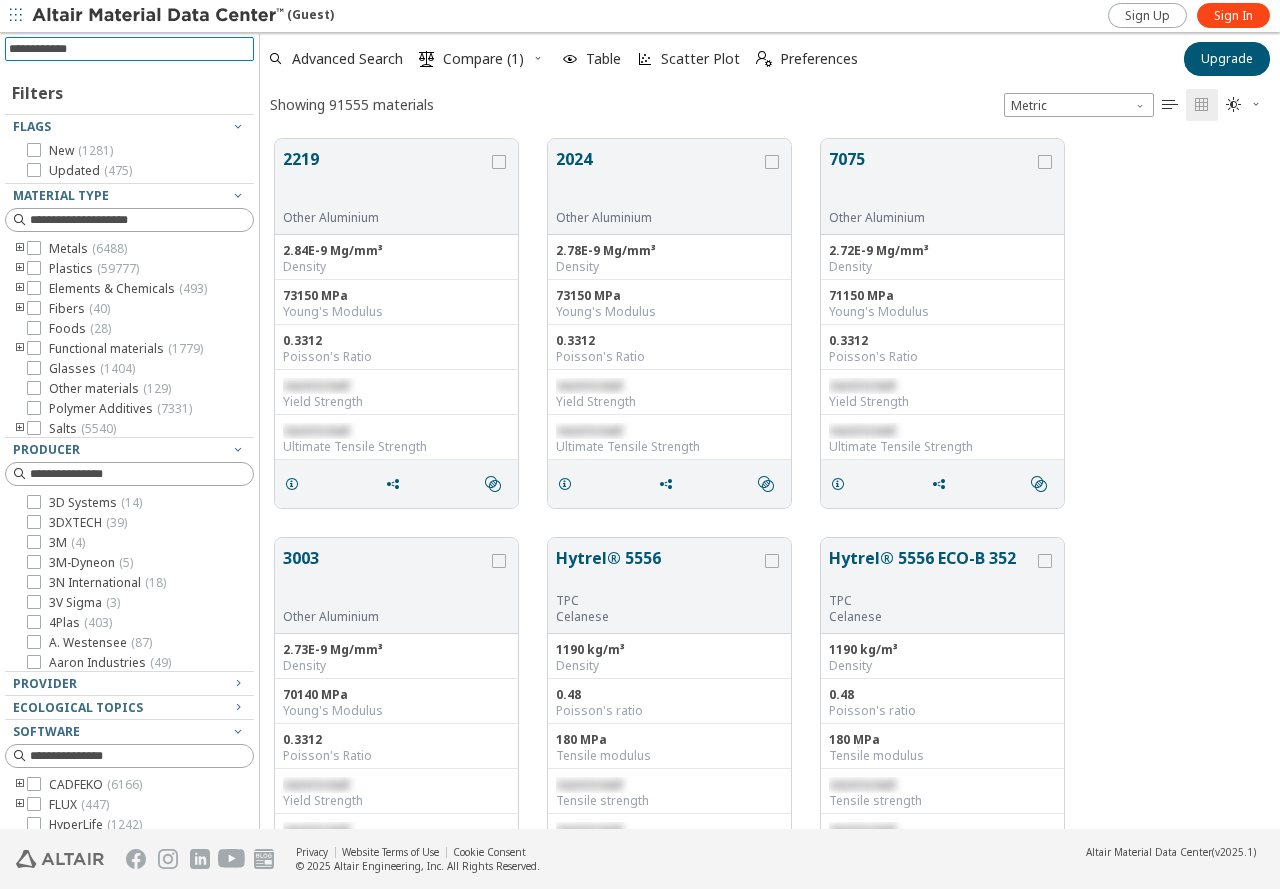 type on "*******" 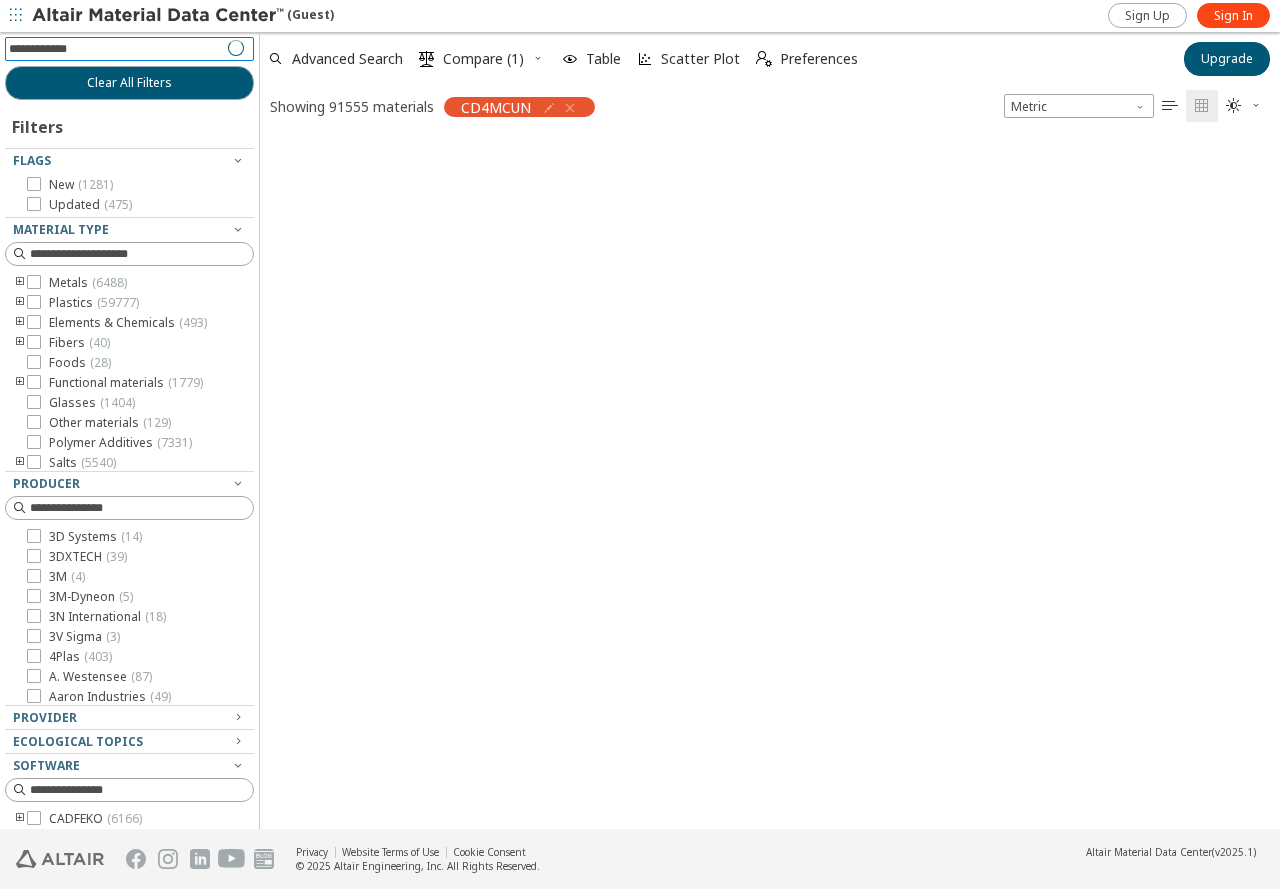 scroll, scrollTop: 687, scrollLeft: 1005, axis: both 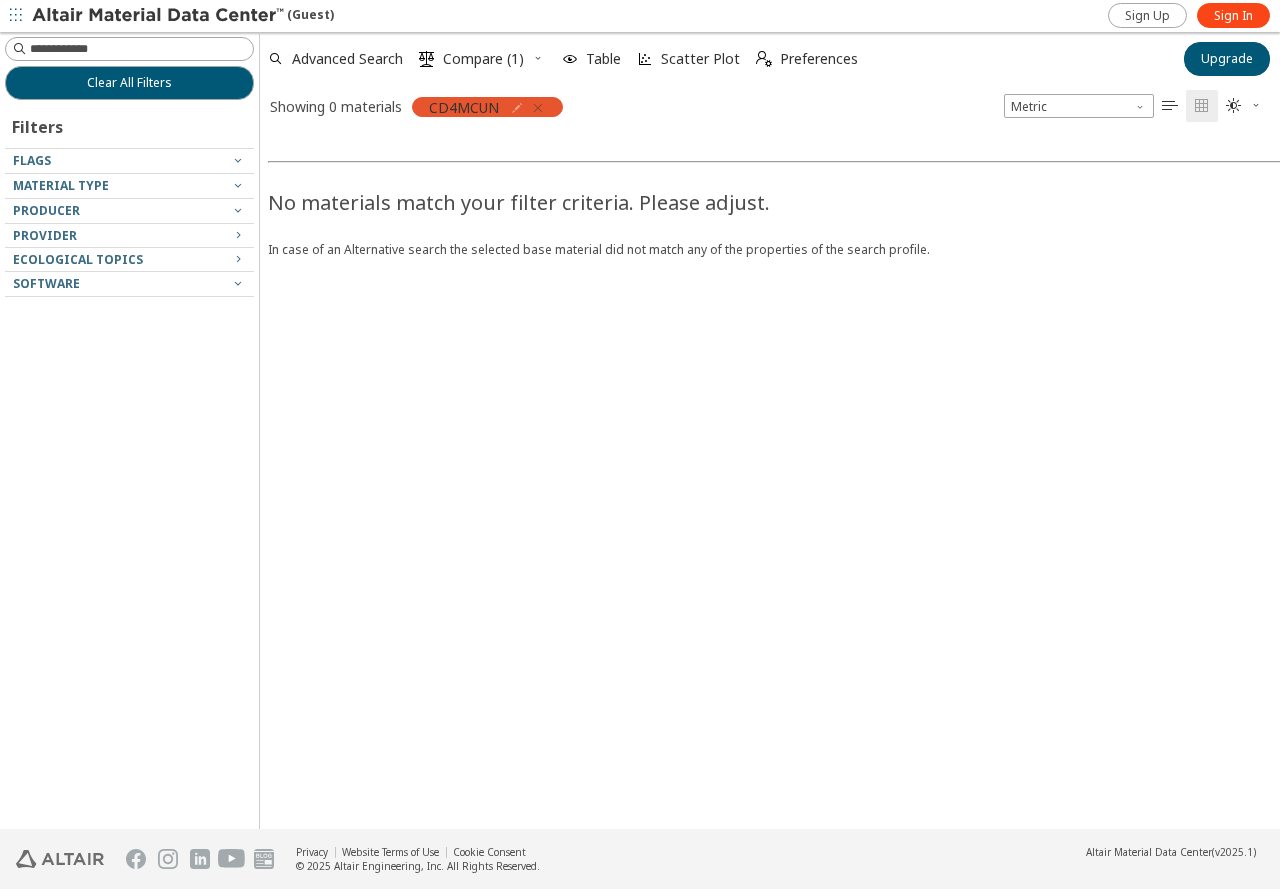 click at bounding box center [535, 108] 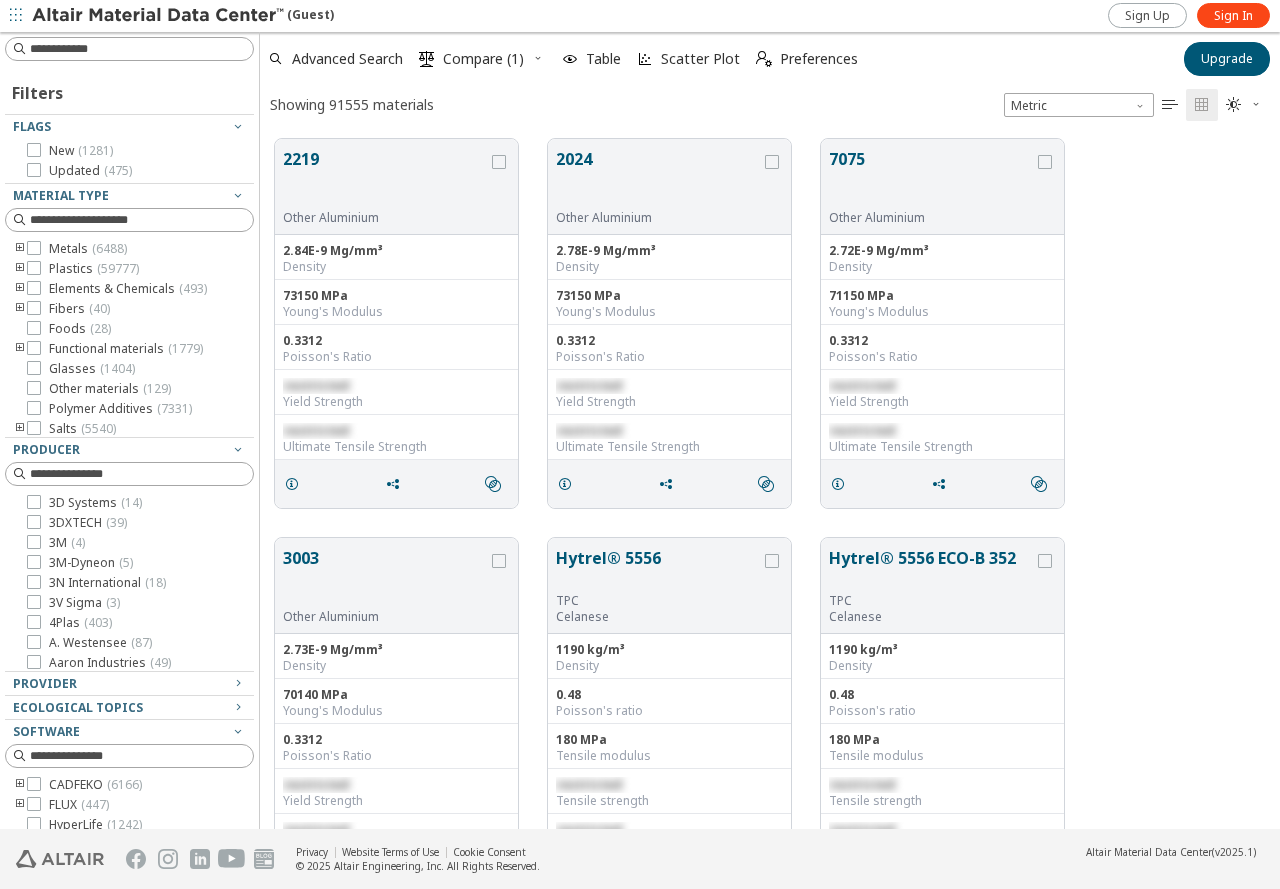 scroll, scrollTop: 16, scrollLeft: 16, axis: both 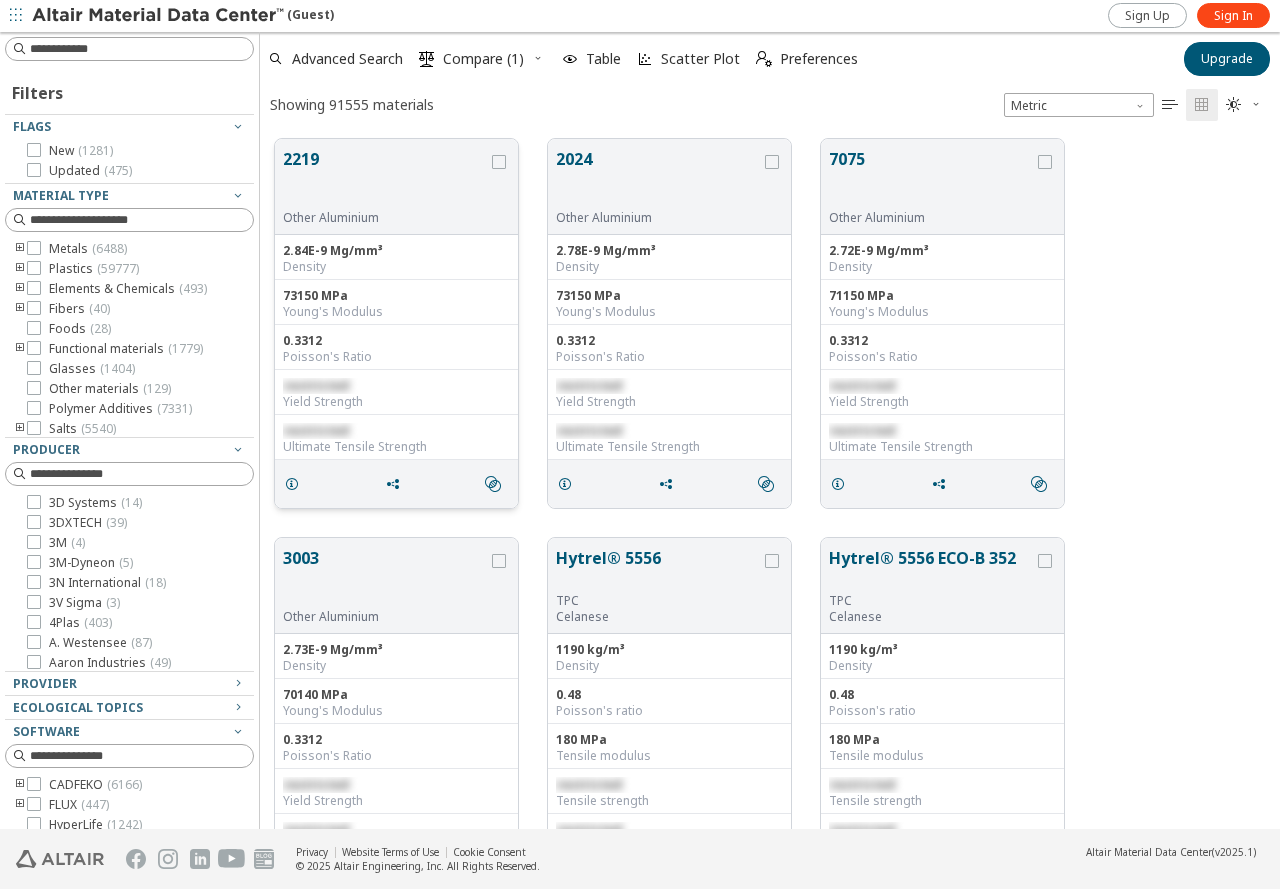 click on "Young's Modulus" at bounding box center [396, 312] 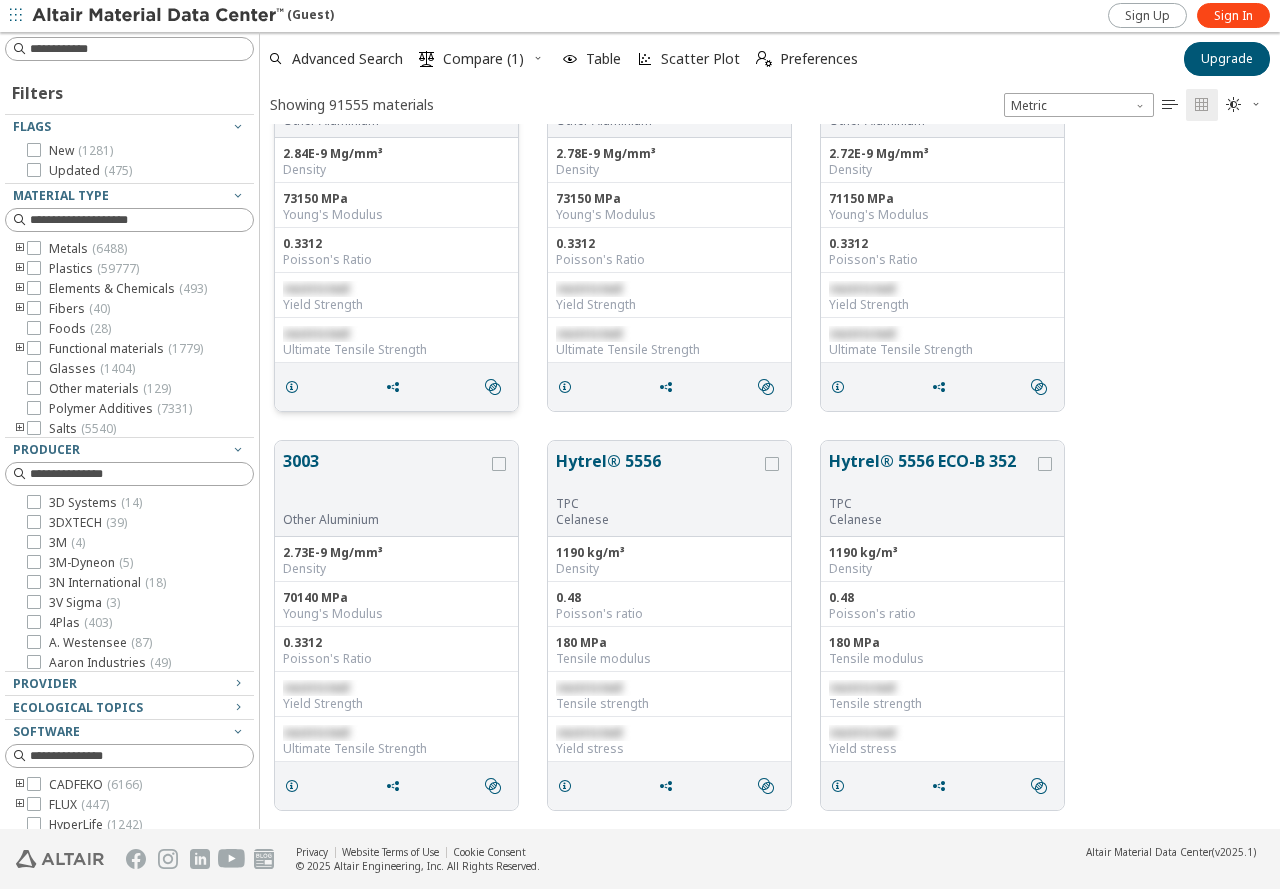 scroll, scrollTop: 98, scrollLeft: 0, axis: vertical 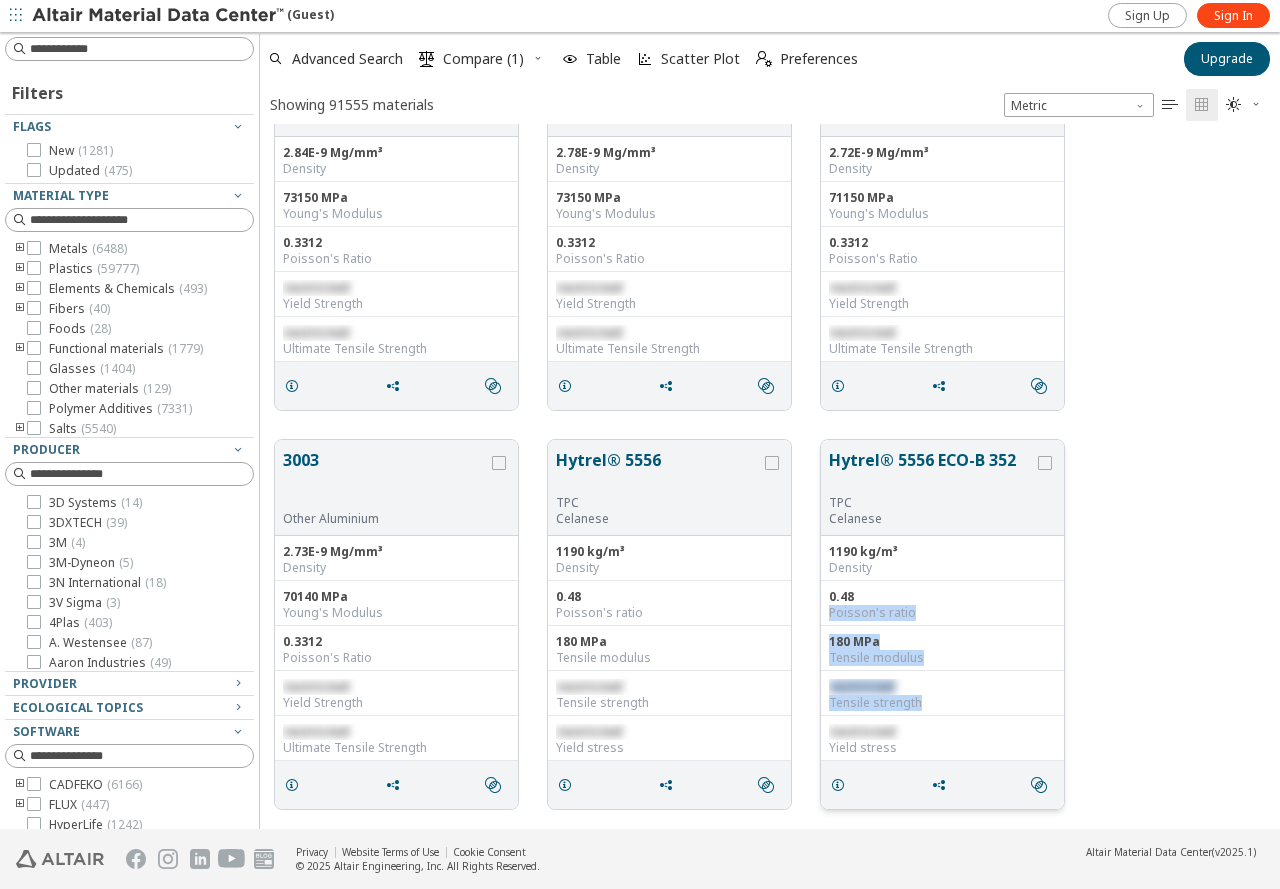 drag, startPoint x: 920, startPoint y: 702, endPoint x: 828, endPoint y: 605, distance: 133.68994 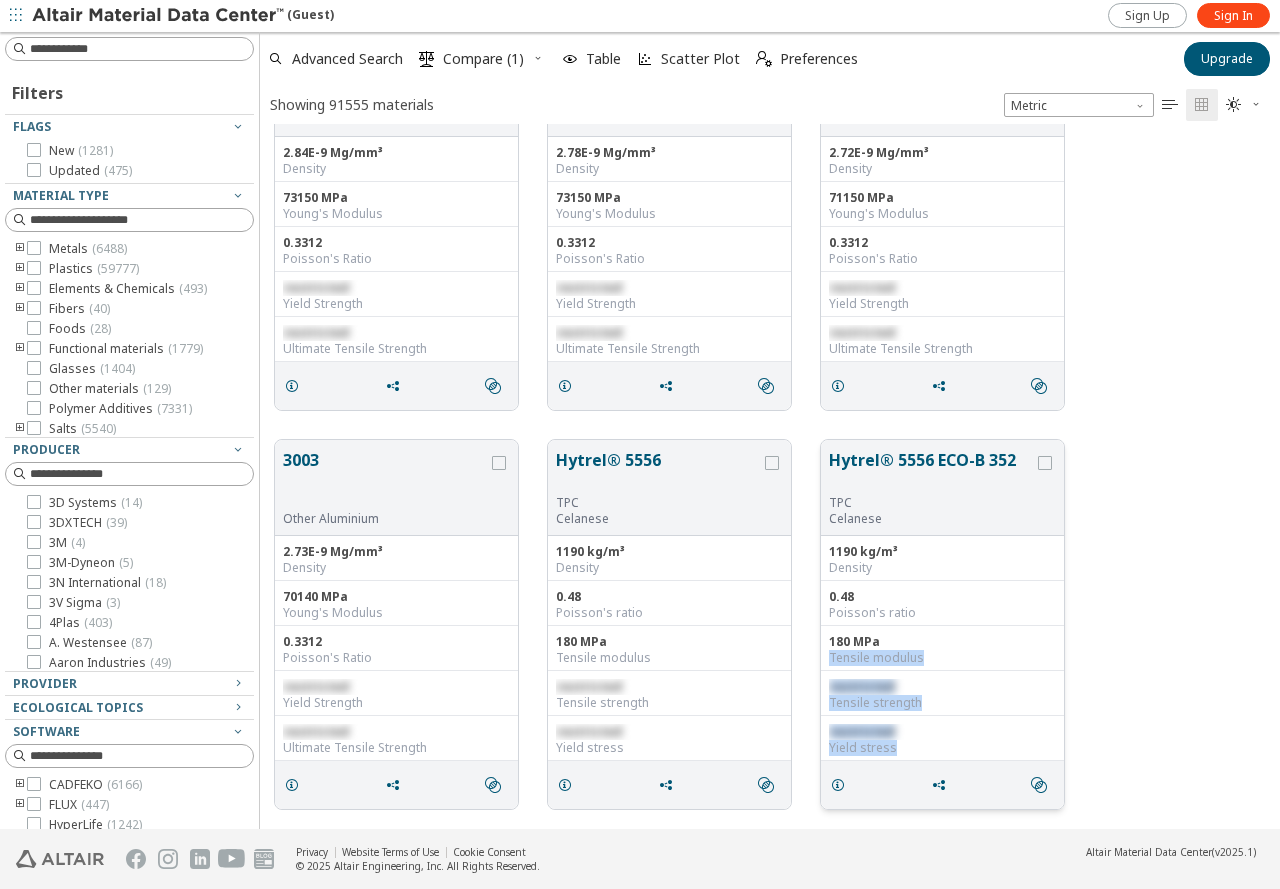 drag, startPoint x: 831, startPoint y: 657, endPoint x: 896, endPoint y: 748, distance: 111.83023 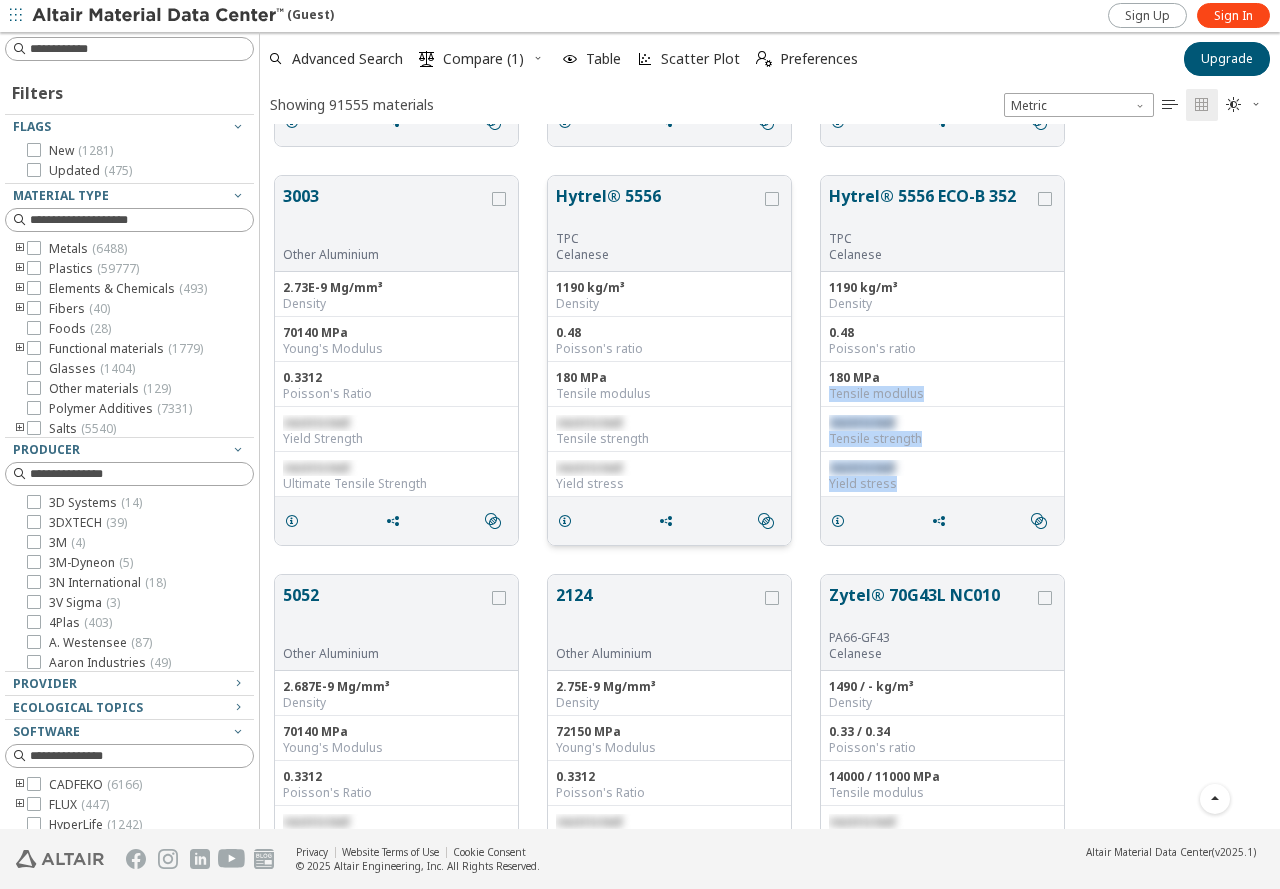 scroll, scrollTop: 363, scrollLeft: 0, axis: vertical 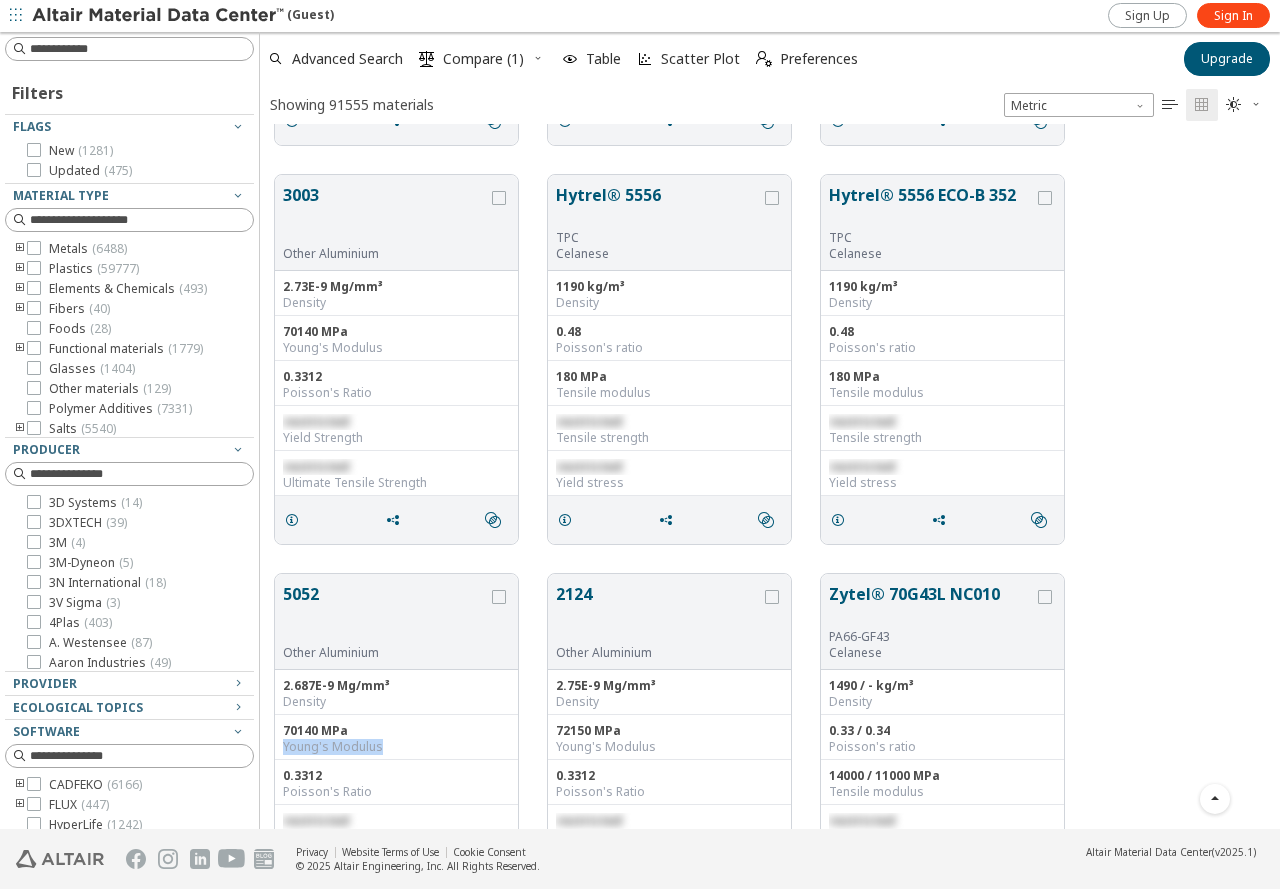 drag, startPoint x: 388, startPoint y: 745, endPoint x: 262, endPoint y: 742, distance: 126.035706 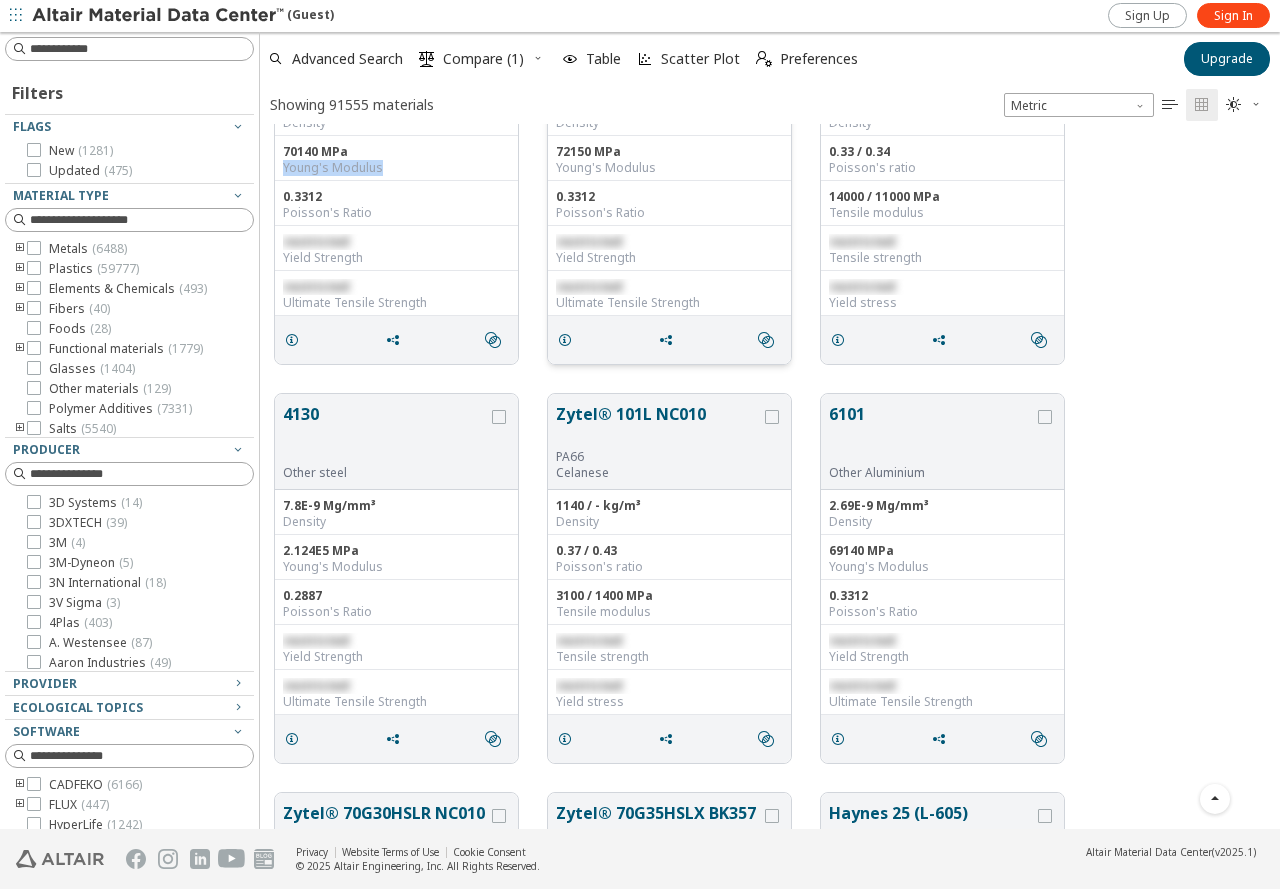scroll, scrollTop: 986, scrollLeft: 0, axis: vertical 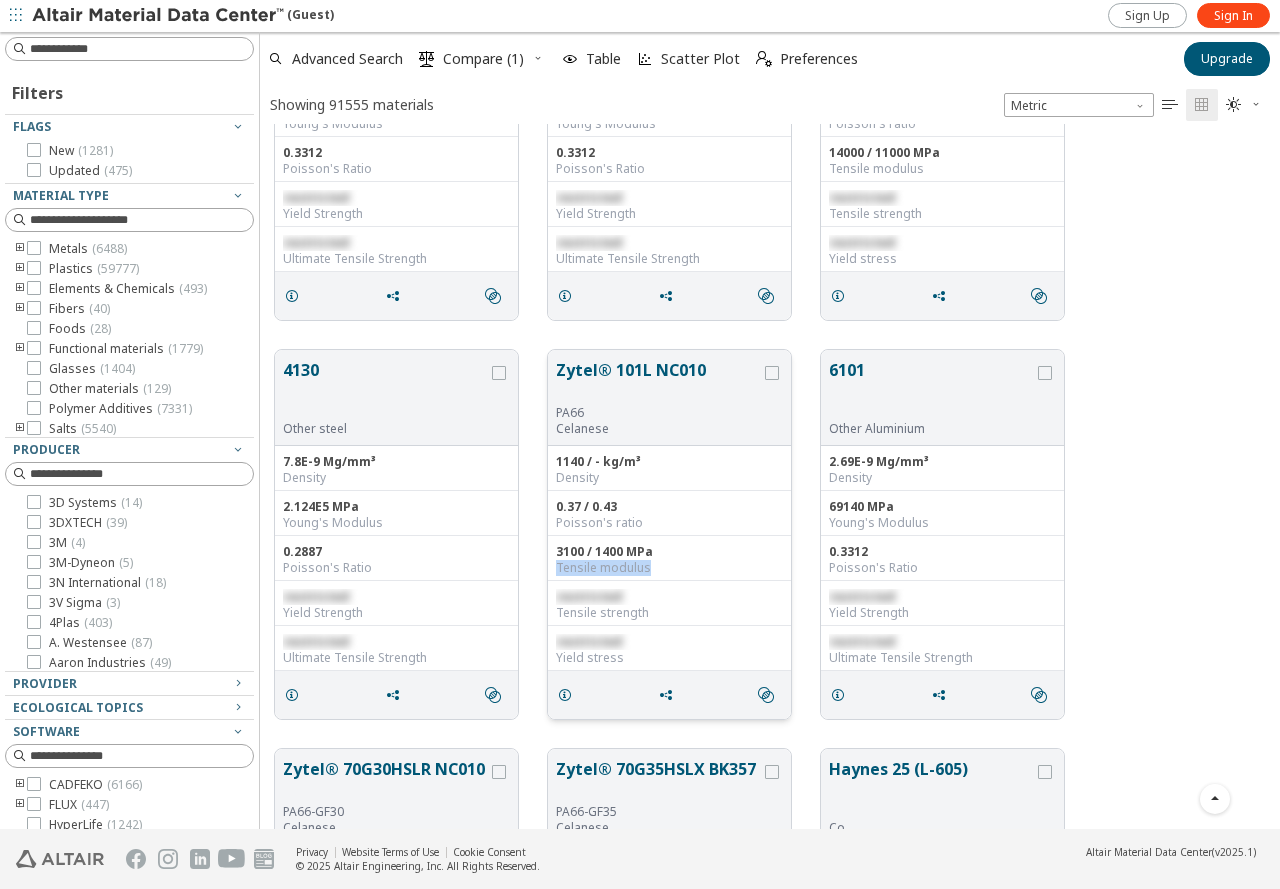 drag, startPoint x: 659, startPoint y: 574, endPoint x: 554, endPoint y: 565, distance: 105.38501 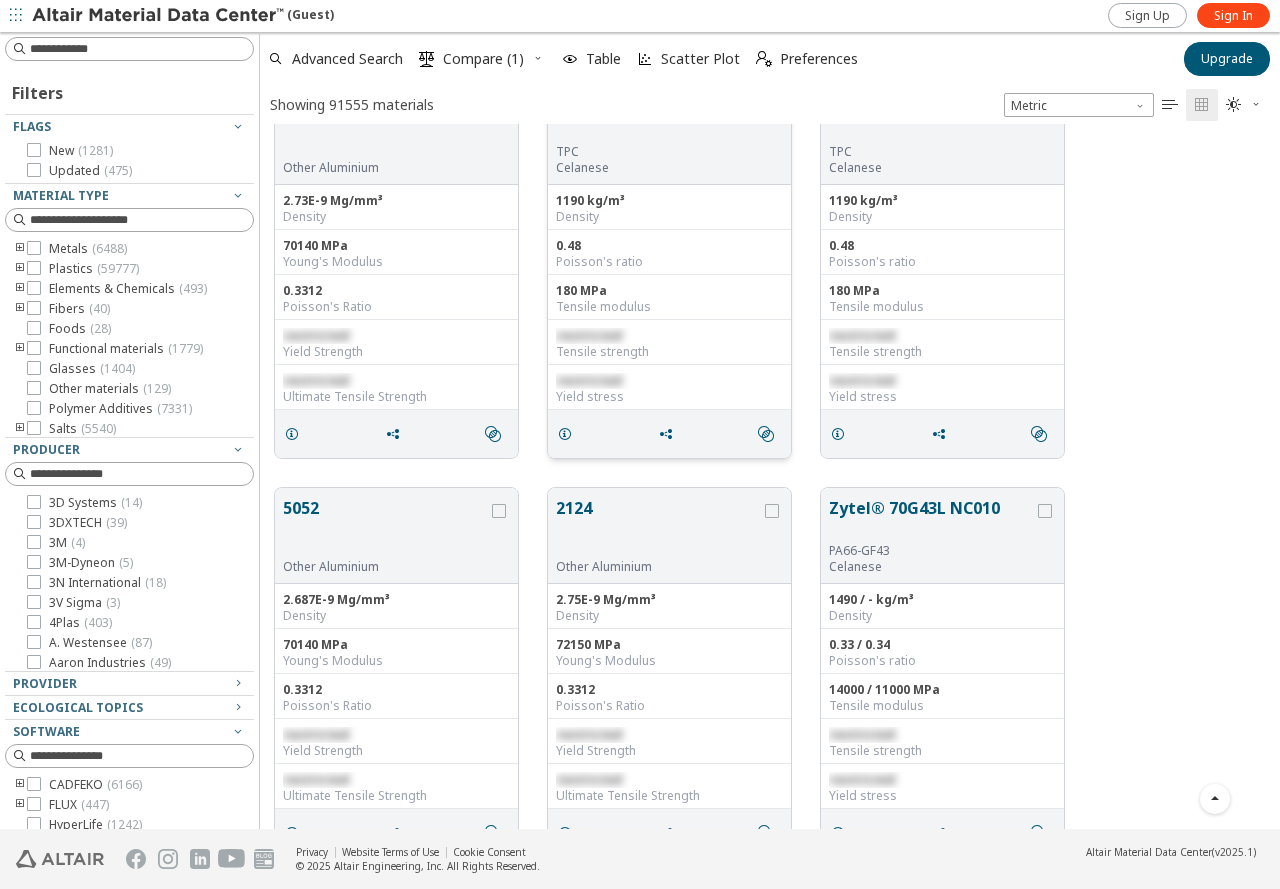 scroll, scrollTop: 450, scrollLeft: 0, axis: vertical 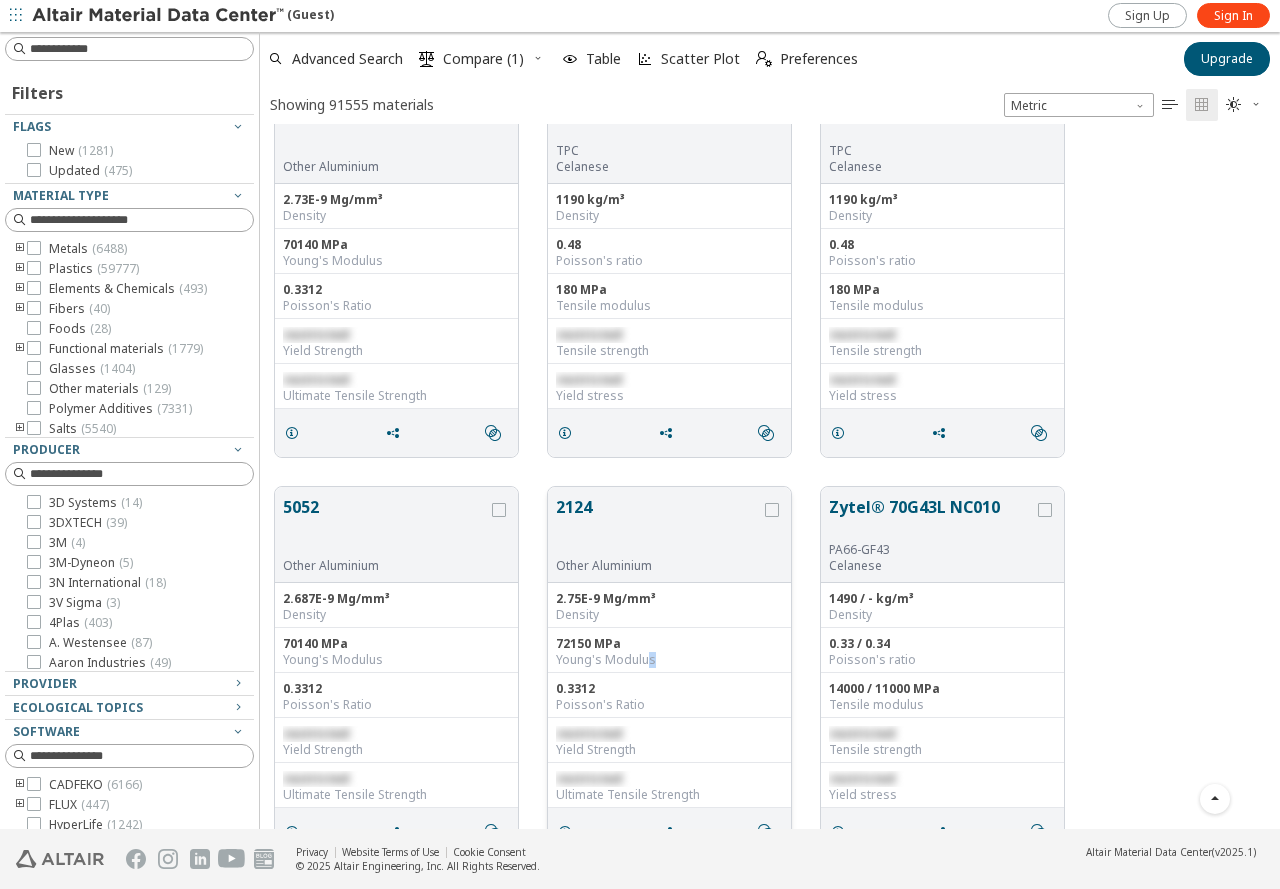 click on "Young's Modulus" at bounding box center [669, 660] 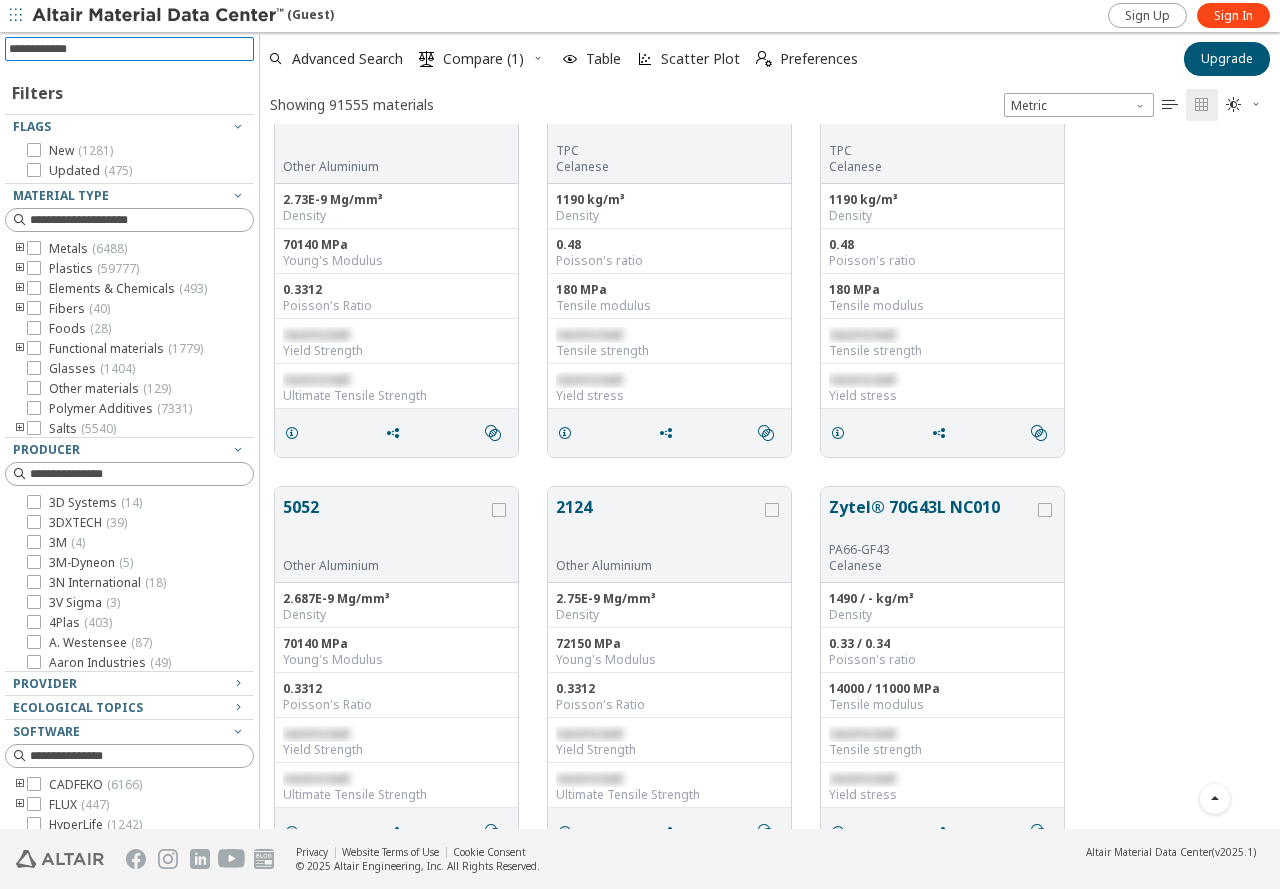 click at bounding box center [131, 49] 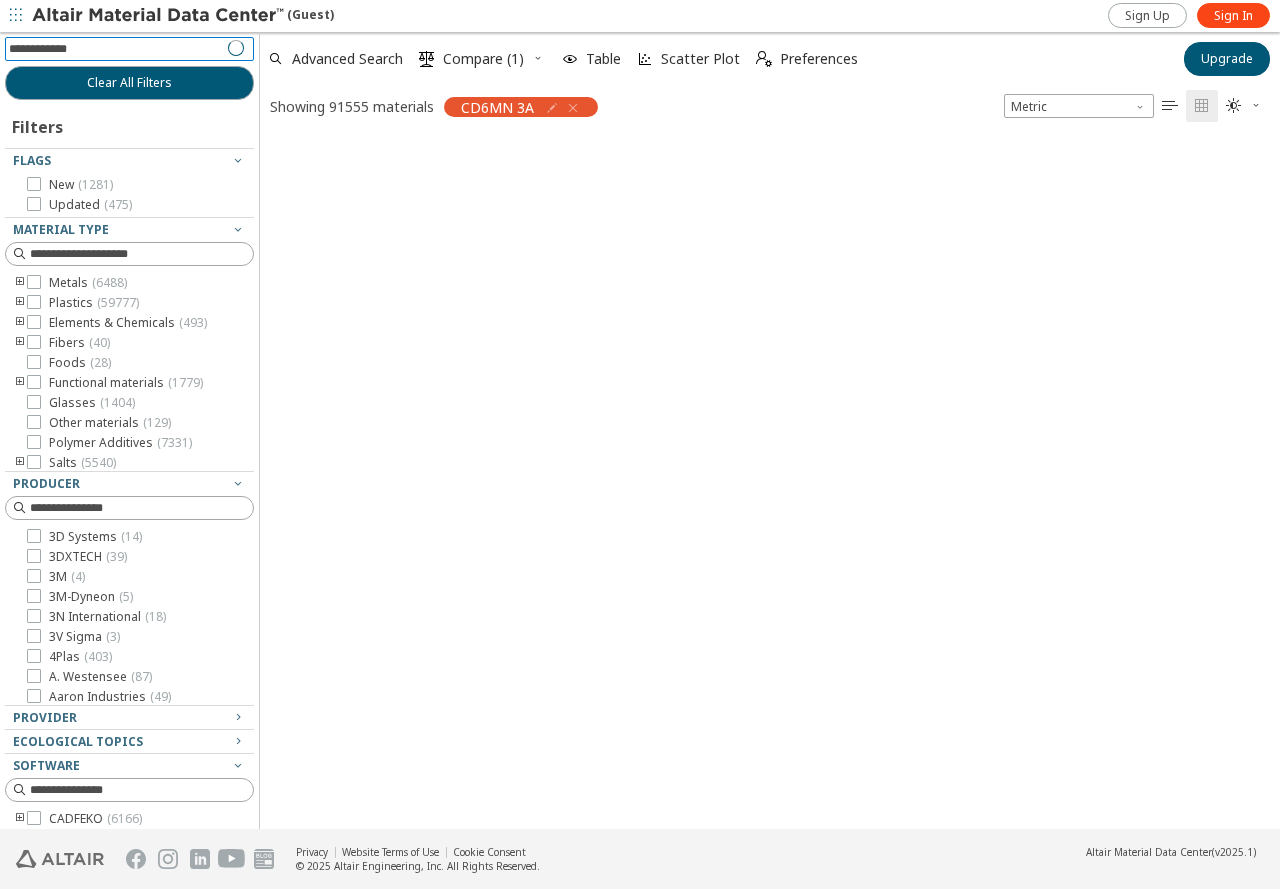 scroll, scrollTop: 687, scrollLeft: 1005, axis: both 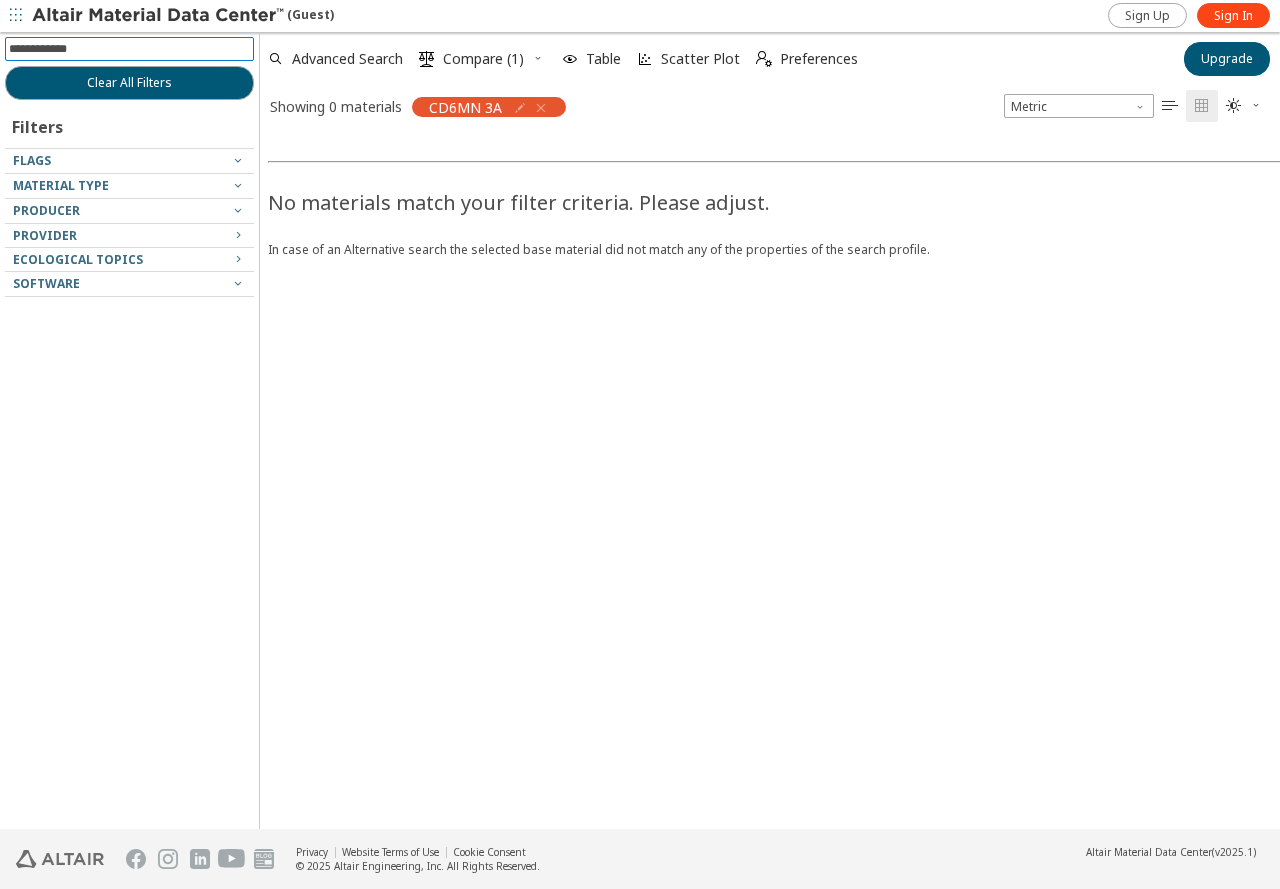 click at bounding box center (131, 49) 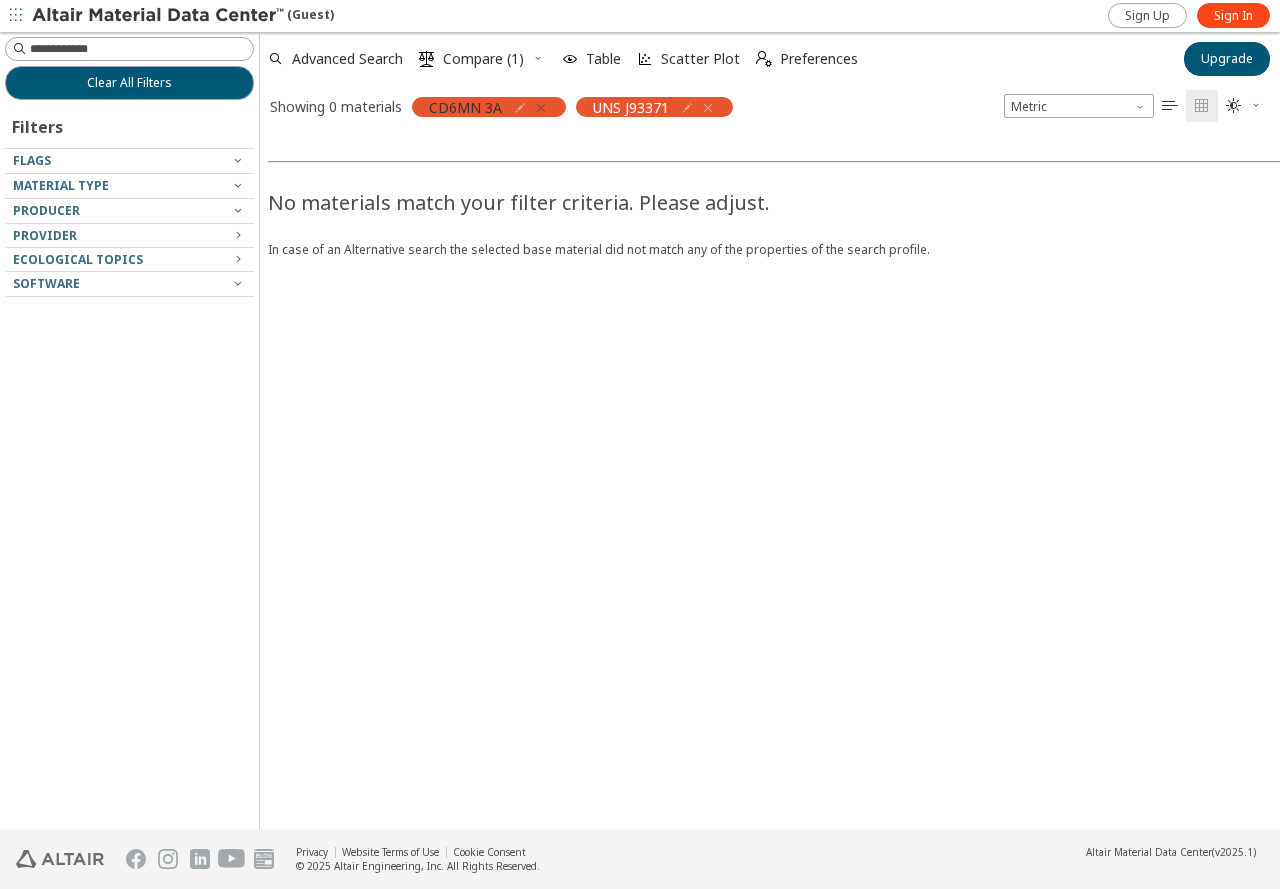 click at bounding box center (541, 108) 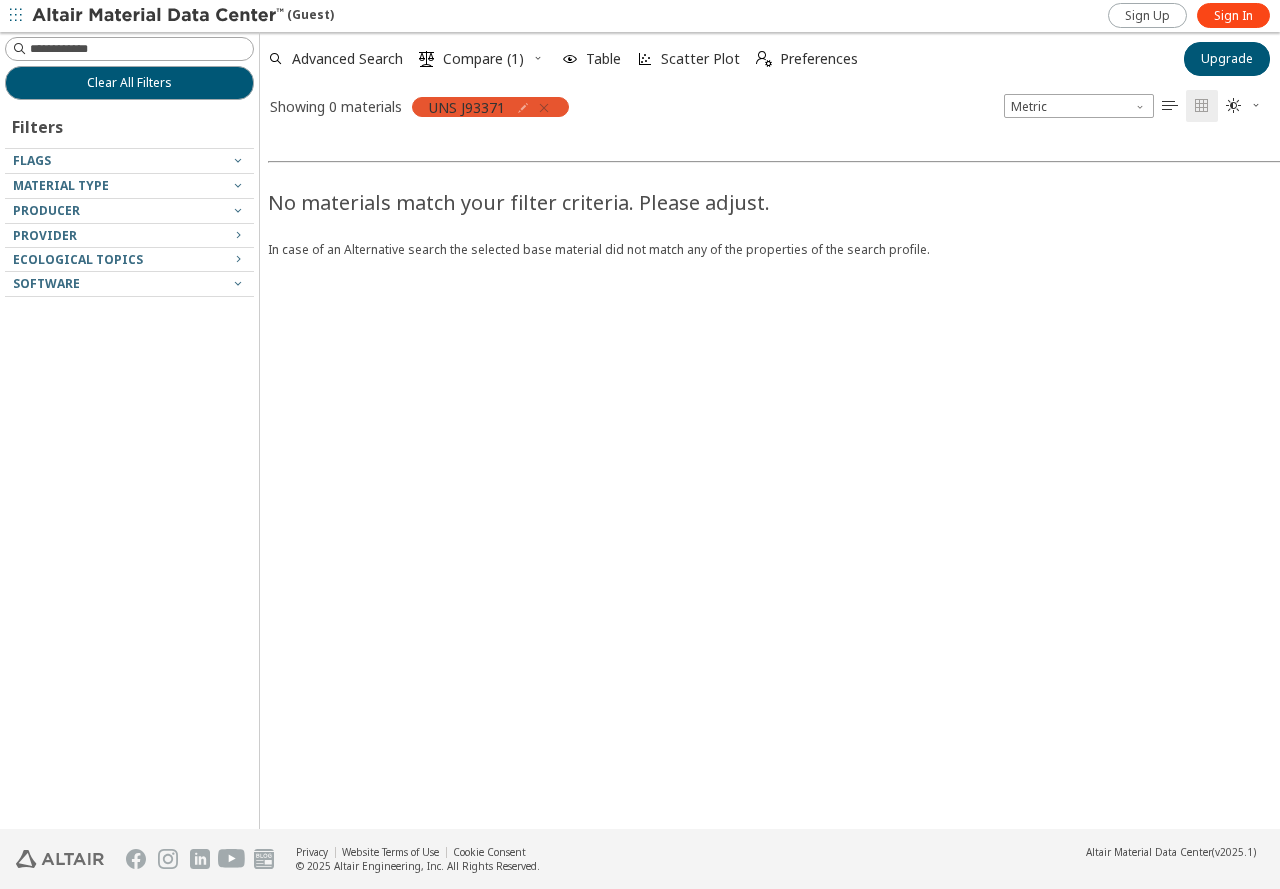 click at bounding box center [544, 108] 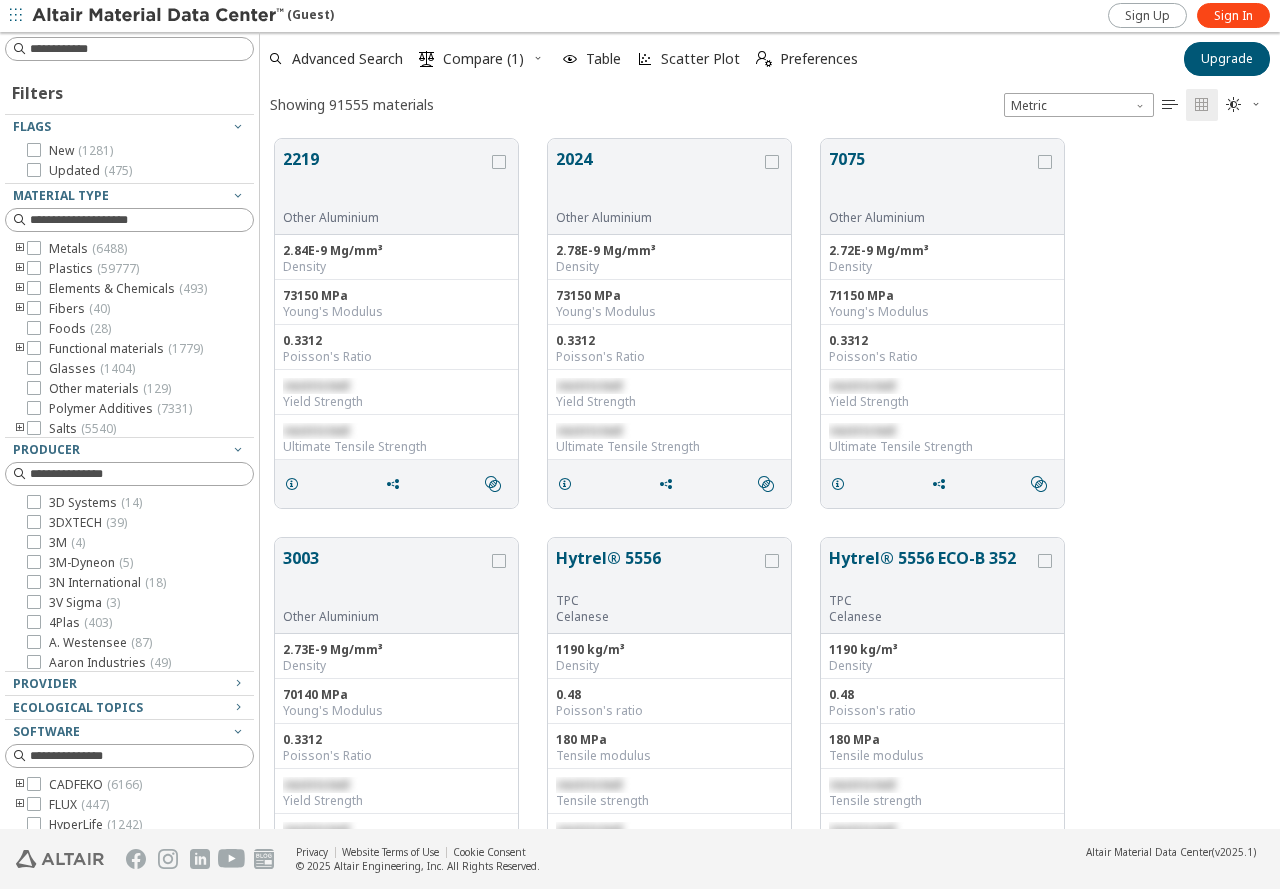 scroll, scrollTop: 16, scrollLeft: 16, axis: both 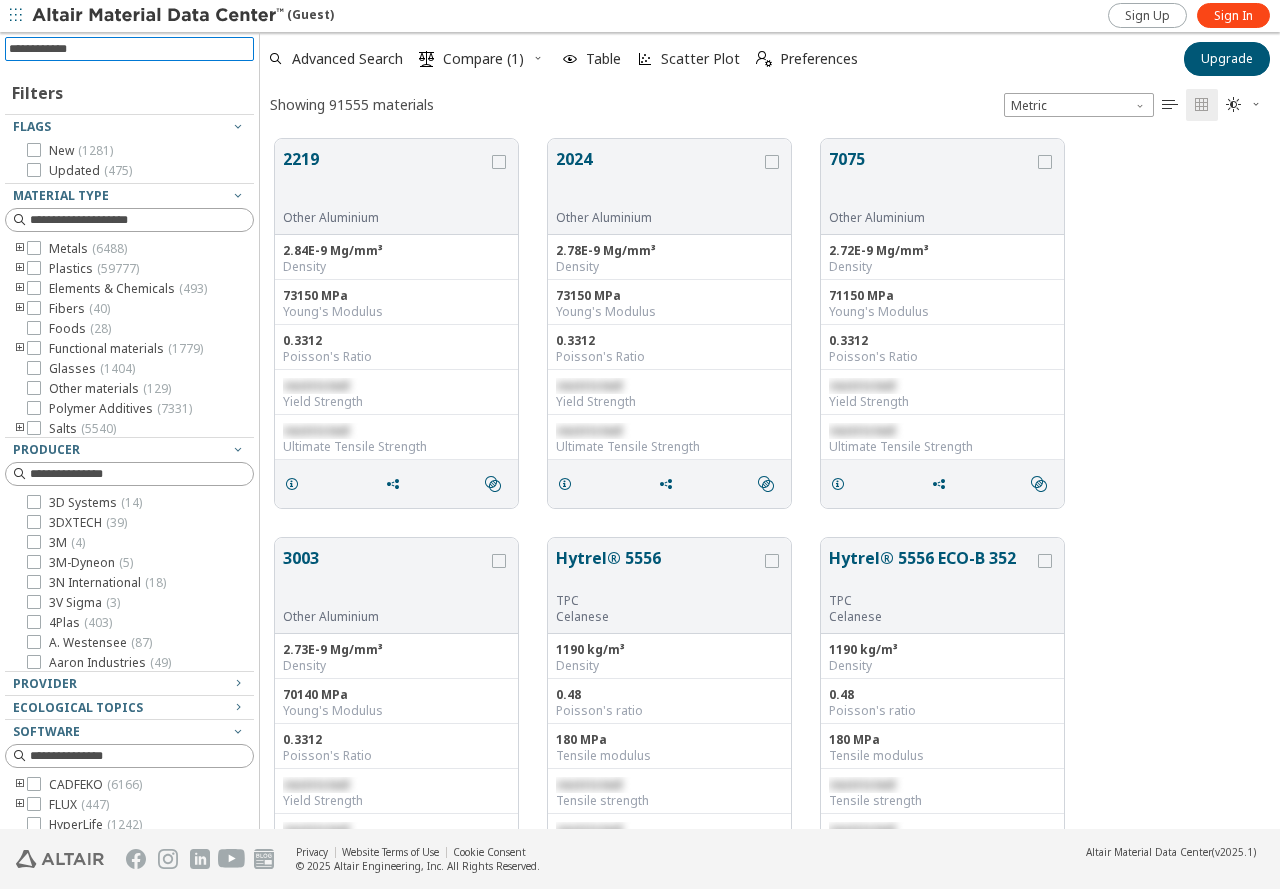 click at bounding box center [131, 49] 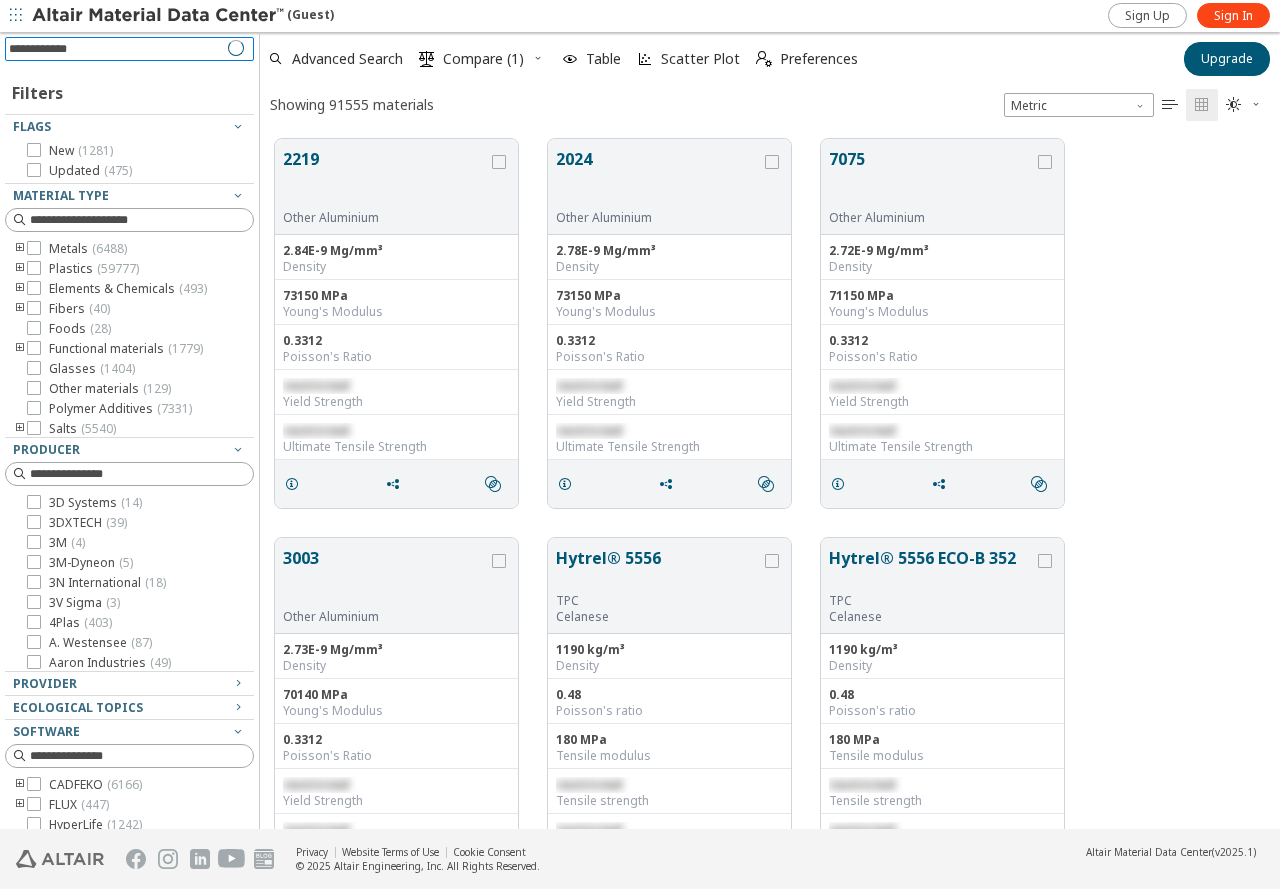 scroll, scrollTop: 687, scrollLeft: 1005, axis: both 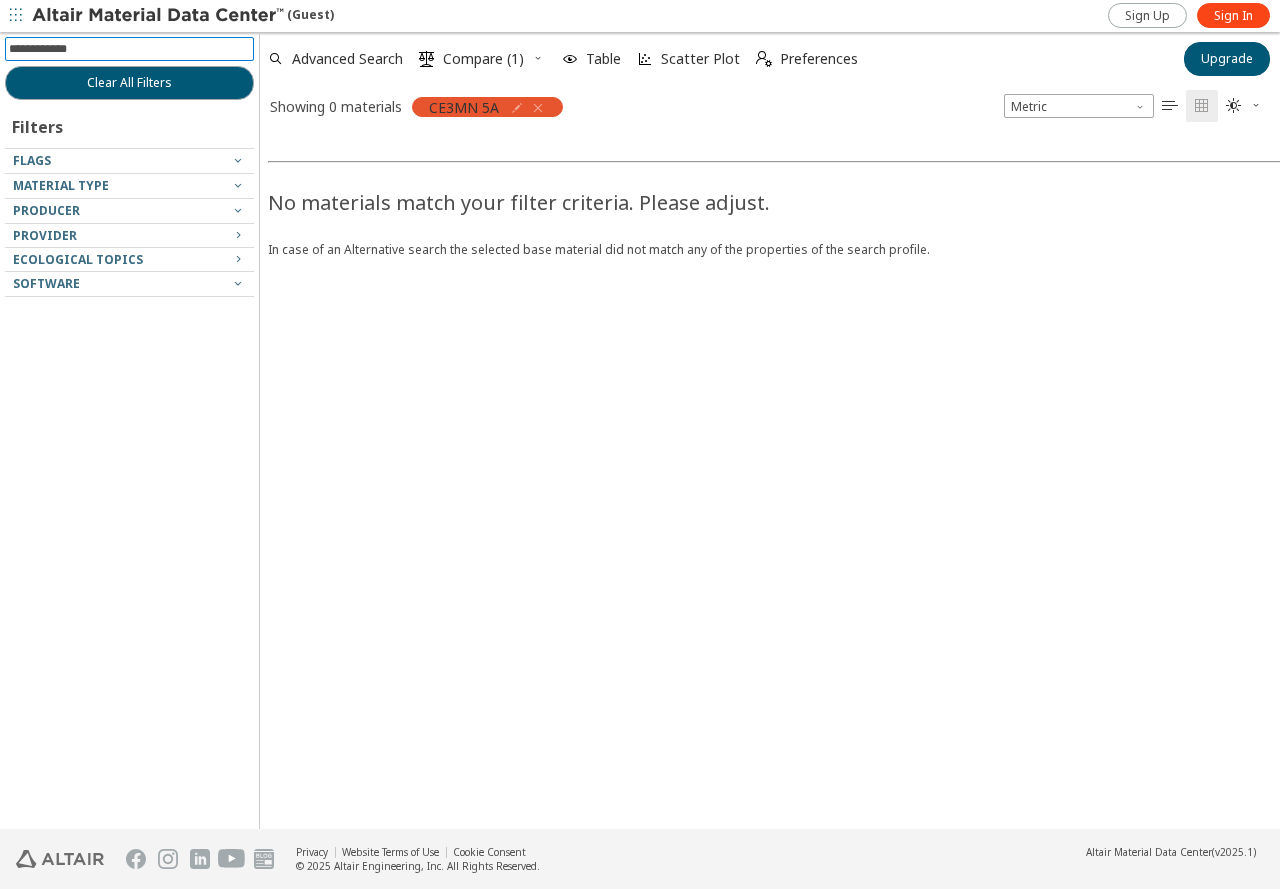 click on "CE3MN 5A" at bounding box center [487, 107] 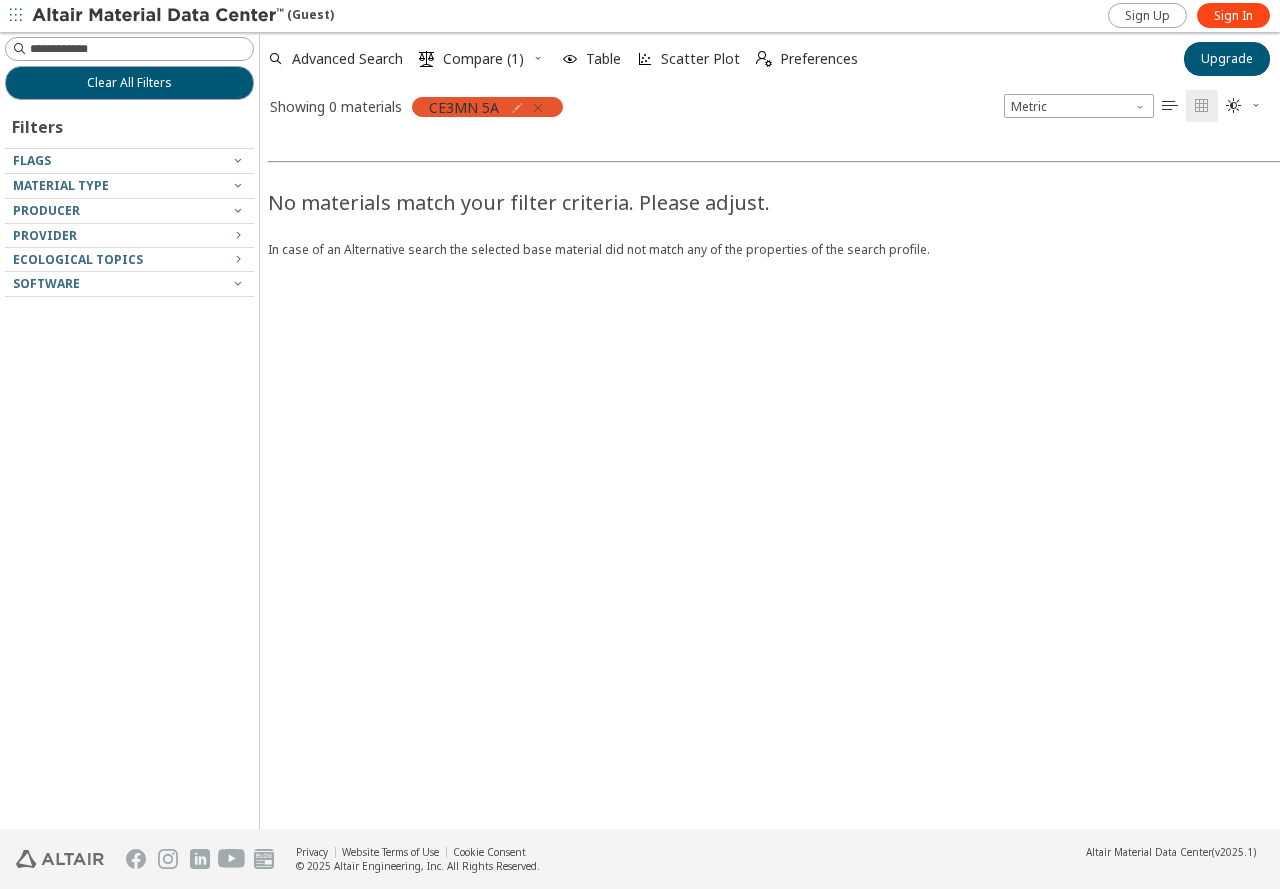 click at bounding box center (538, 108) 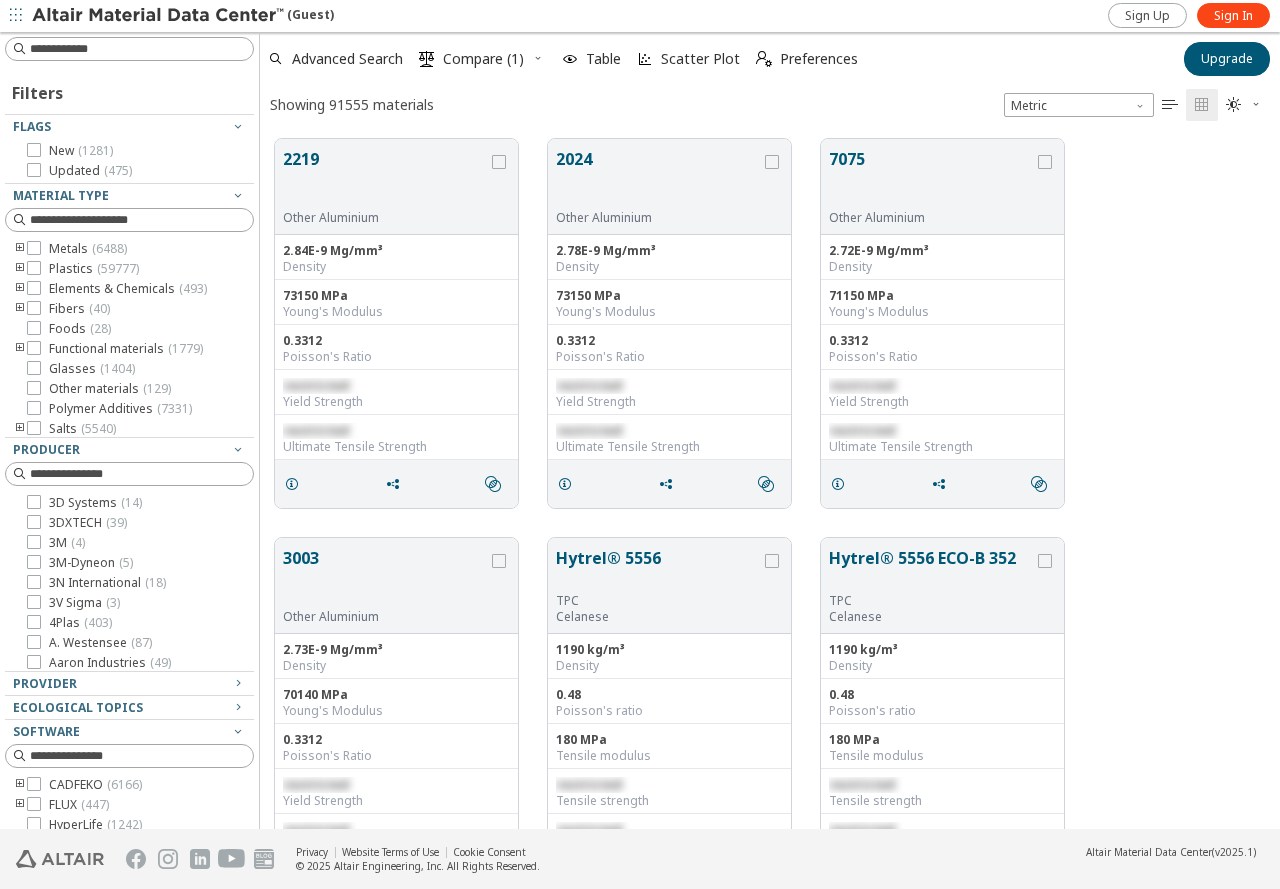 scroll, scrollTop: 16, scrollLeft: 16, axis: both 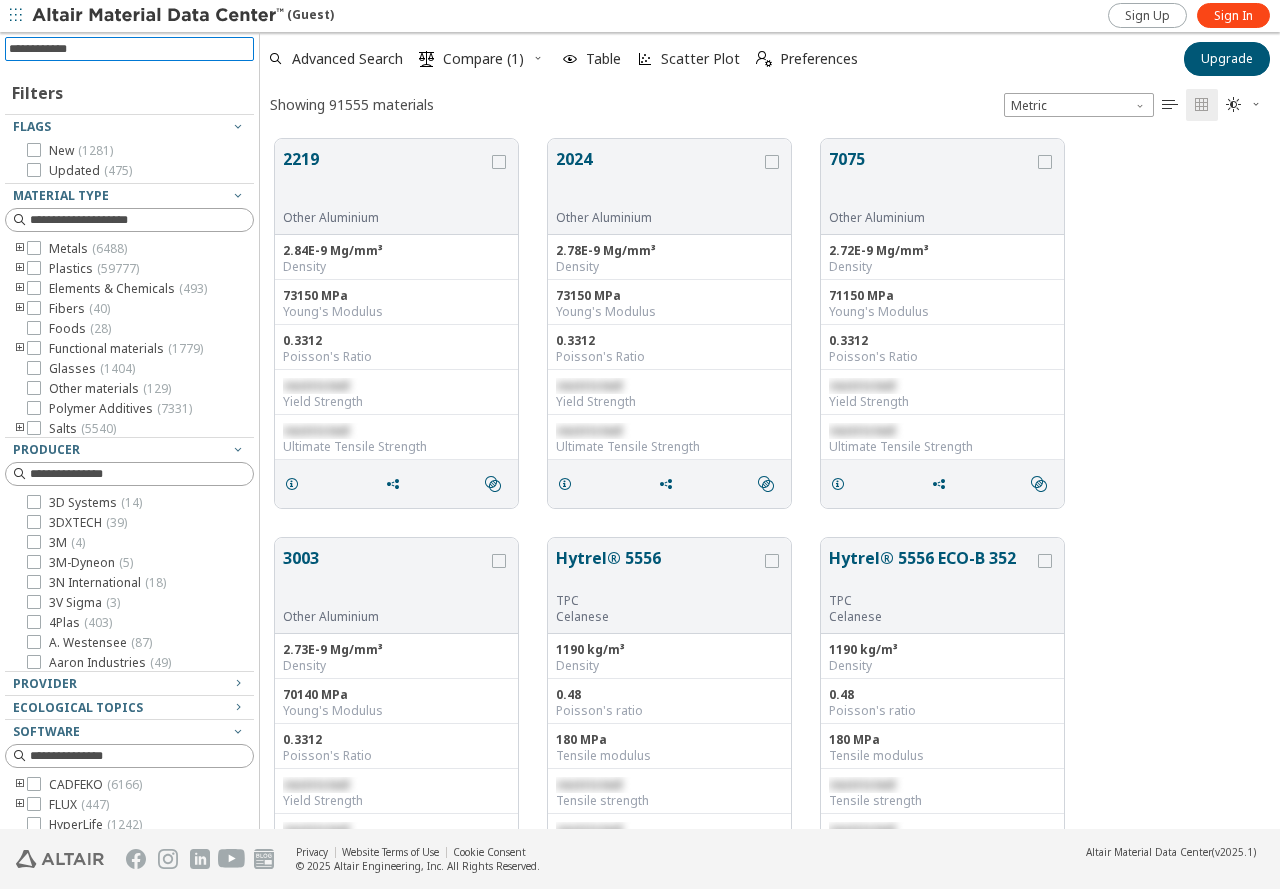 click at bounding box center (131, 49) 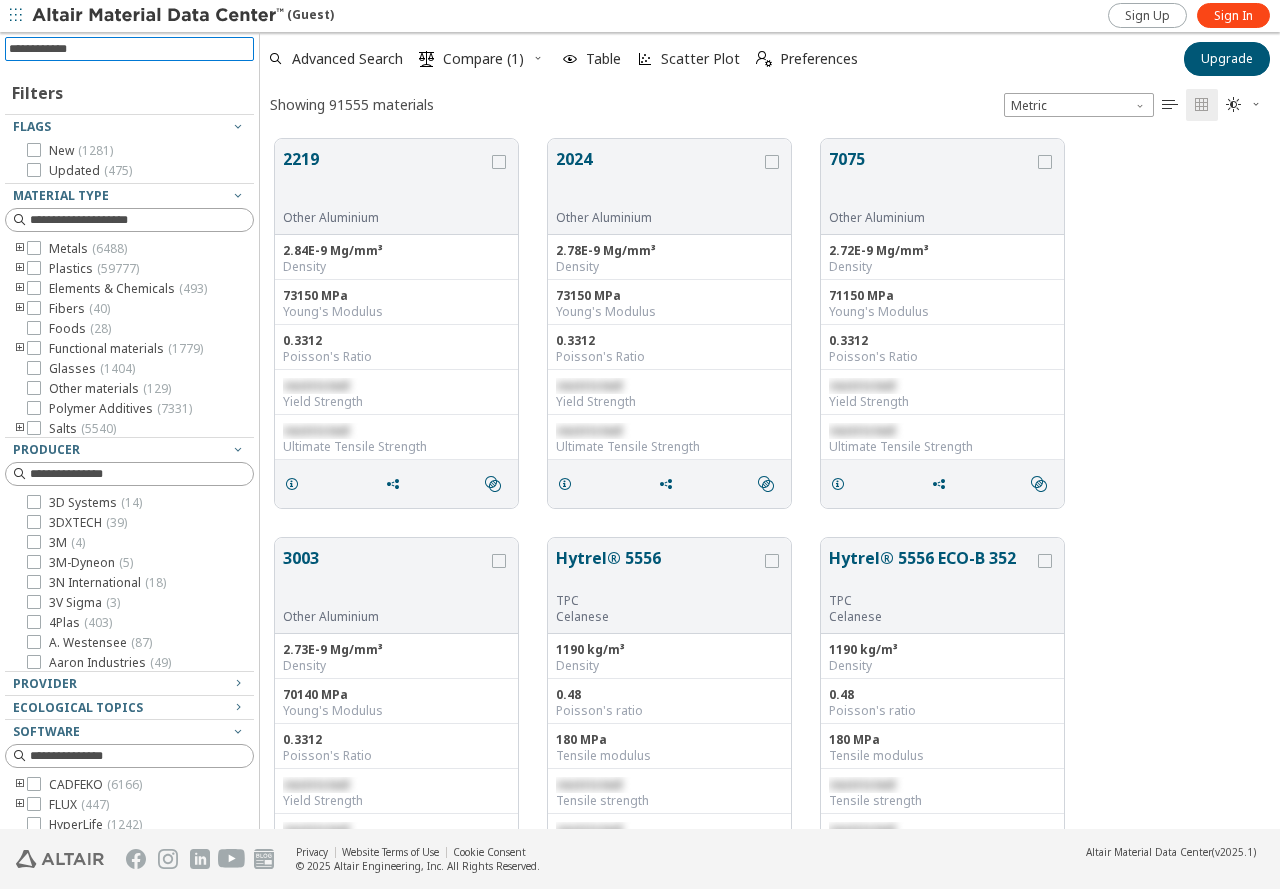 paste 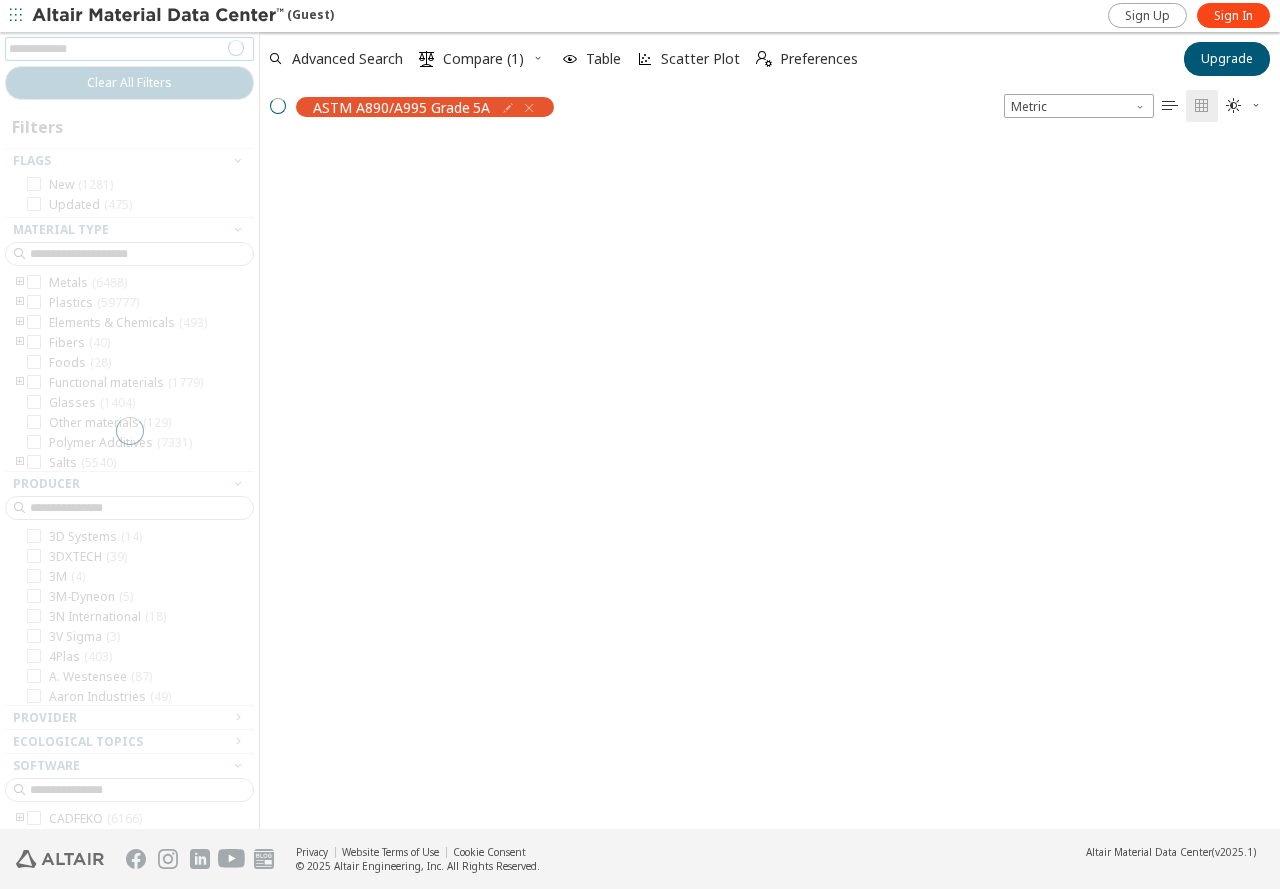 scroll, scrollTop: 687, scrollLeft: 1005, axis: both 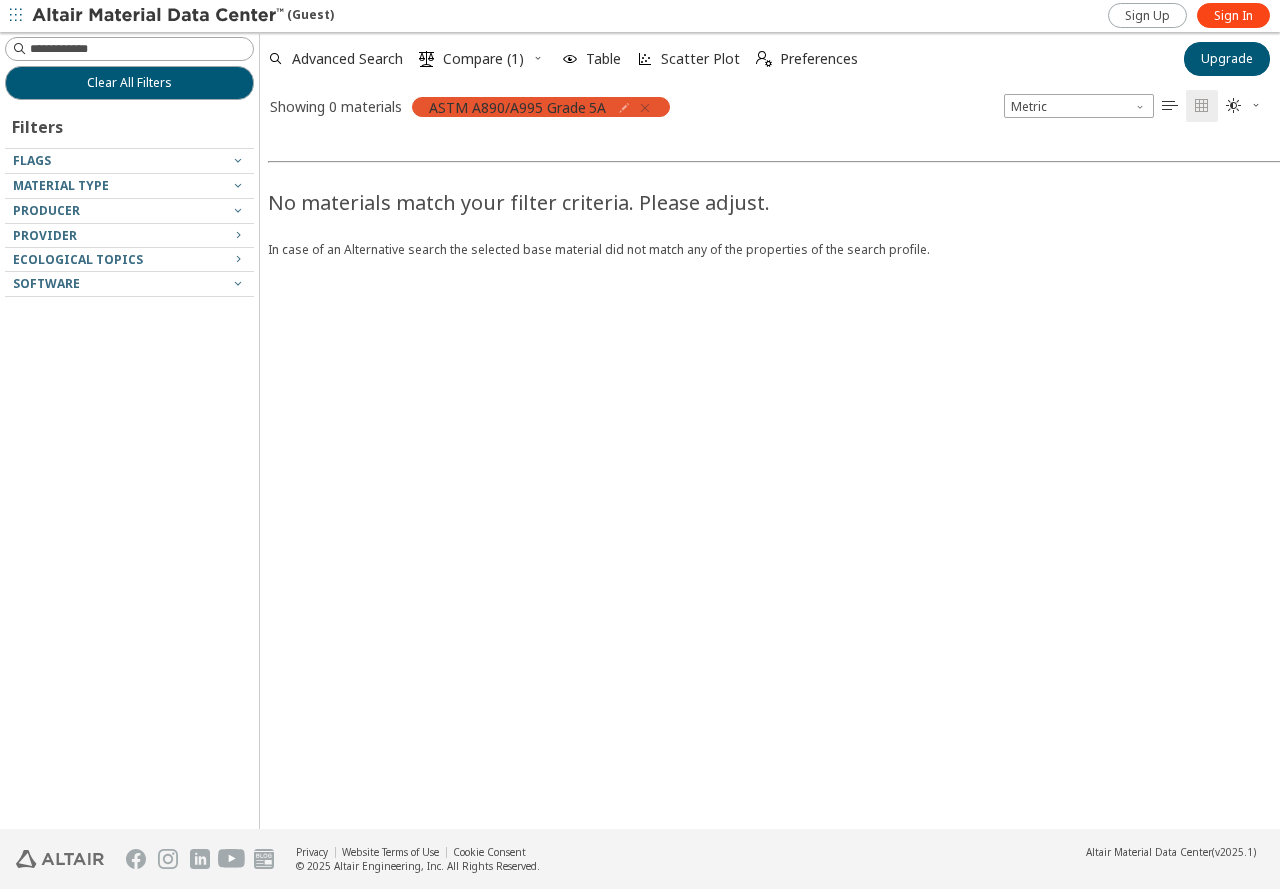 click at bounding box center (645, 108) 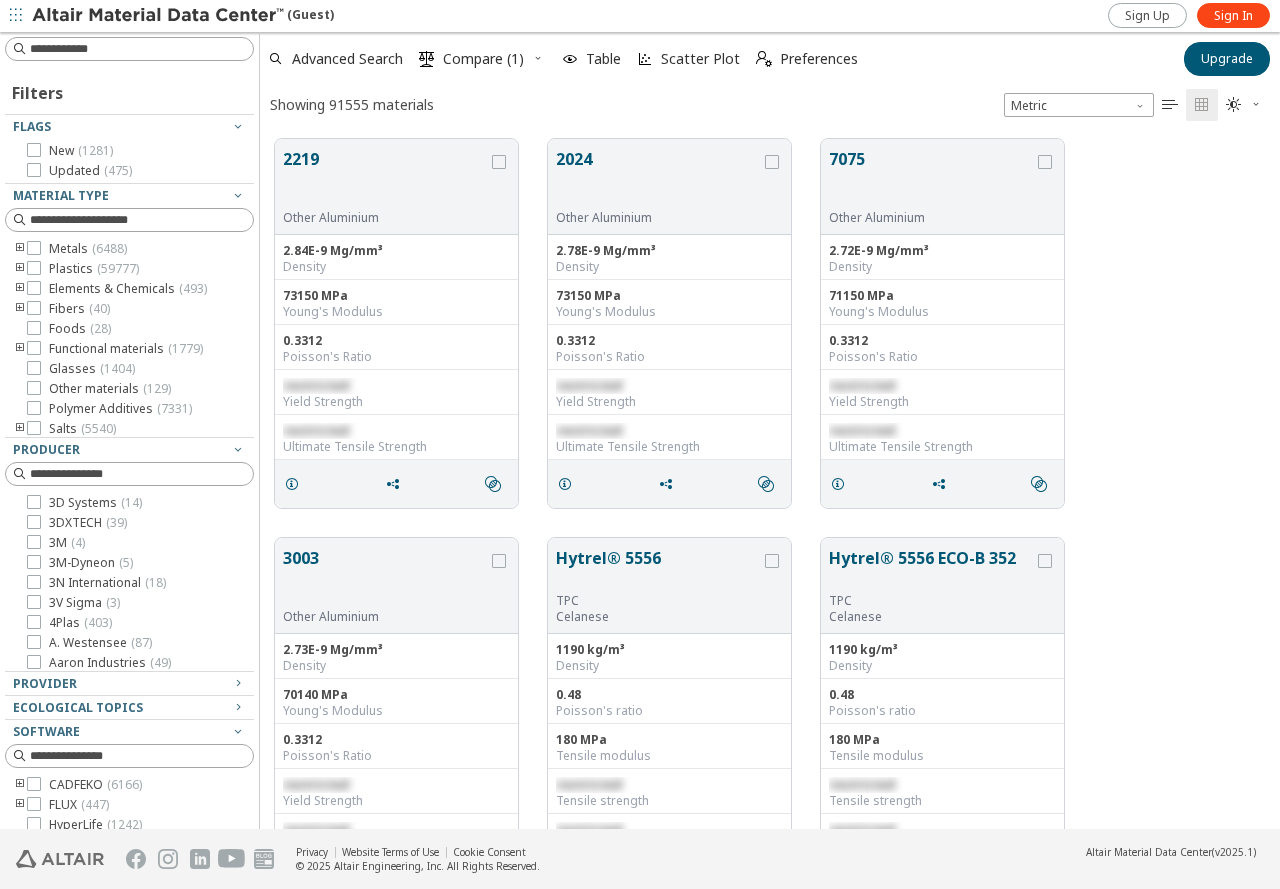 scroll, scrollTop: 16, scrollLeft: 16, axis: both 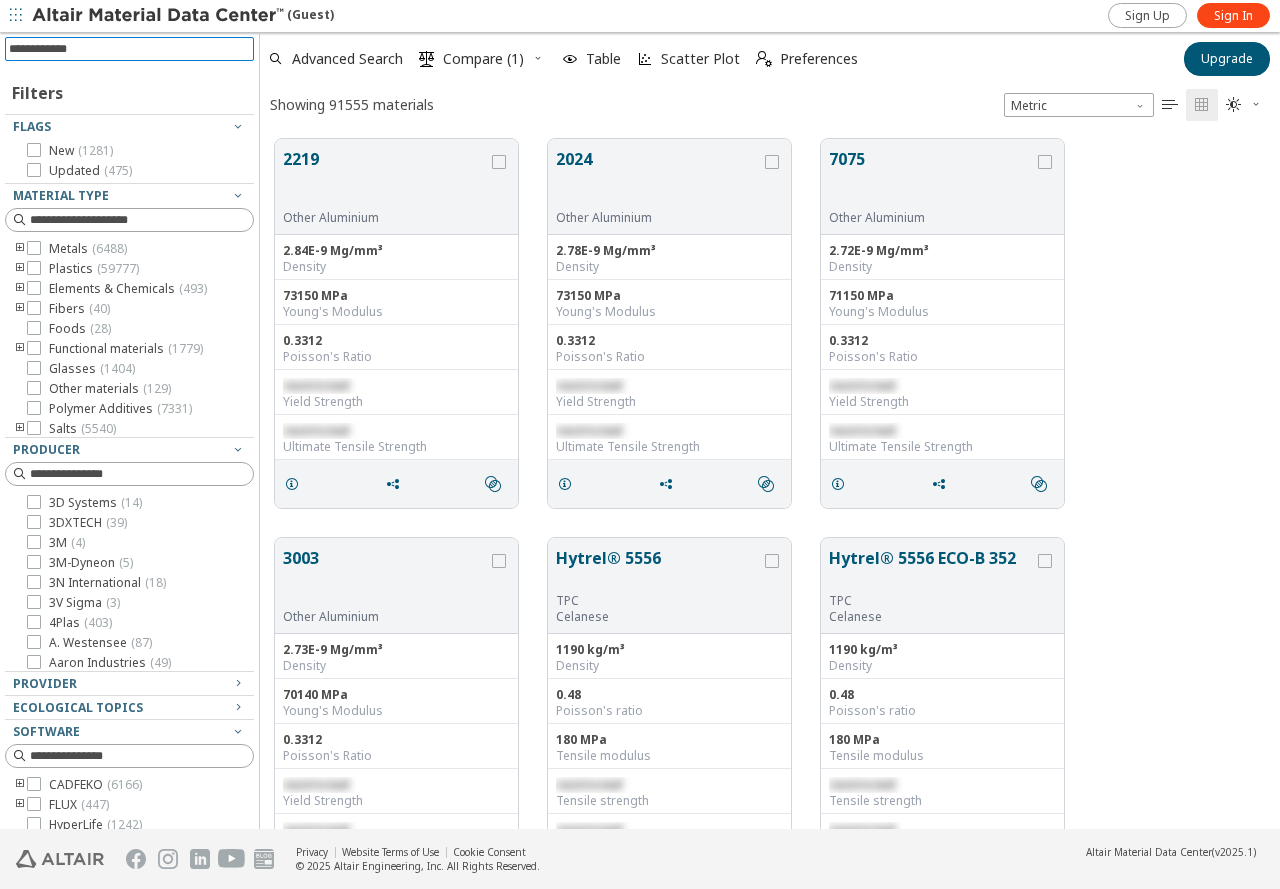 click at bounding box center [131, 49] 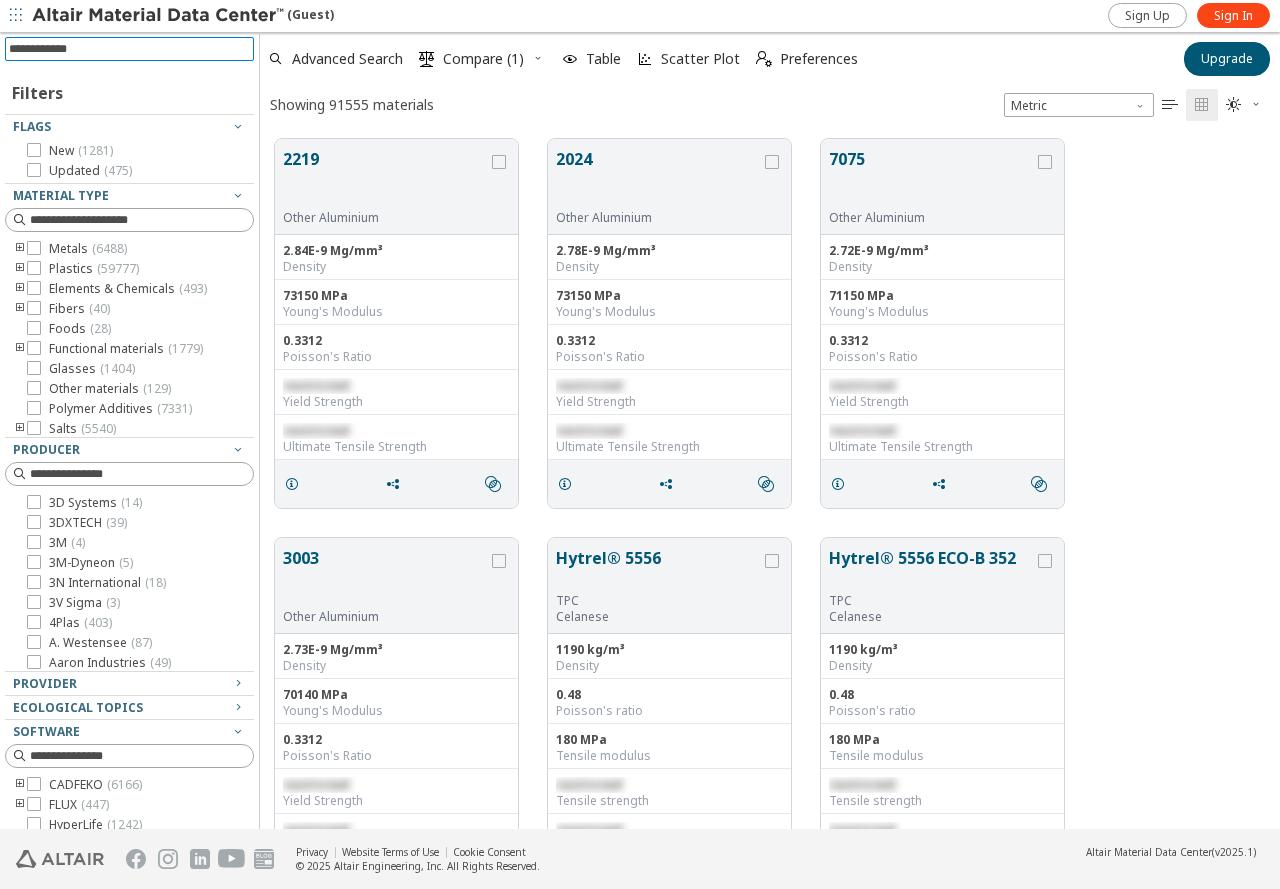 paste 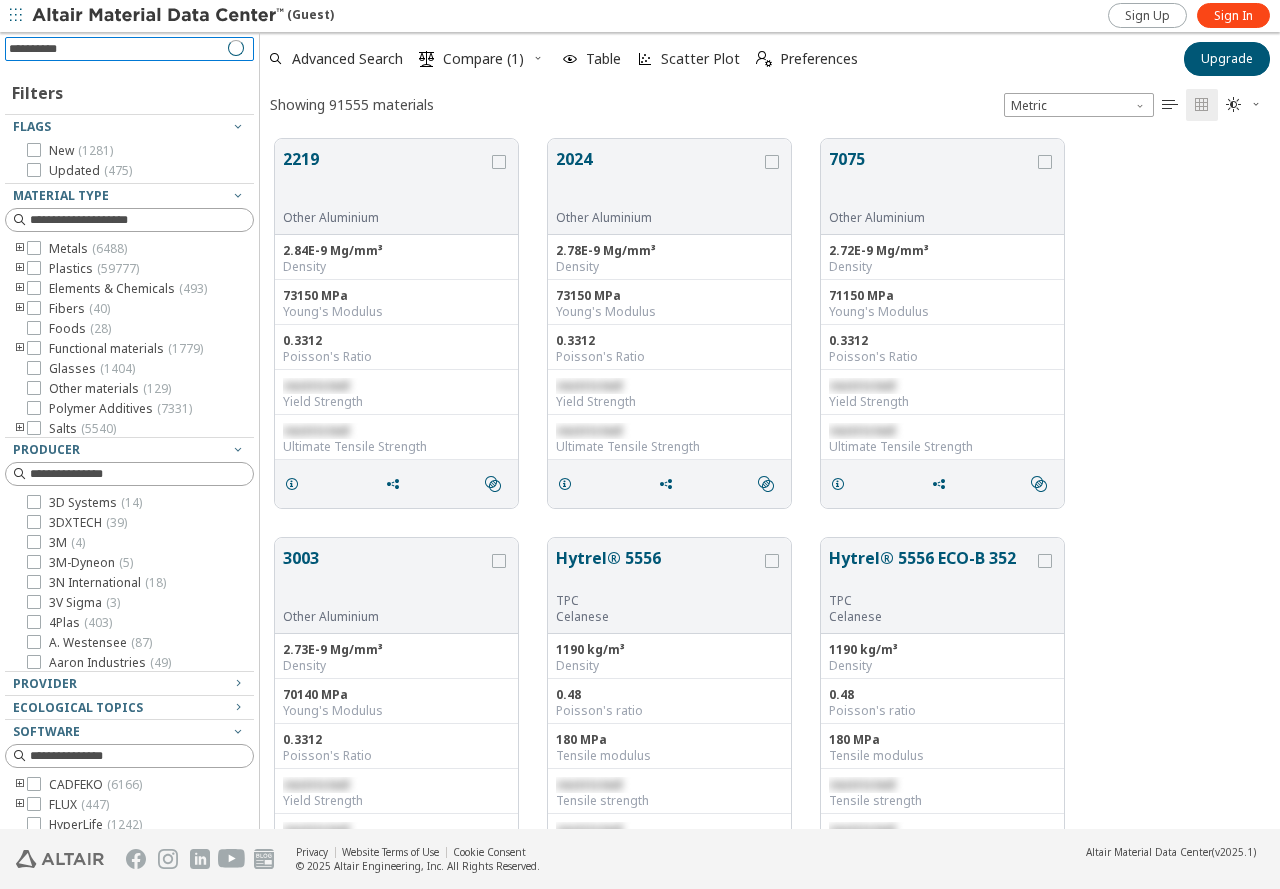 type on "*********" 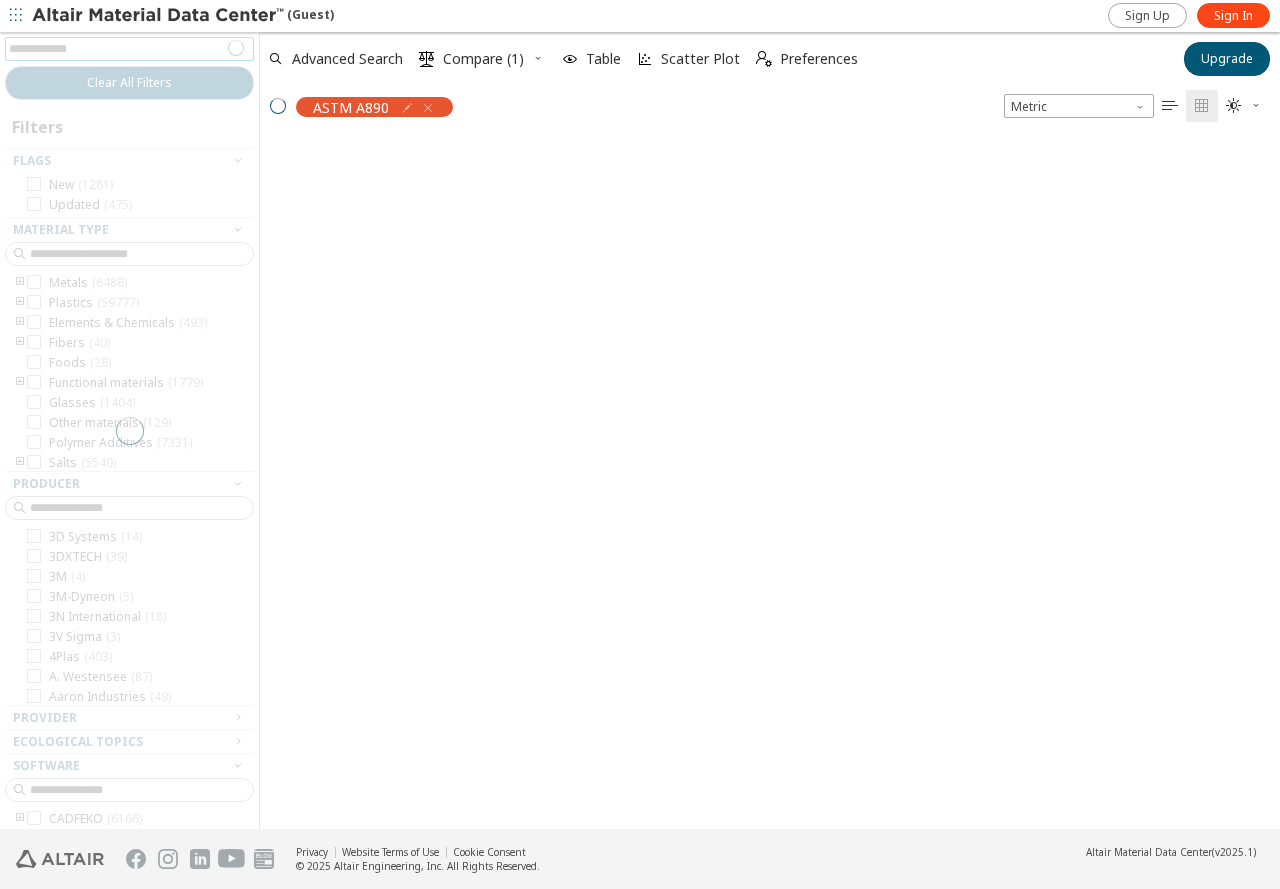 scroll, scrollTop: 687, scrollLeft: 1005, axis: both 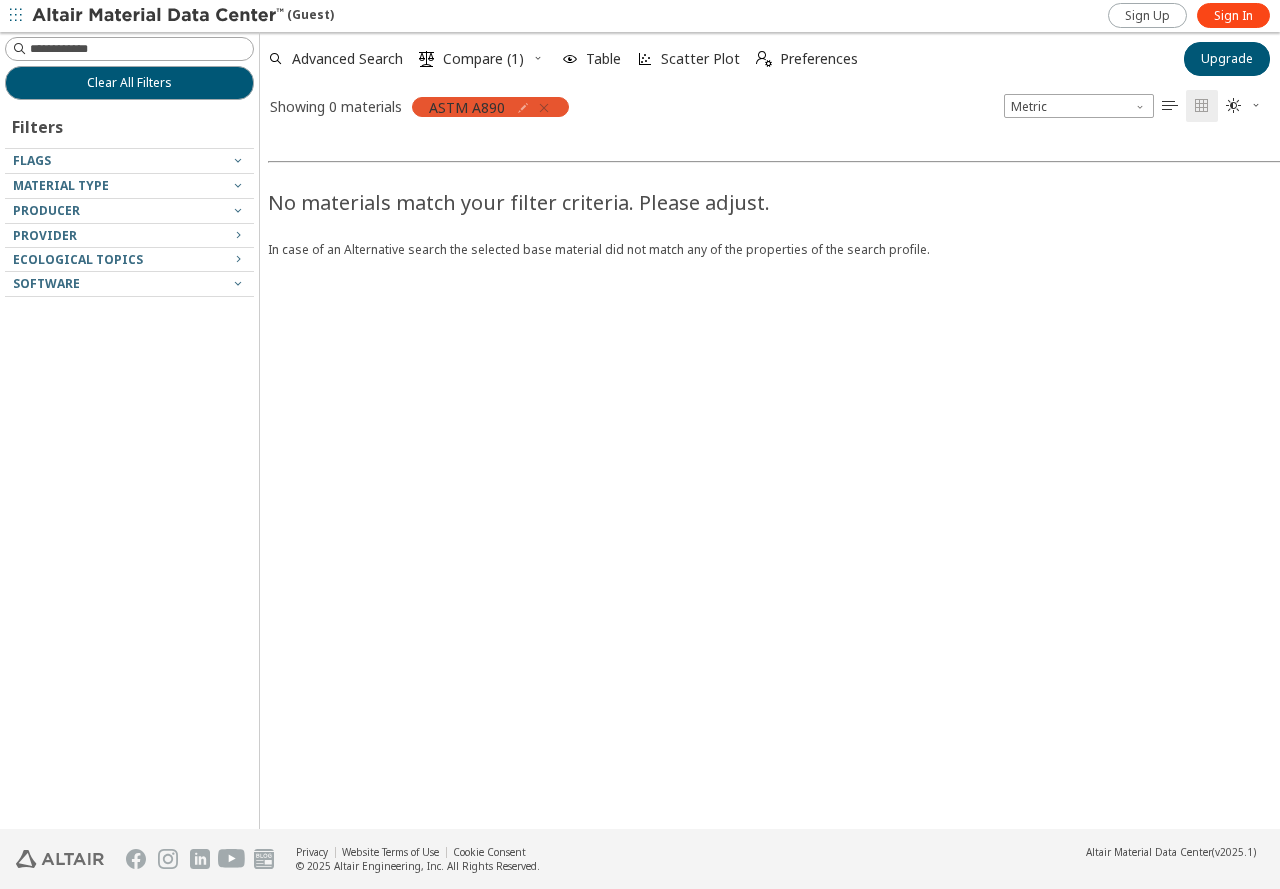 click at bounding box center [544, 108] 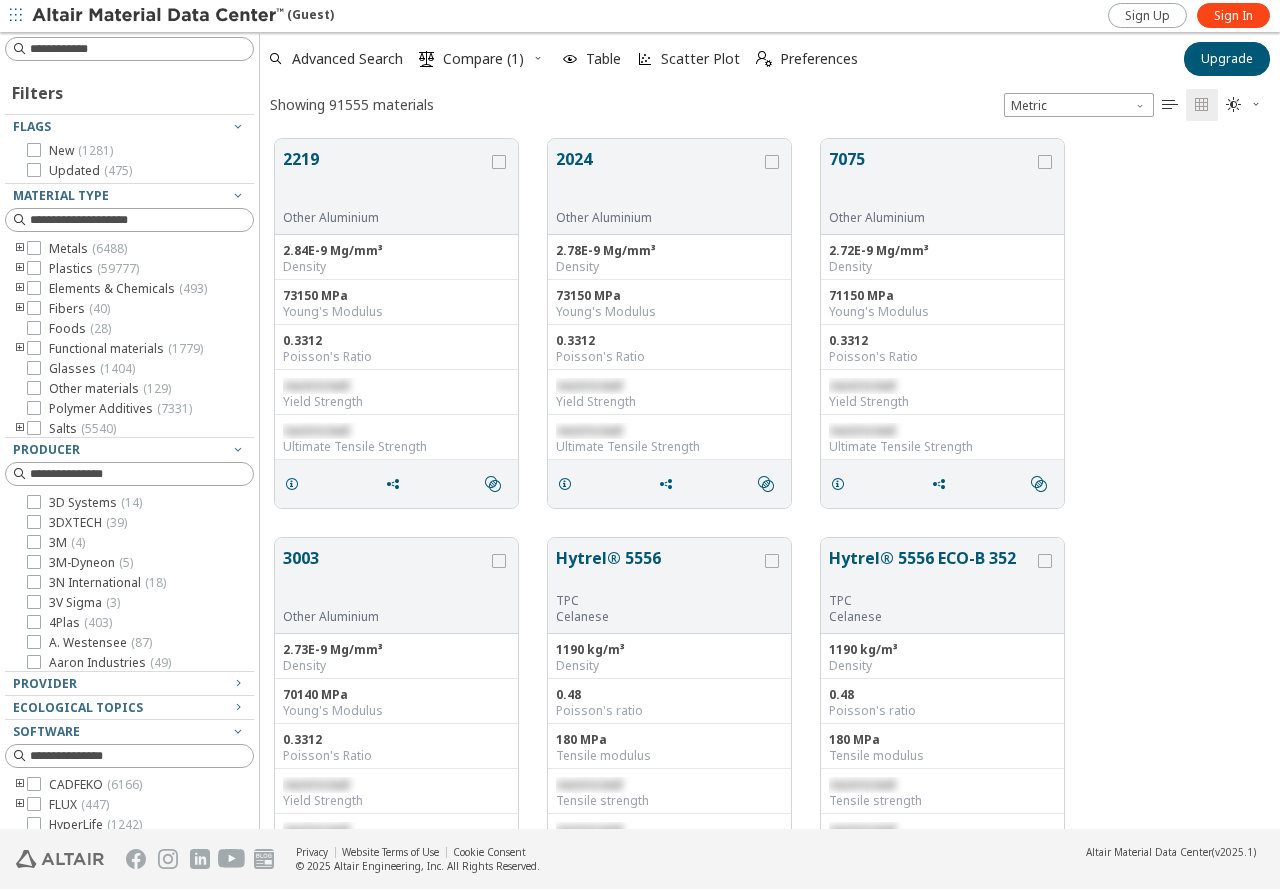 scroll, scrollTop: 16, scrollLeft: 16, axis: both 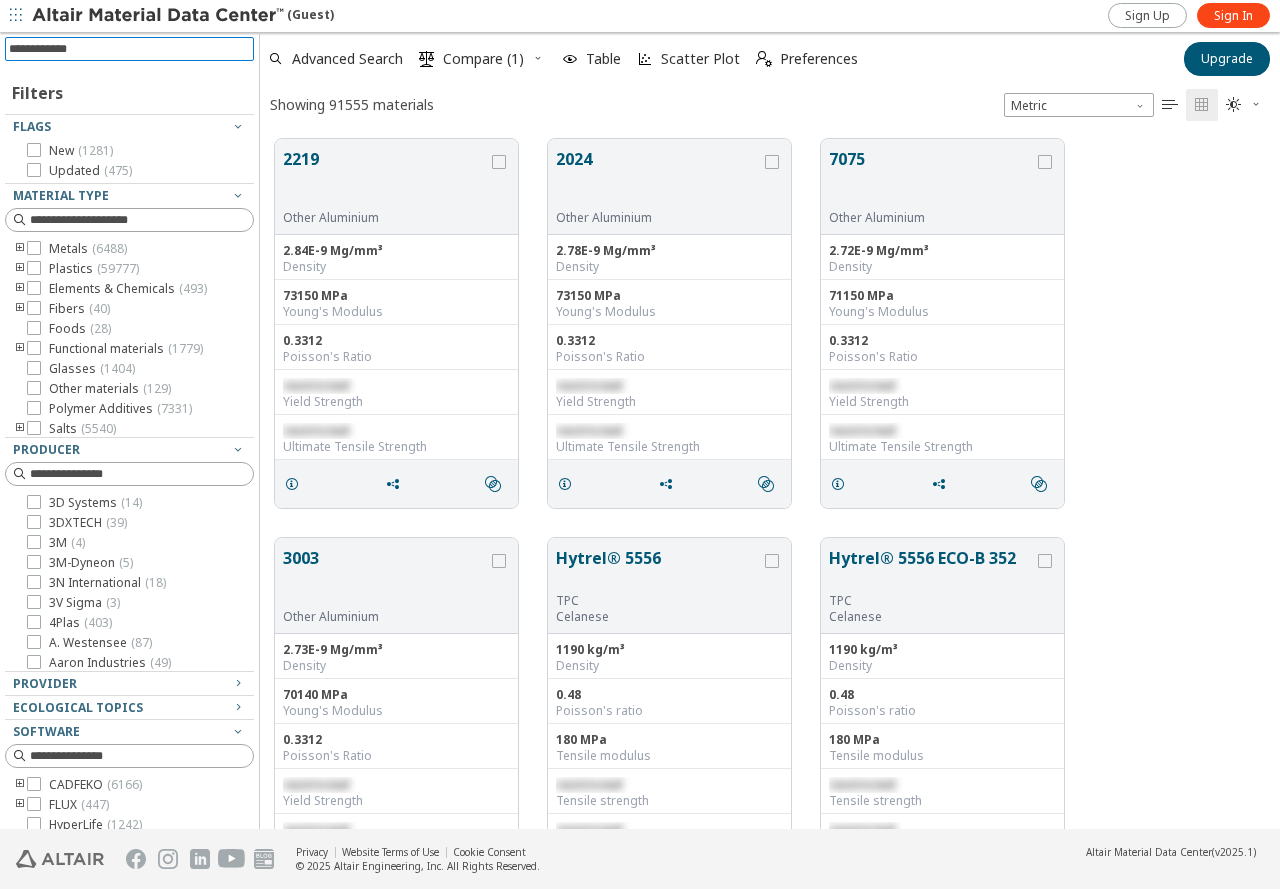 click at bounding box center (131, 49) 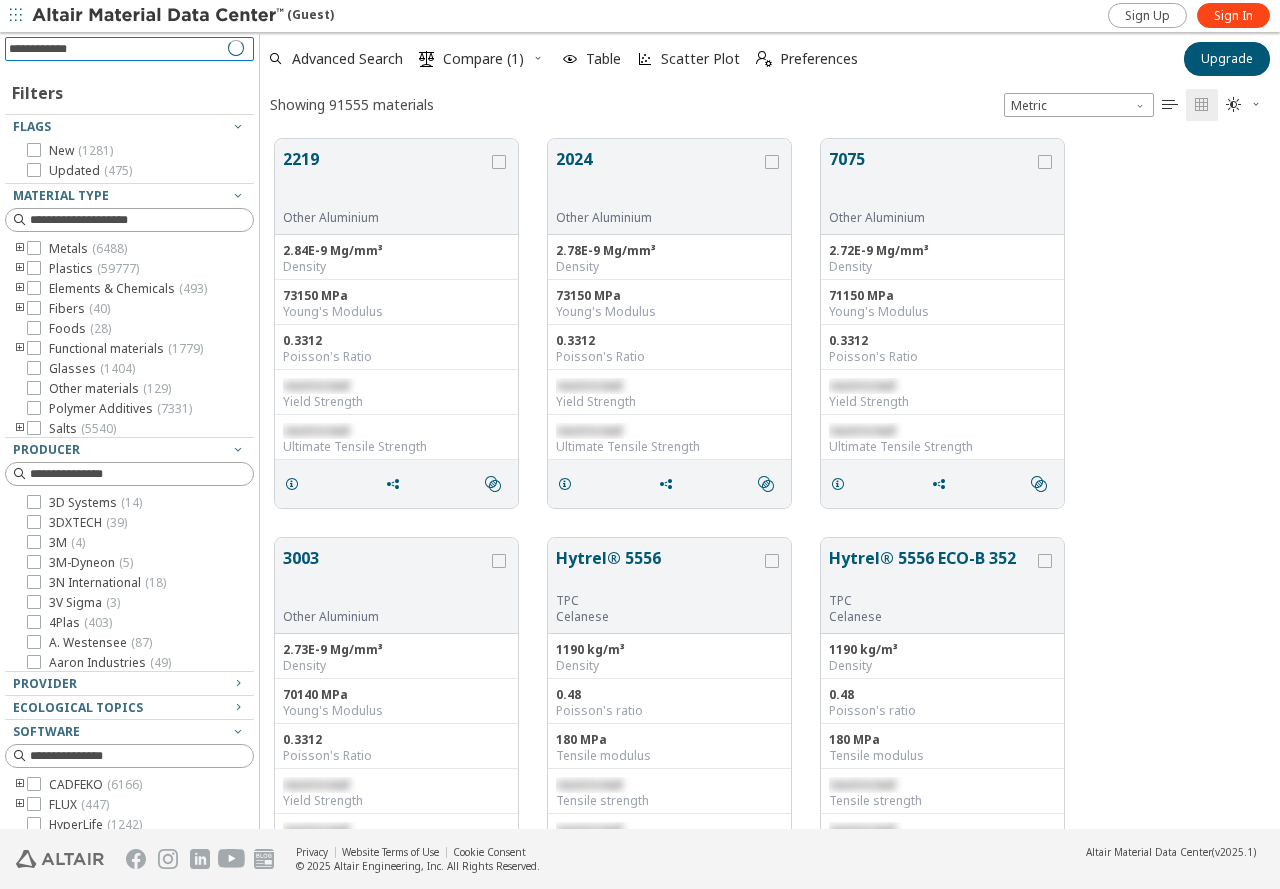 scroll, scrollTop: 687, scrollLeft: 1005, axis: both 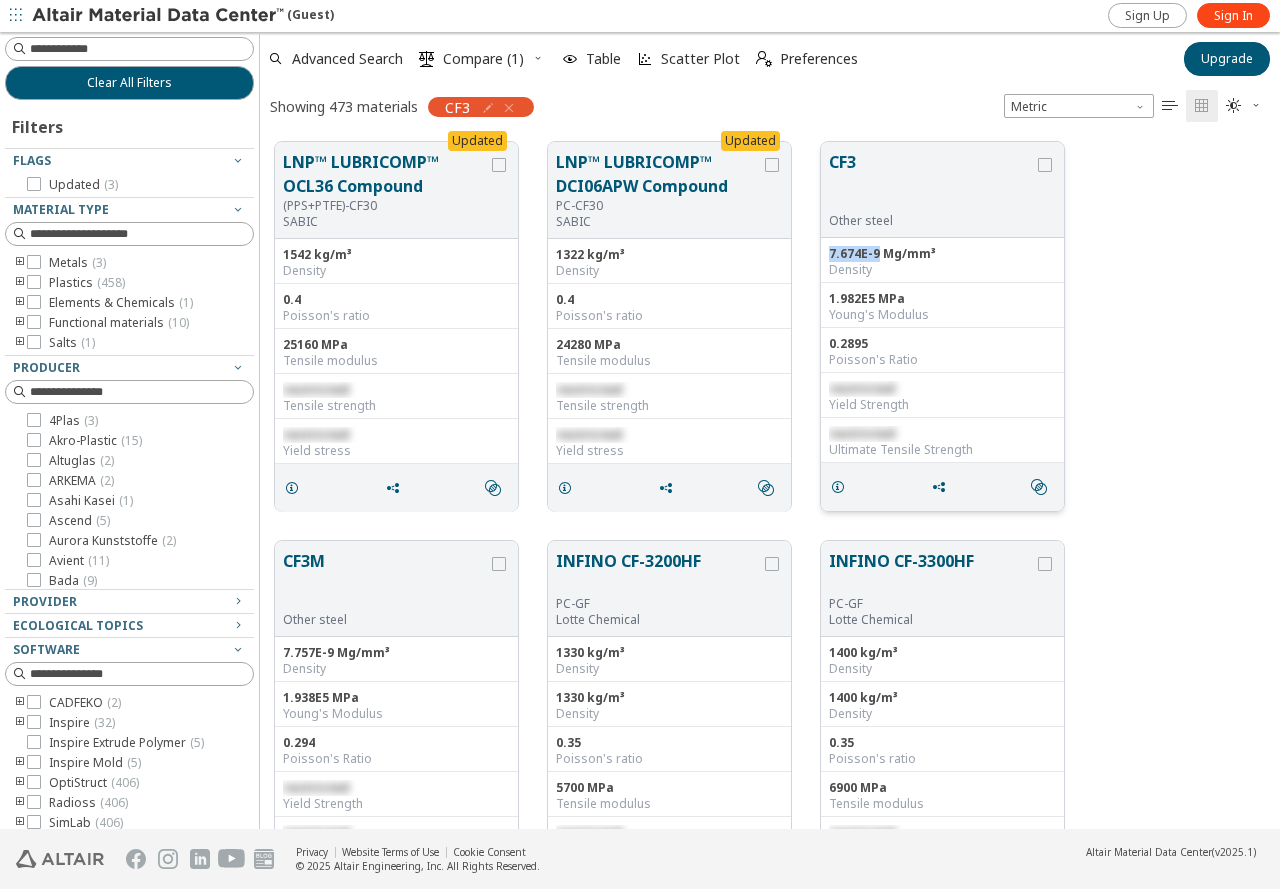 drag, startPoint x: 875, startPoint y: 254, endPoint x: 821, endPoint y: 260, distance: 54.33231 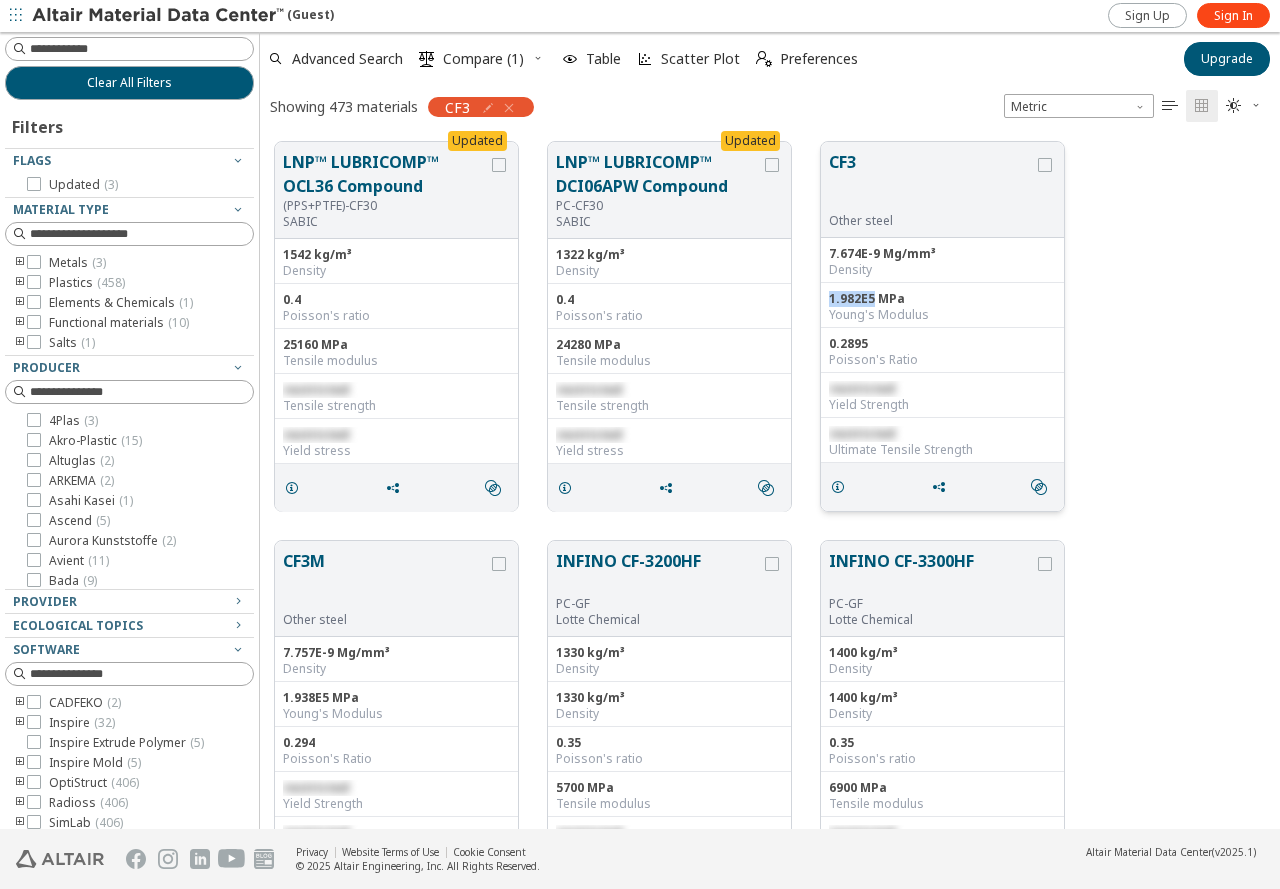 drag, startPoint x: 871, startPoint y: 297, endPoint x: 828, endPoint y: 299, distance: 43.046486 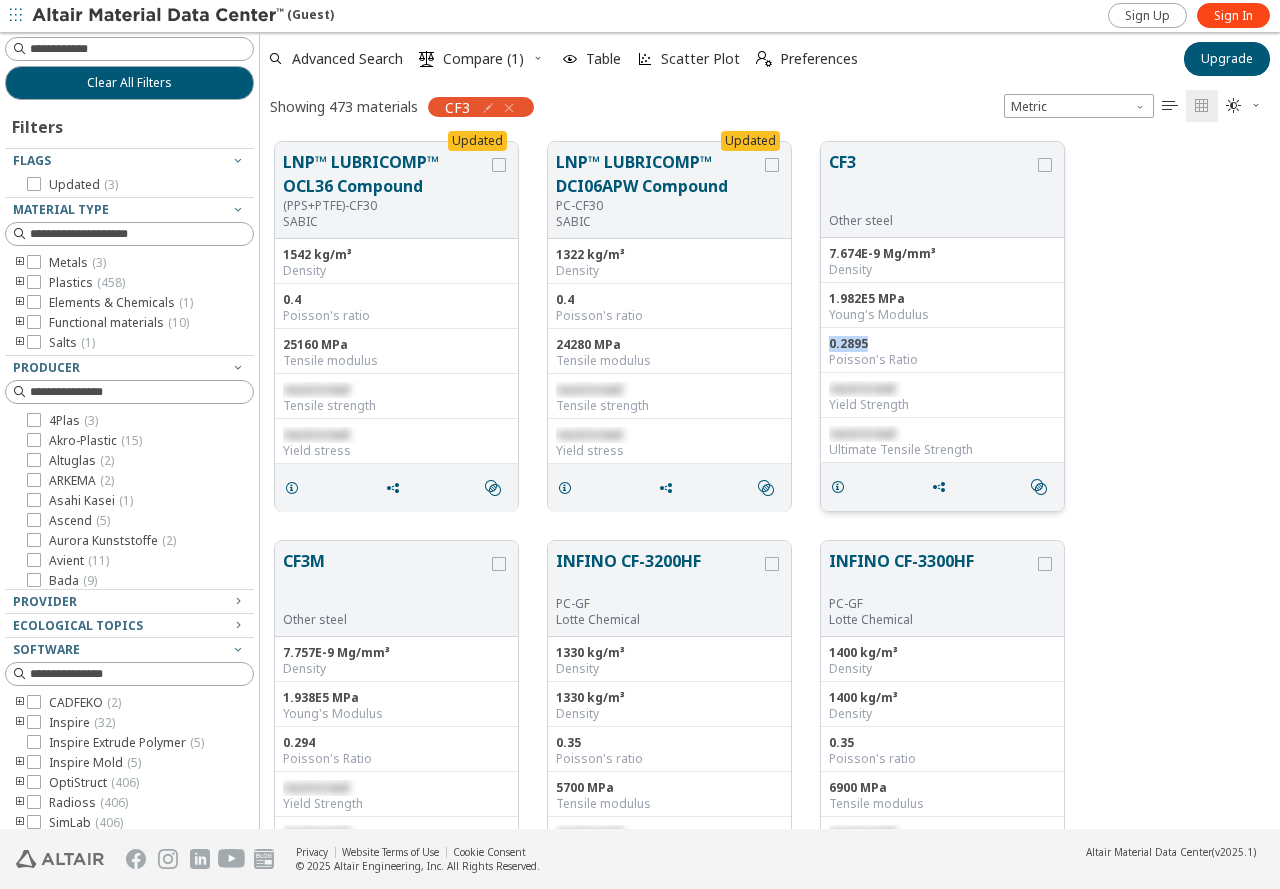 drag, startPoint x: 886, startPoint y: 343, endPoint x: 827, endPoint y: 342, distance: 59.008472 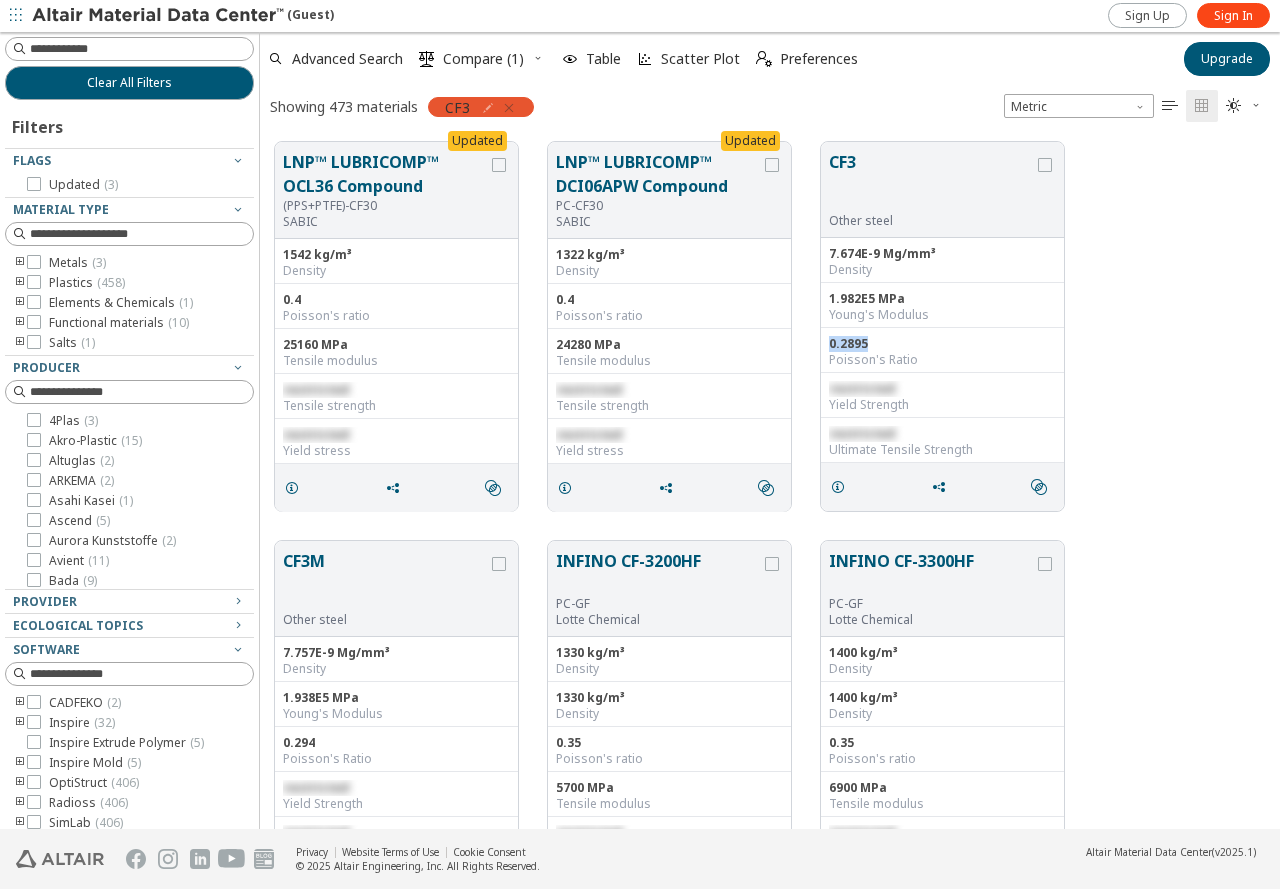 click at bounding box center [509, 108] 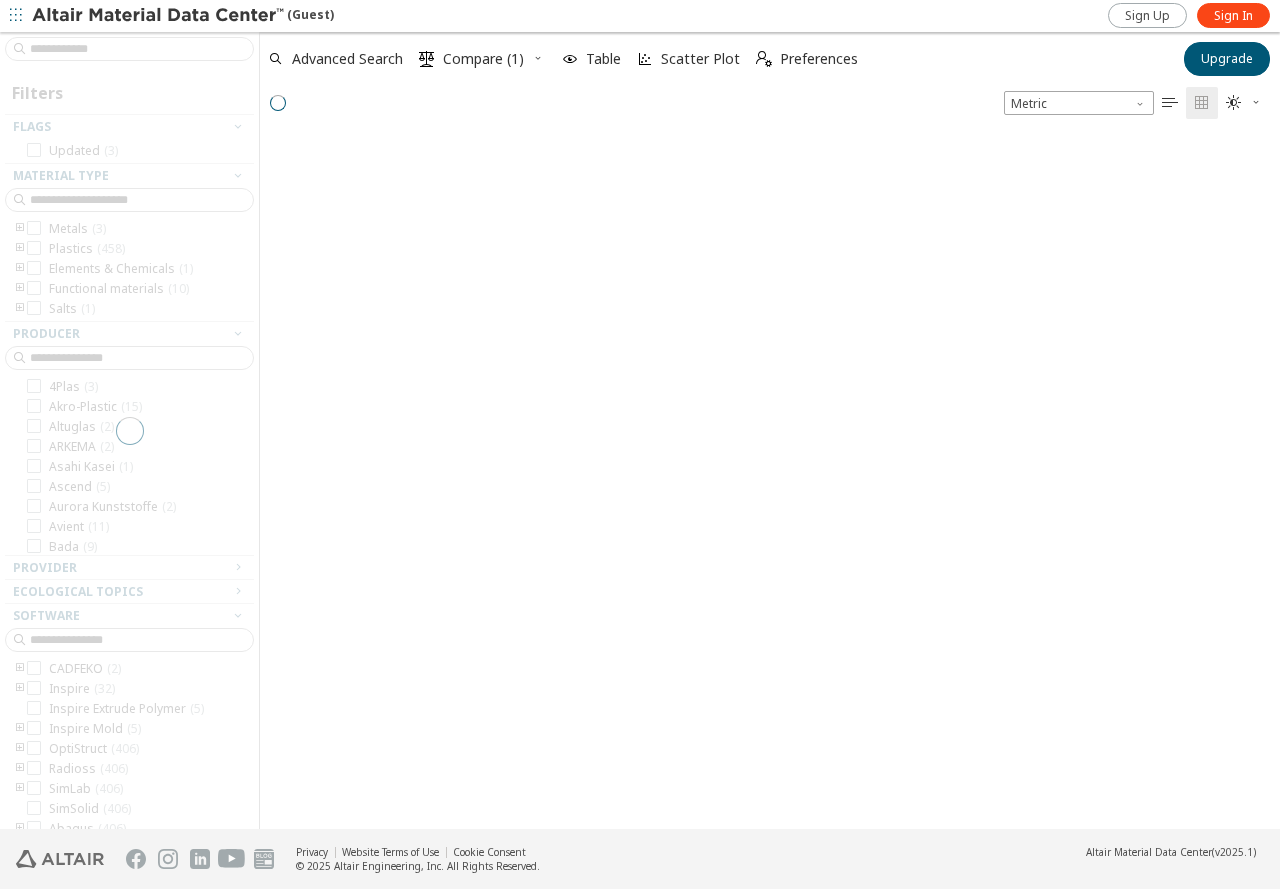 scroll, scrollTop: 16, scrollLeft: 16, axis: both 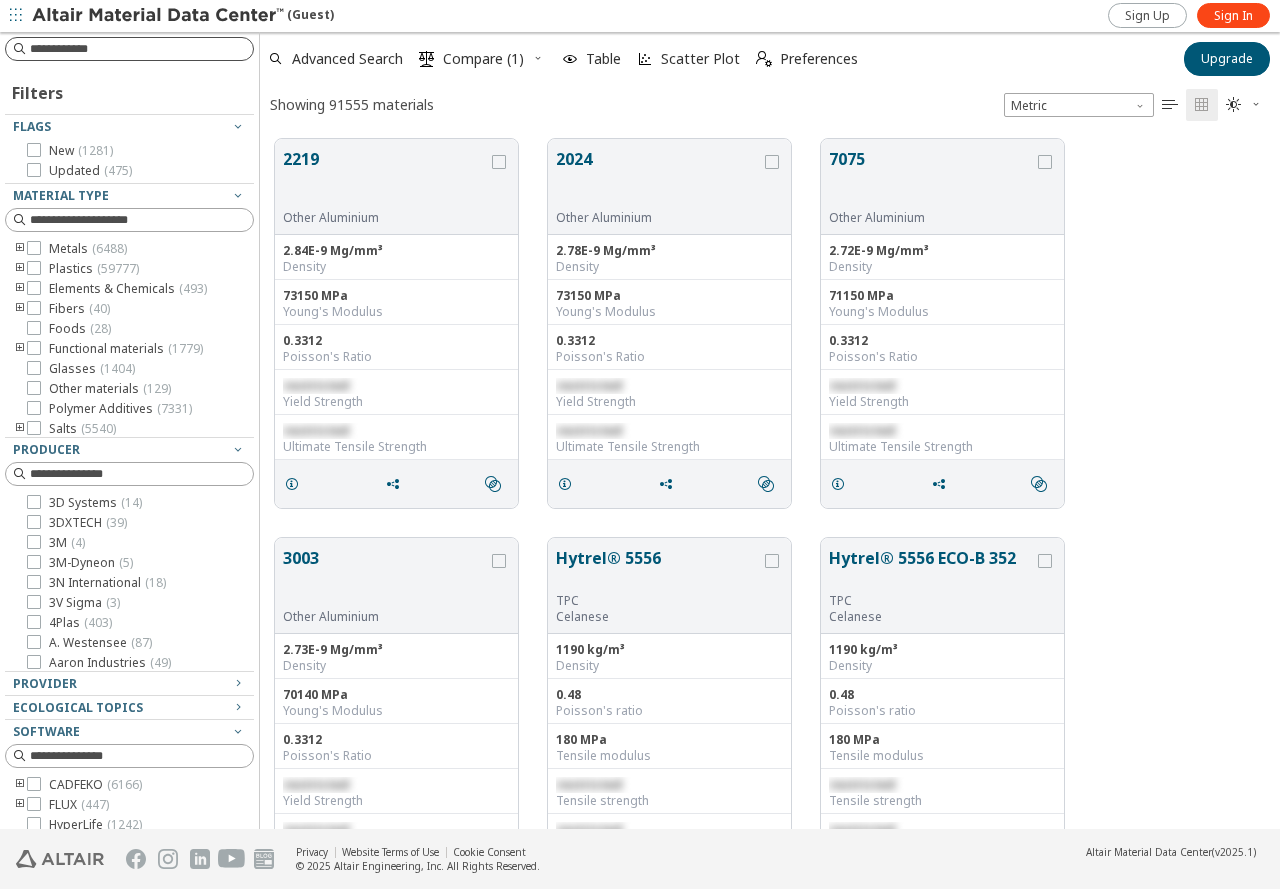 click at bounding box center [141, 49] 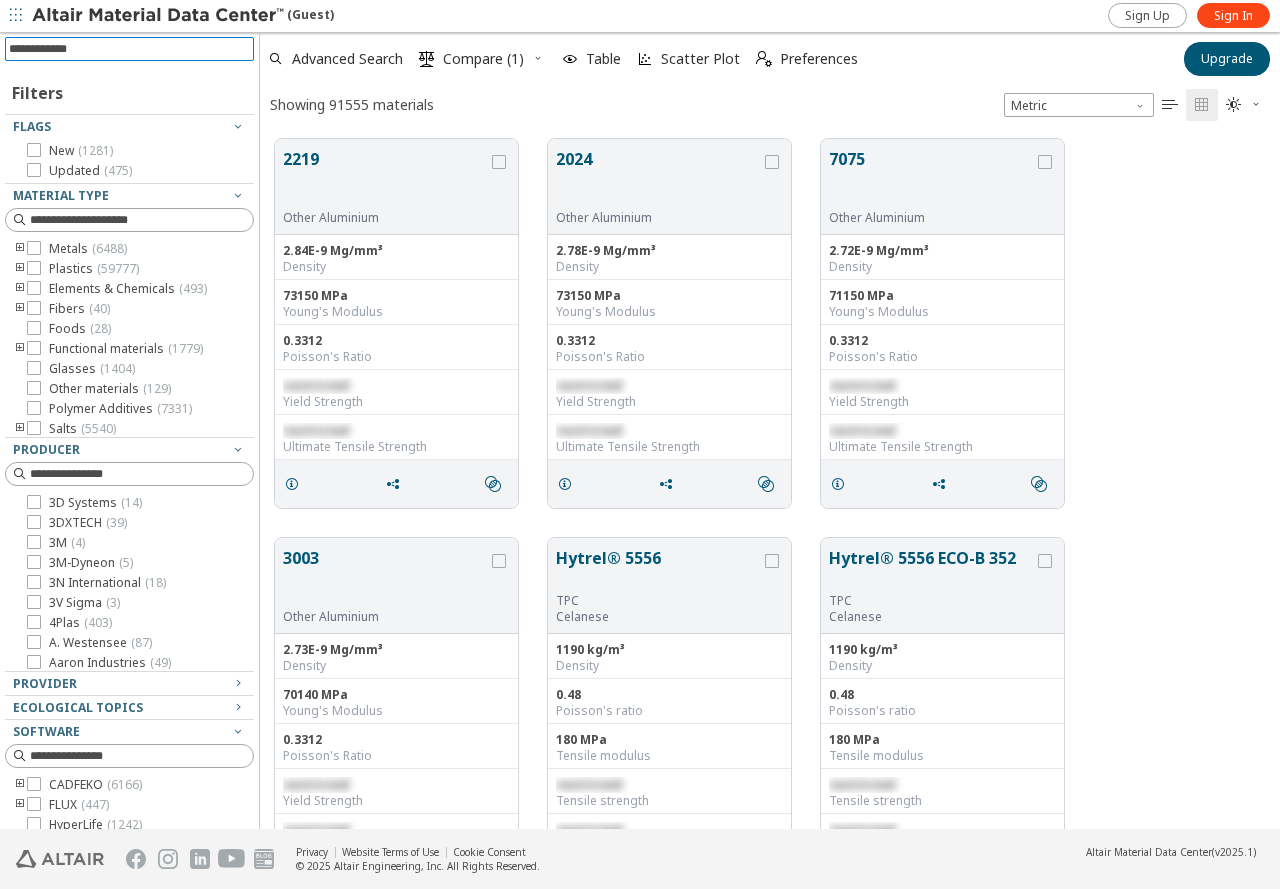 paste 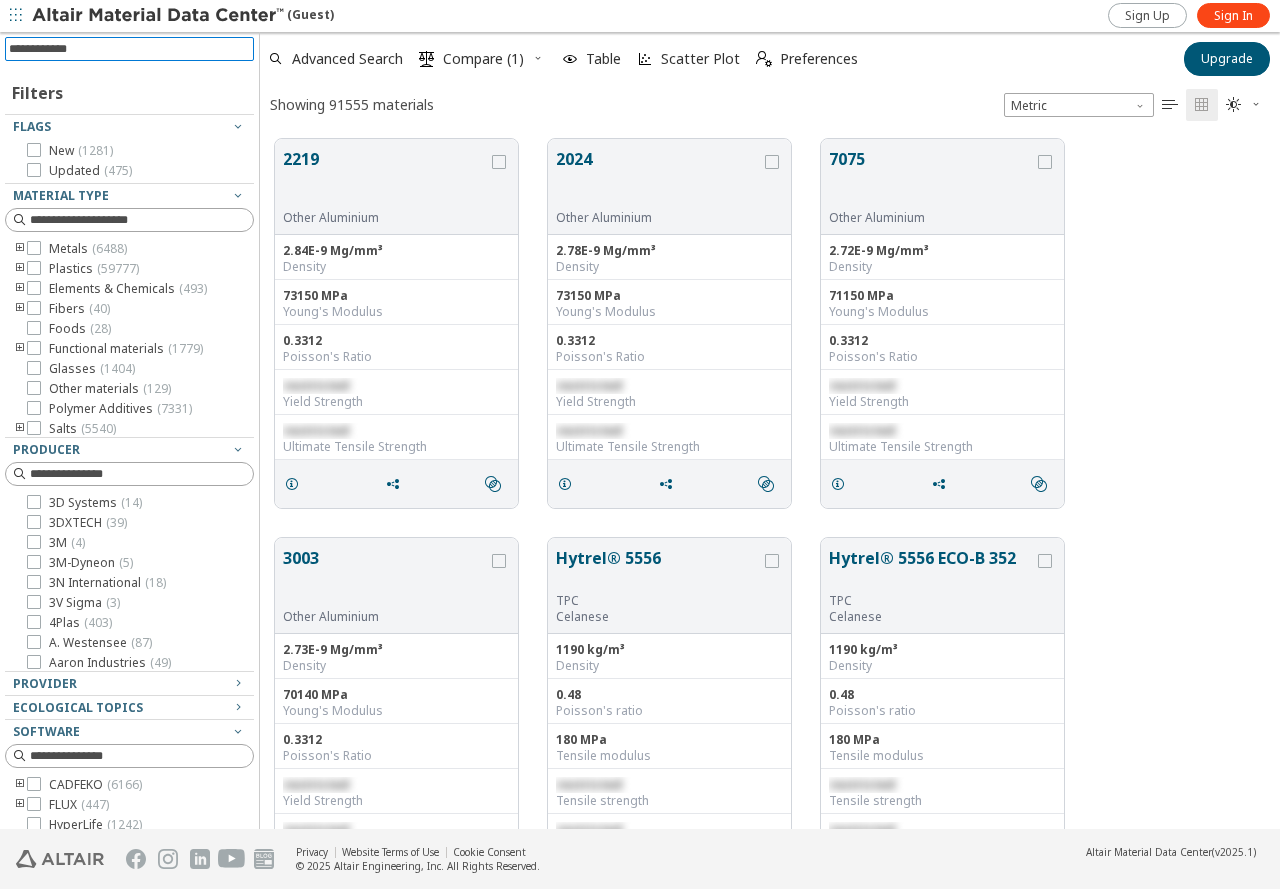 type on "****" 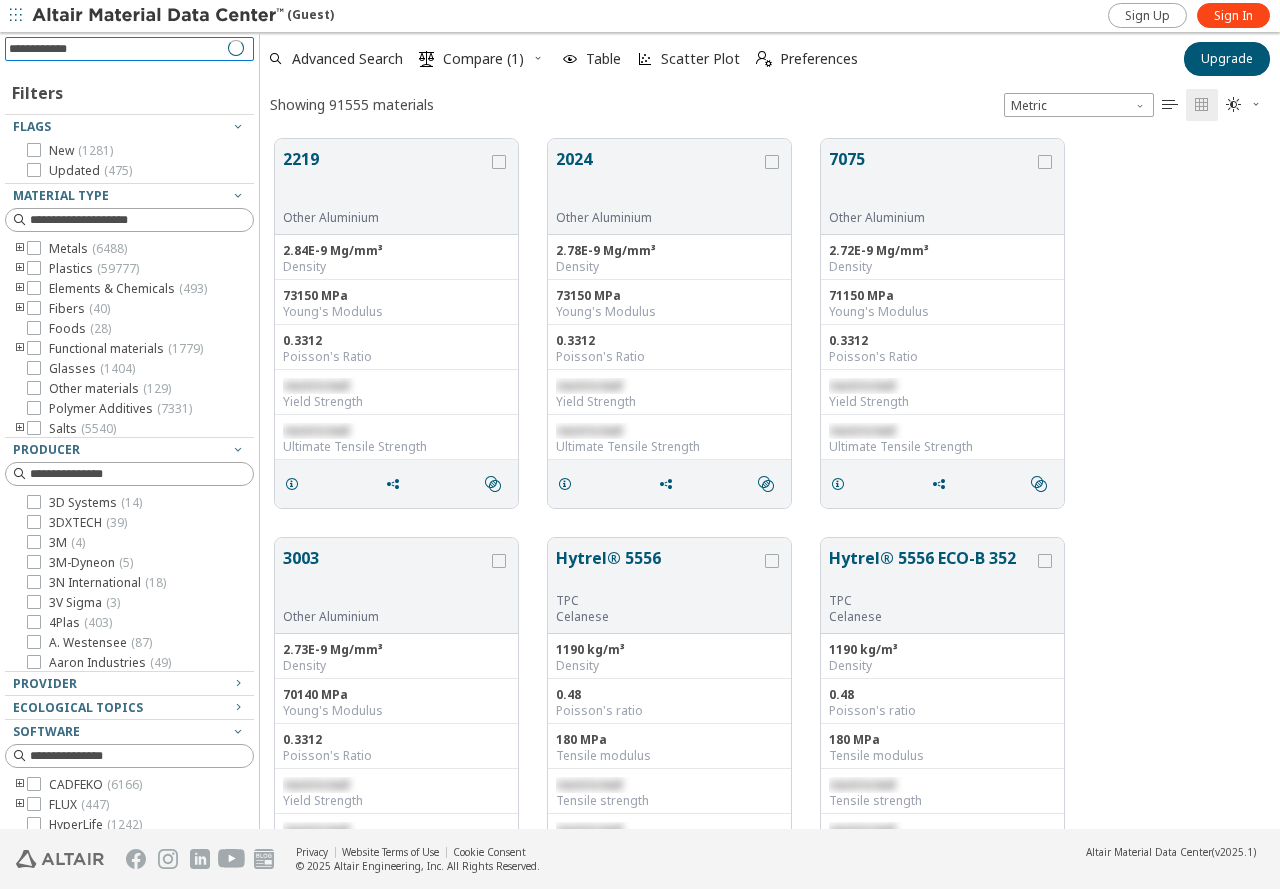 scroll, scrollTop: 687, scrollLeft: 1005, axis: both 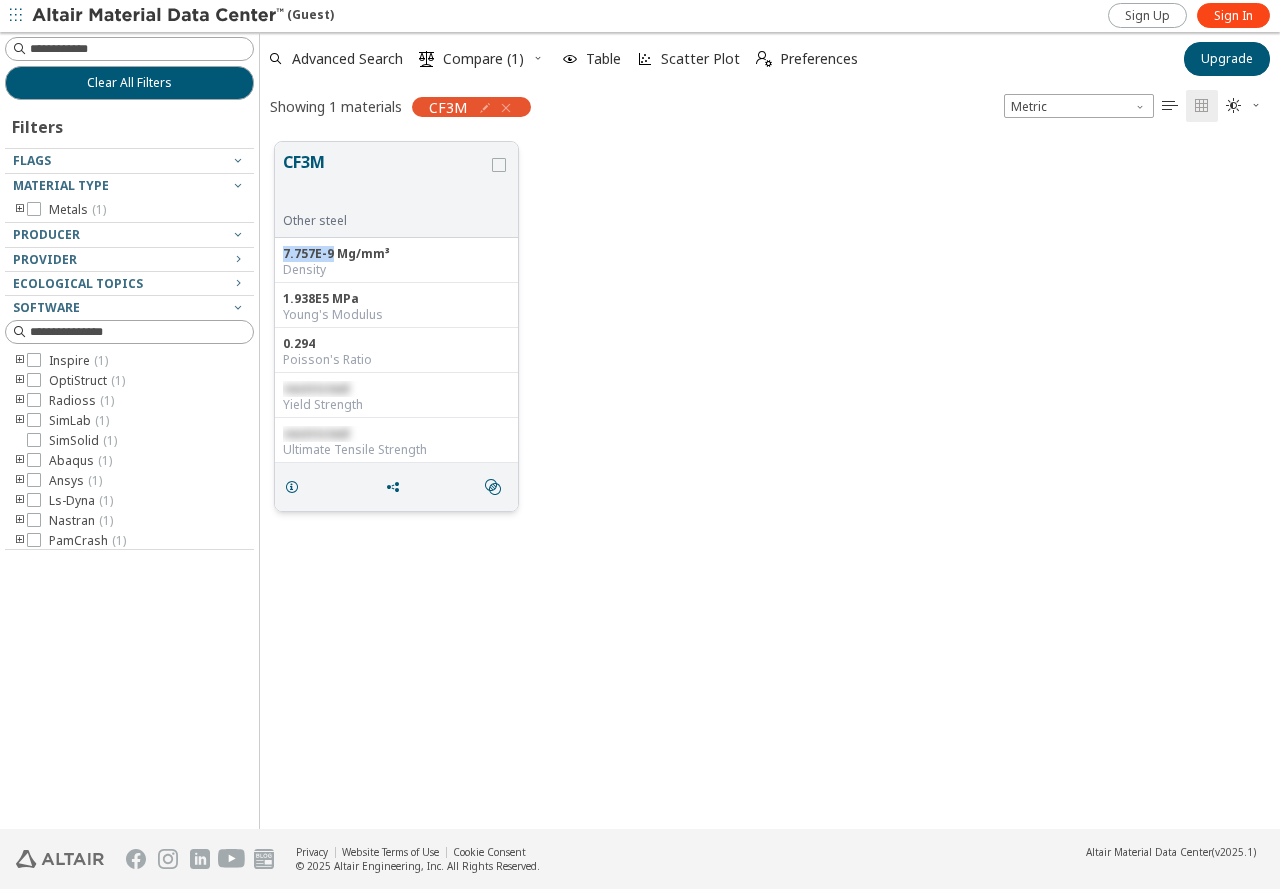 drag, startPoint x: 330, startPoint y: 259, endPoint x: 284, endPoint y: 252, distance: 46.52956 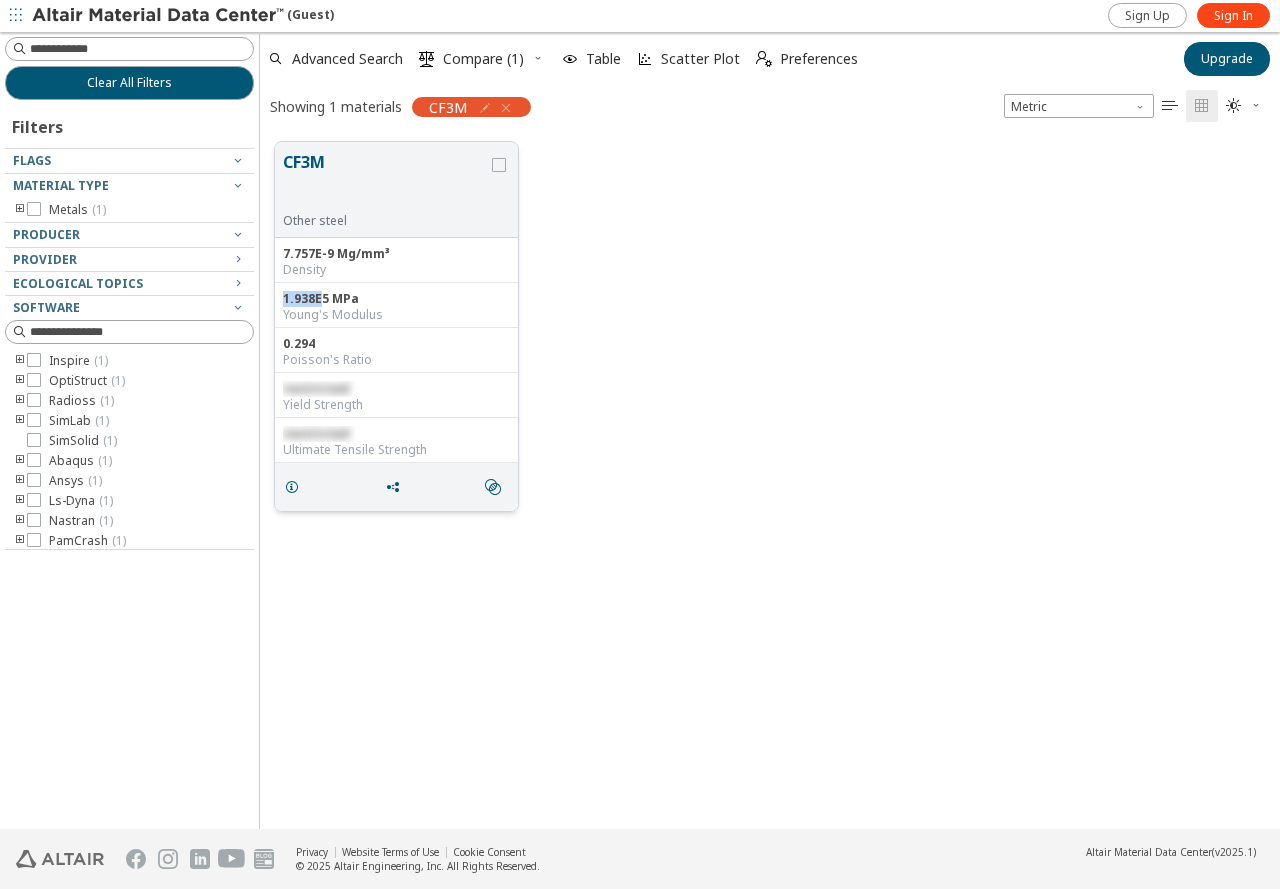 drag, startPoint x: 321, startPoint y: 296, endPoint x: 285, endPoint y: 292, distance: 36.221542 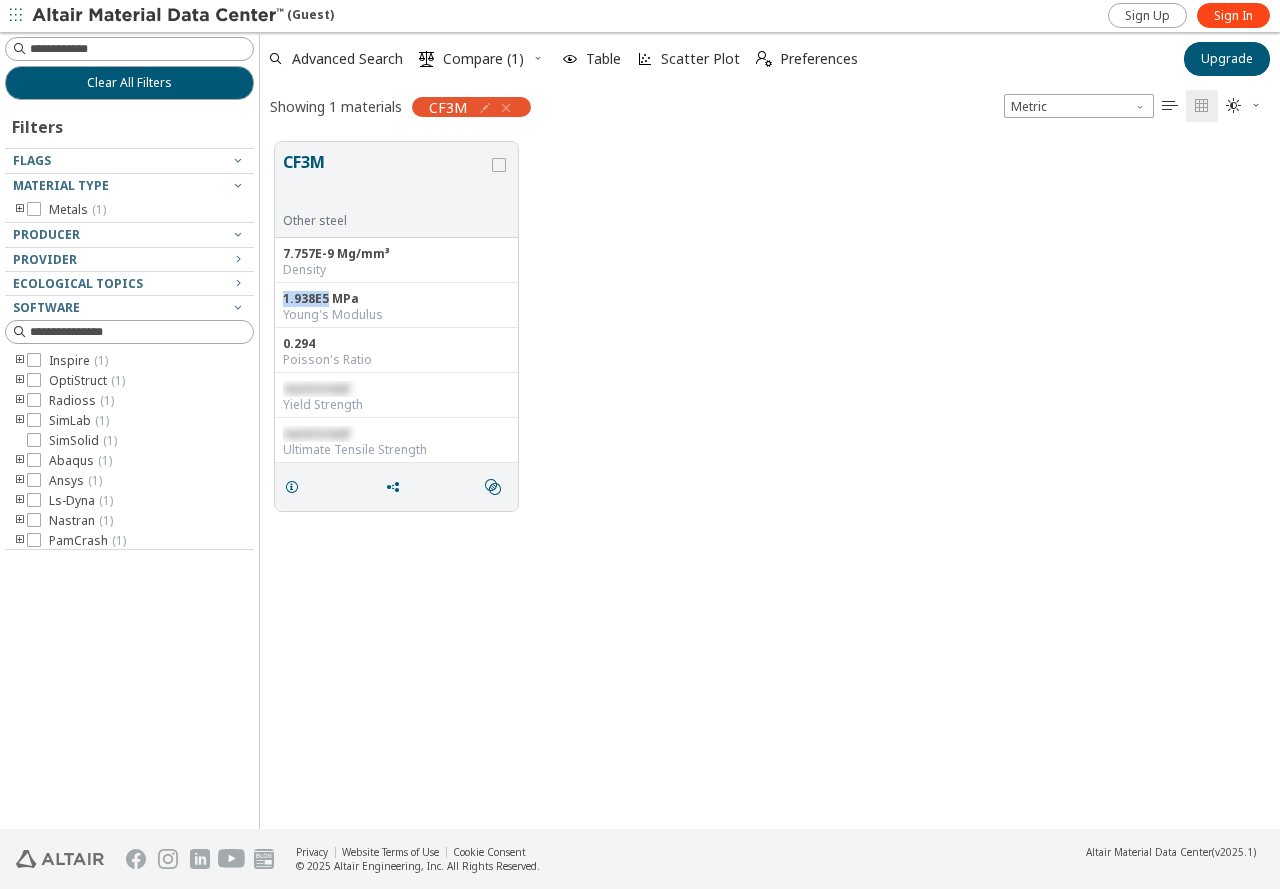 drag, startPoint x: 326, startPoint y: 292, endPoint x: 272, endPoint y: 293, distance: 54.00926 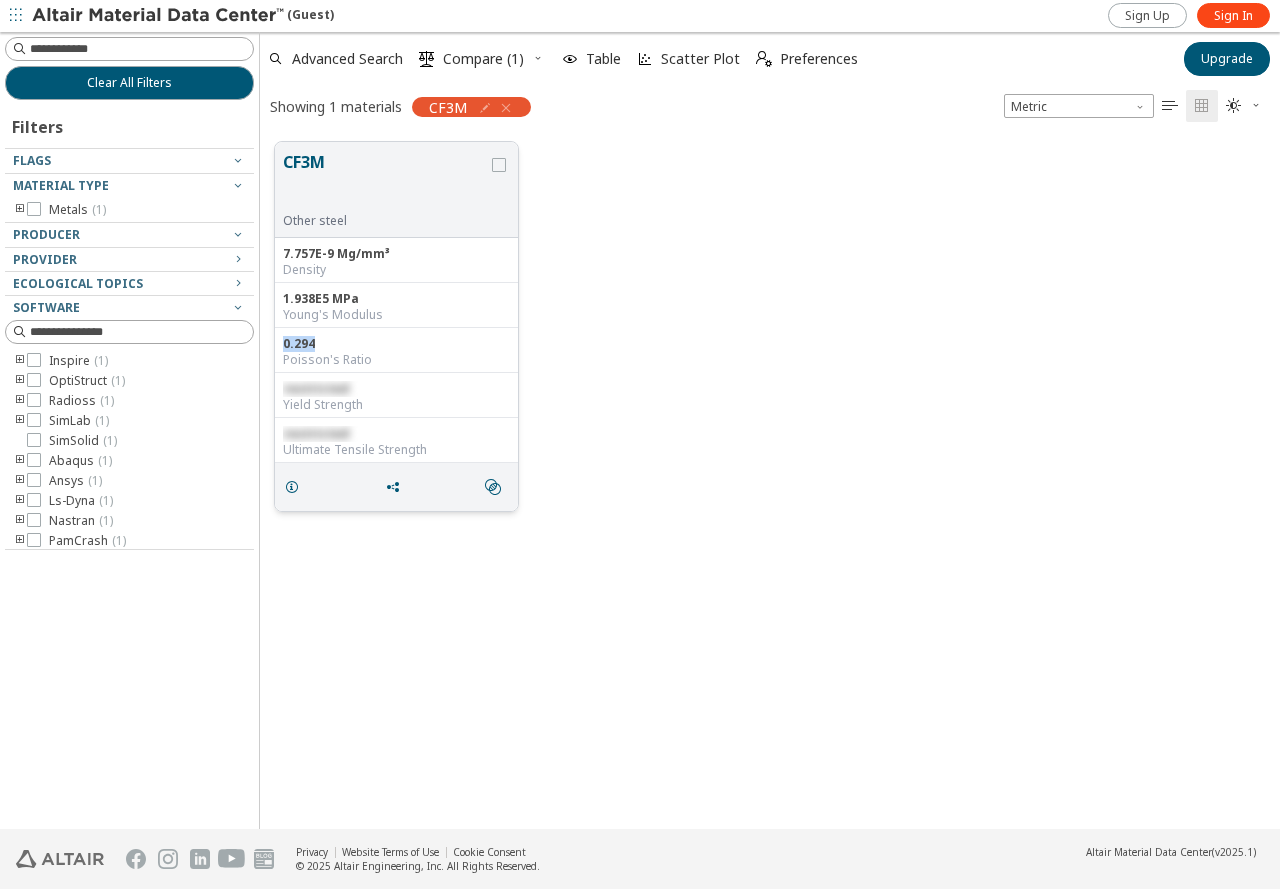 drag, startPoint x: 317, startPoint y: 337, endPoint x: 280, endPoint y: 338, distance: 37.01351 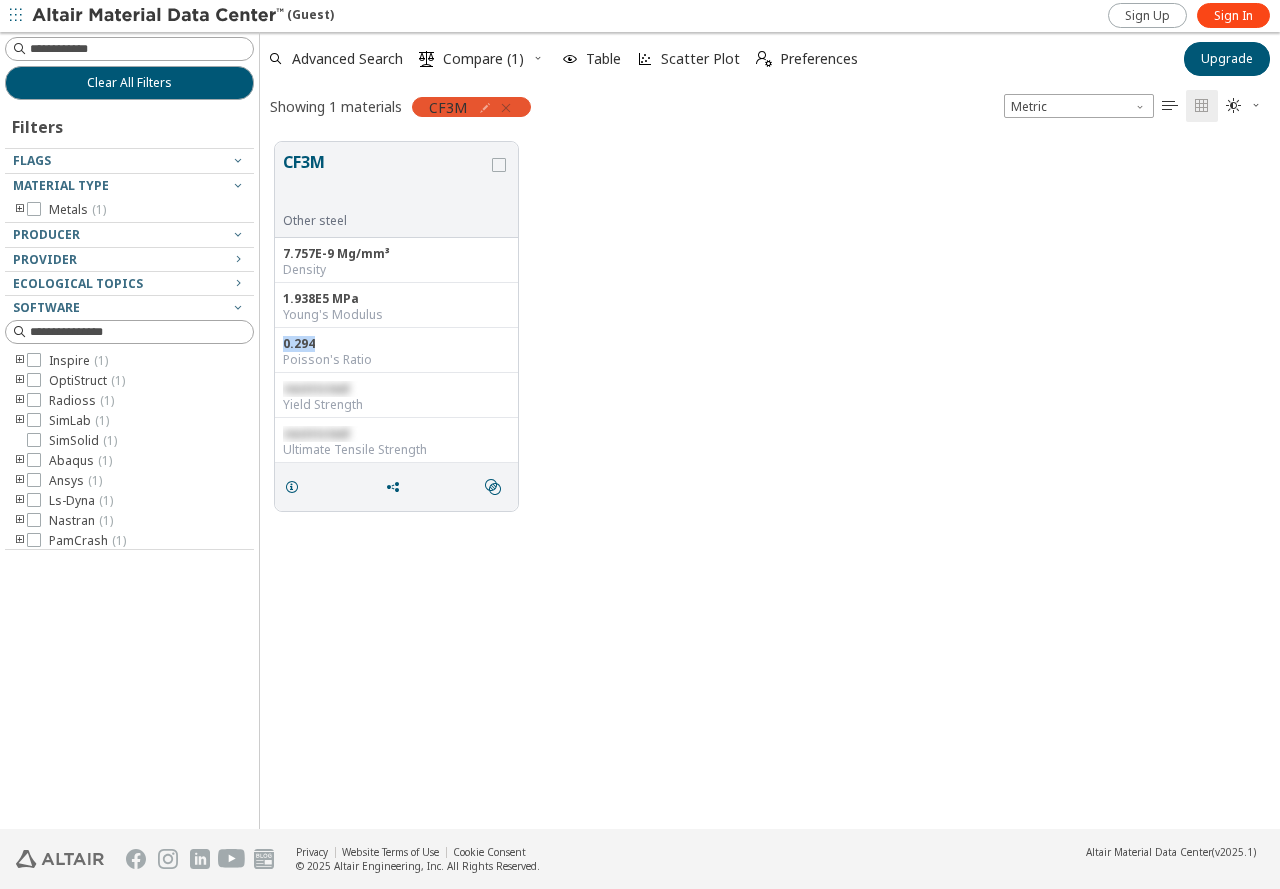 click at bounding box center (506, 108) 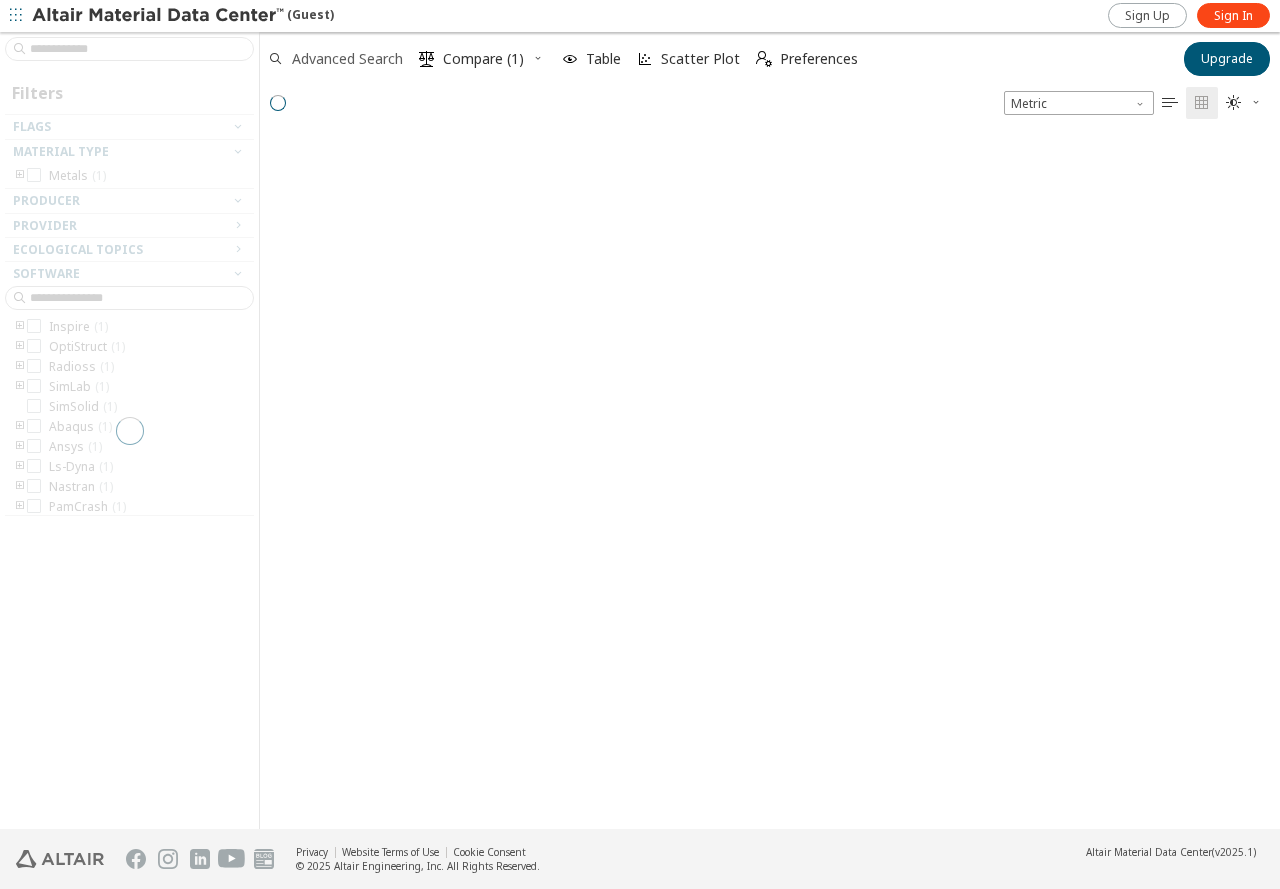 scroll, scrollTop: 16, scrollLeft: 16, axis: both 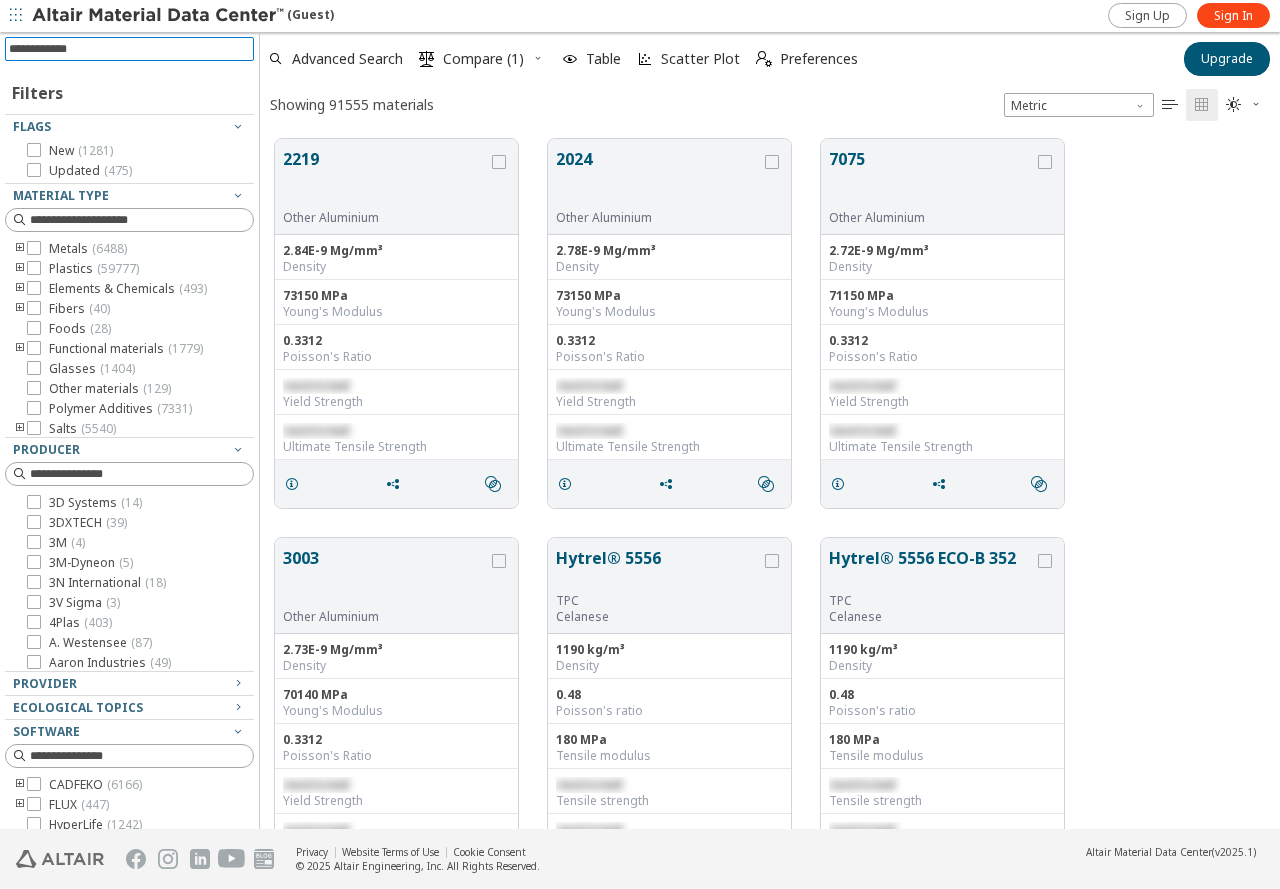 click at bounding box center (131, 49) 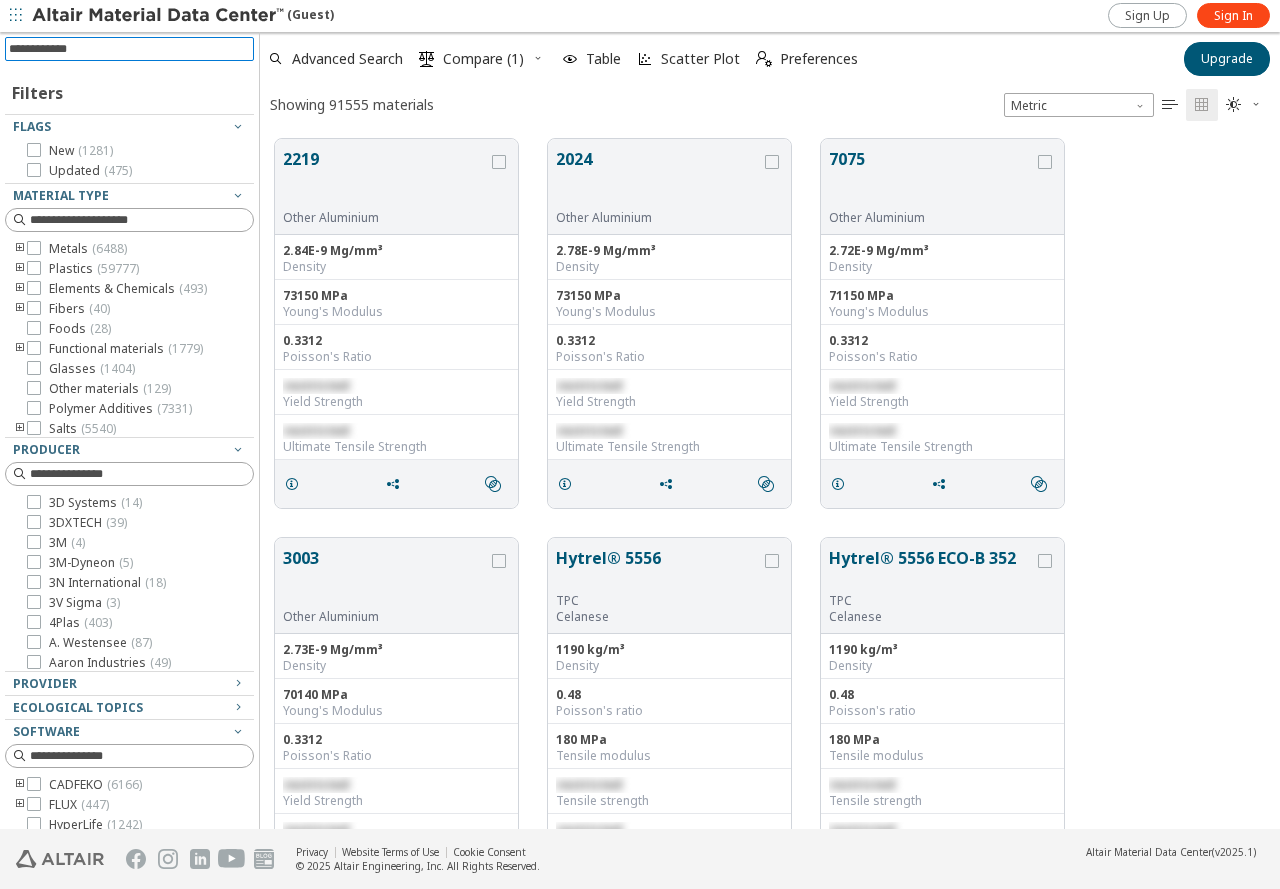 paste 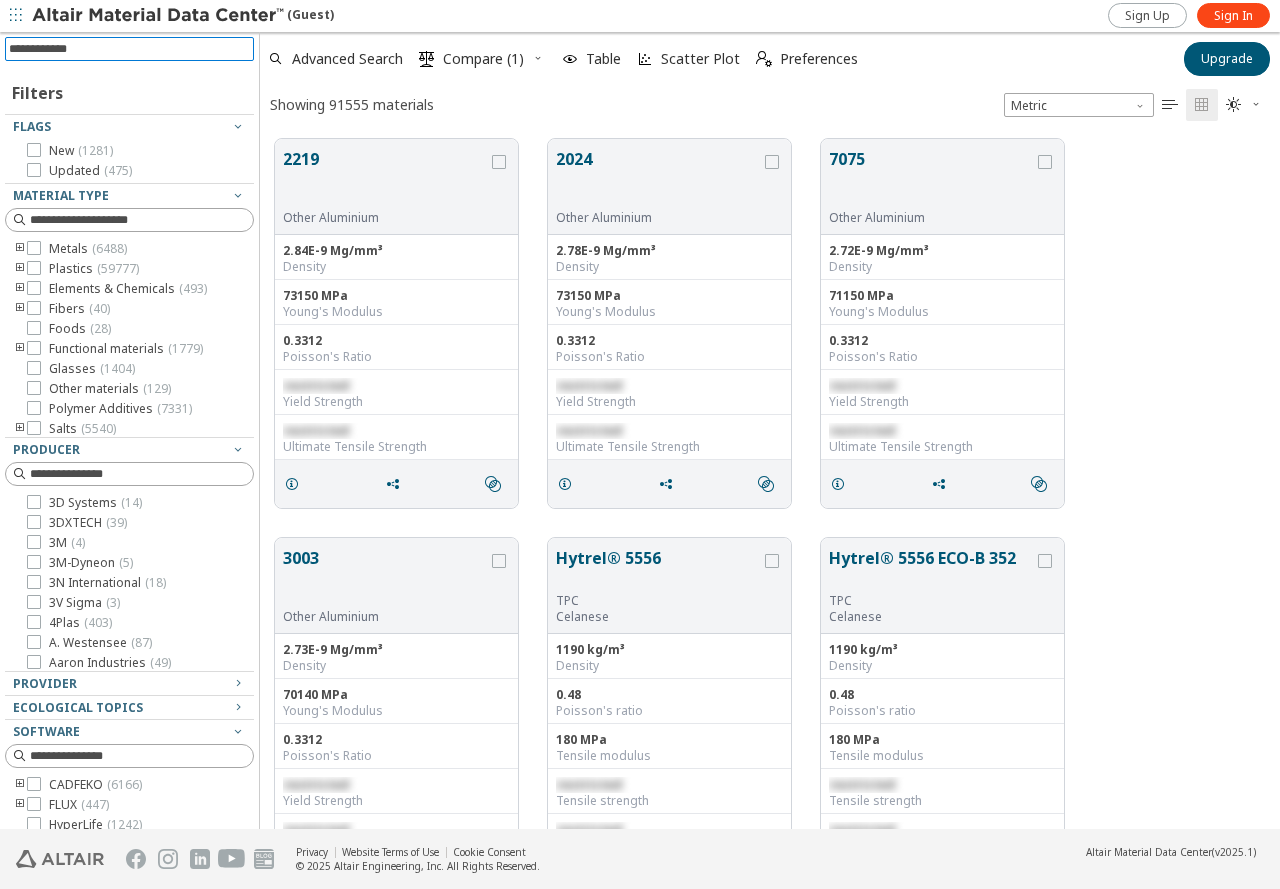 type on "***" 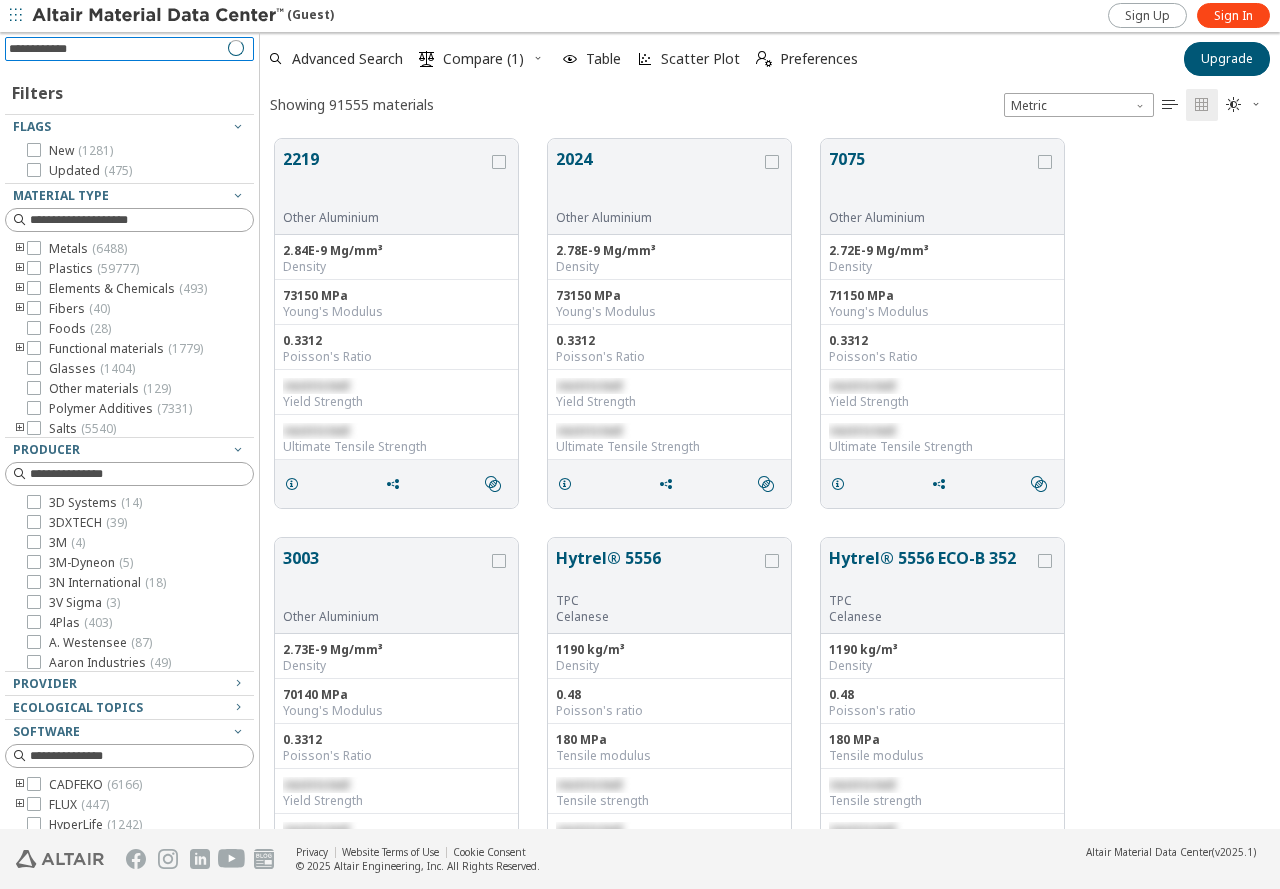 scroll, scrollTop: 687, scrollLeft: 1005, axis: both 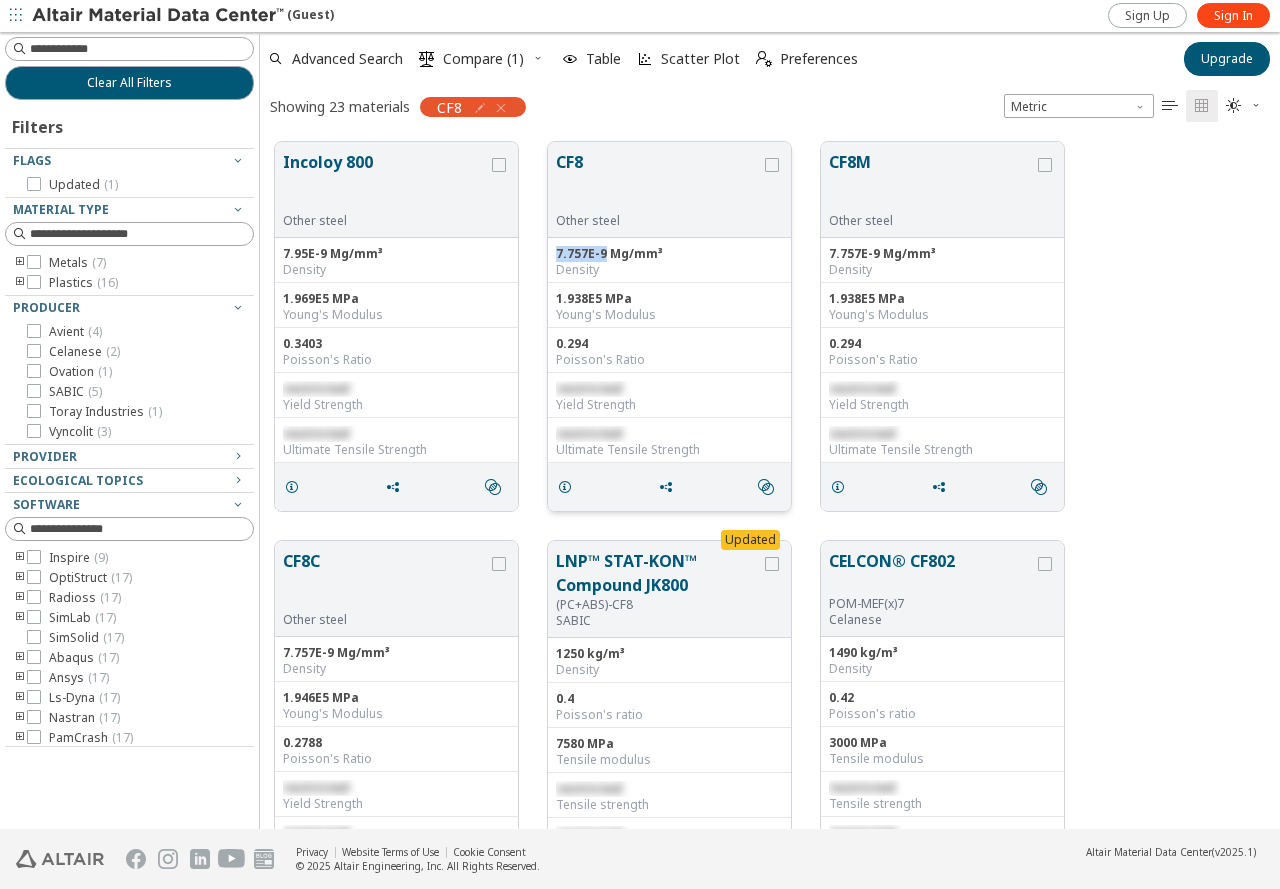 drag, startPoint x: 601, startPoint y: 251, endPoint x: 547, endPoint y: 251, distance: 54 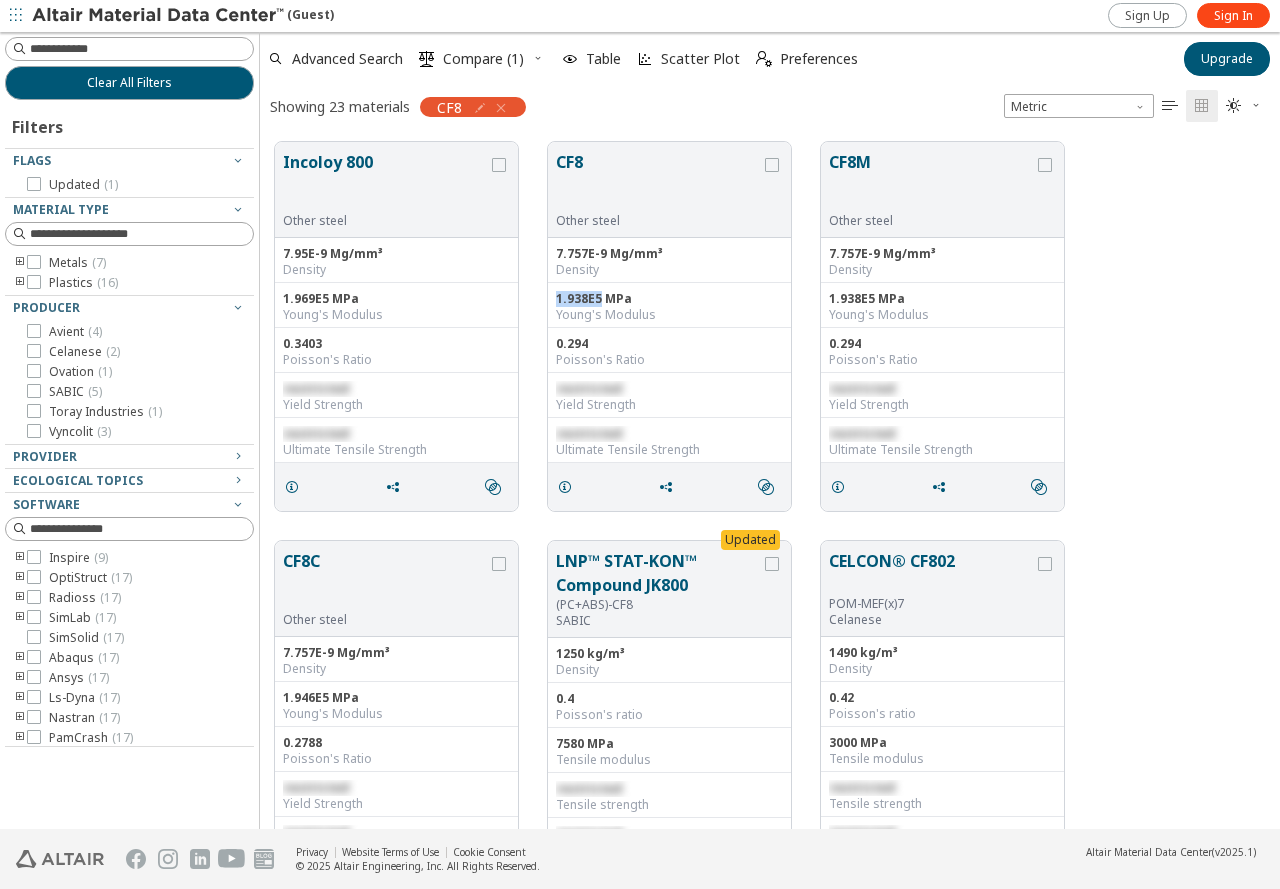 drag, startPoint x: 600, startPoint y: 300, endPoint x: 543, endPoint y: 300, distance: 57 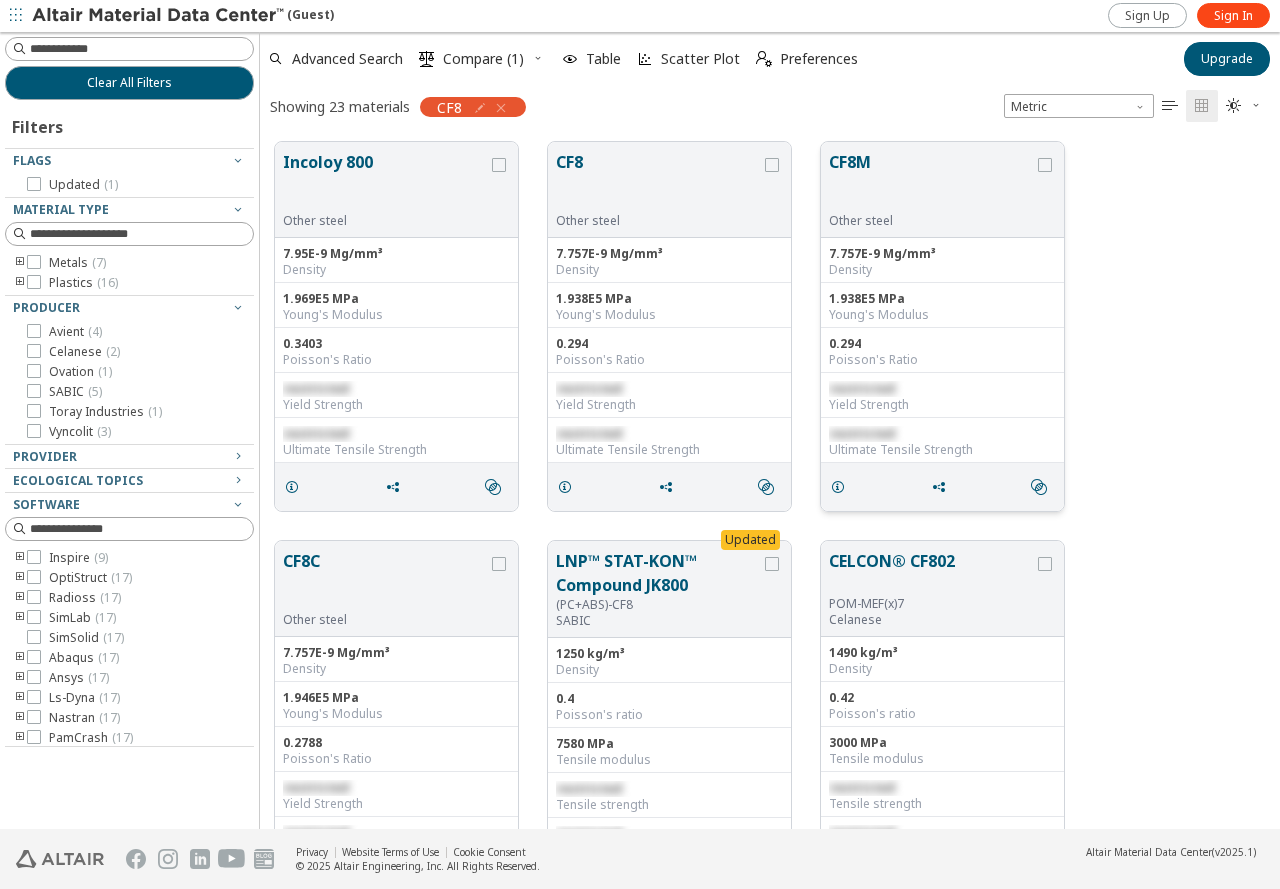 click on "7.757E-9 Mg/mm³" at bounding box center (942, 254) 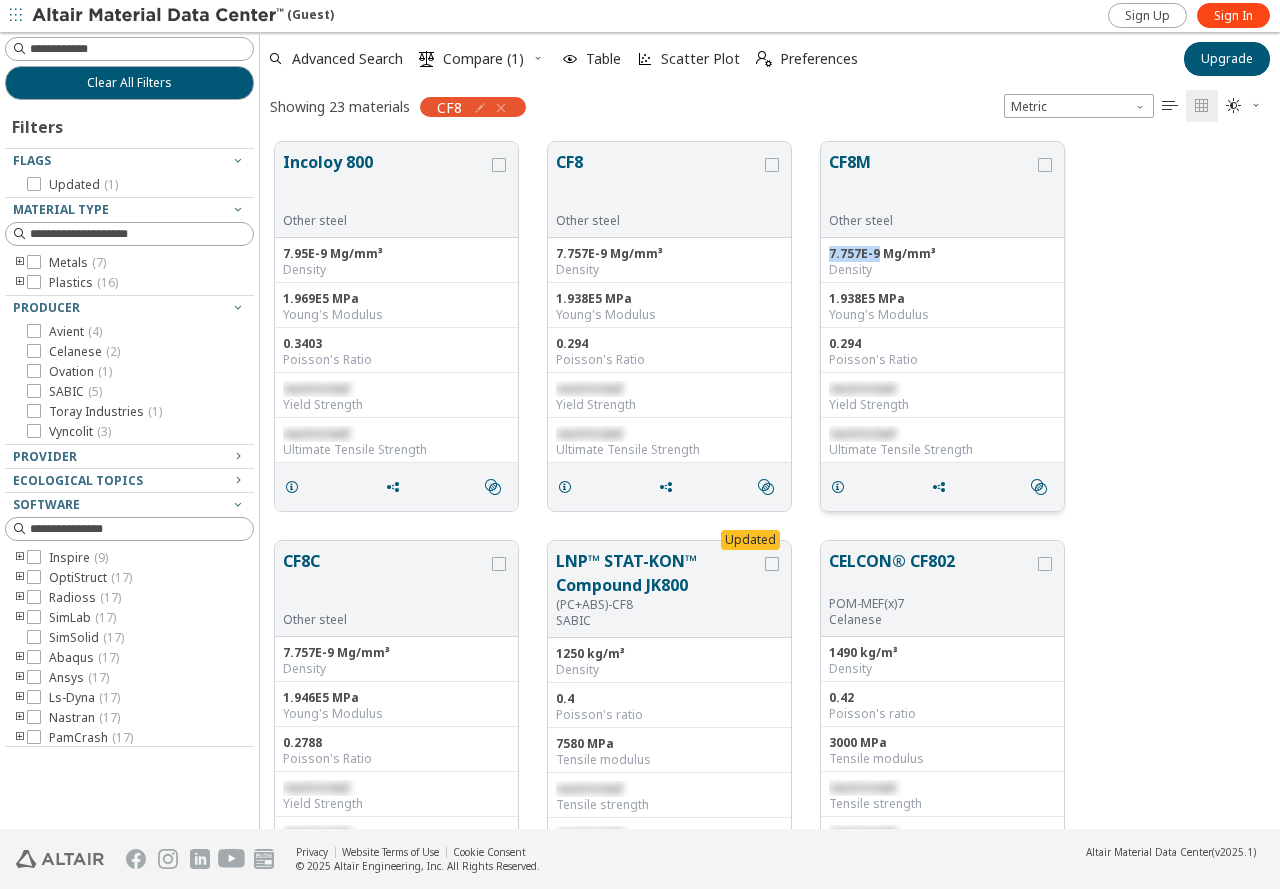 drag, startPoint x: 874, startPoint y: 251, endPoint x: 819, endPoint y: 241, distance: 55.9017 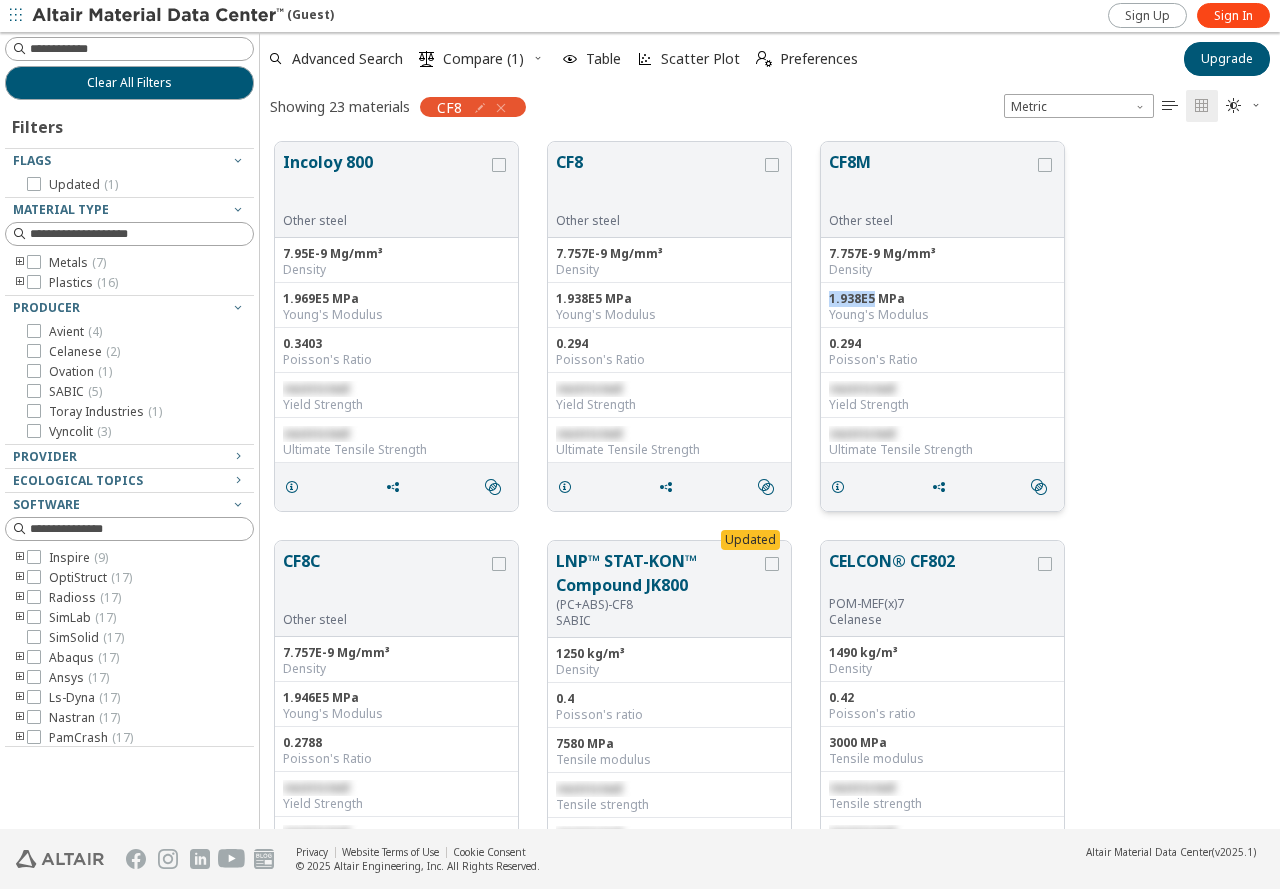 drag, startPoint x: 871, startPoint y: 296, endPoint x: 826, endPoint y: 301, distance: 45.276924 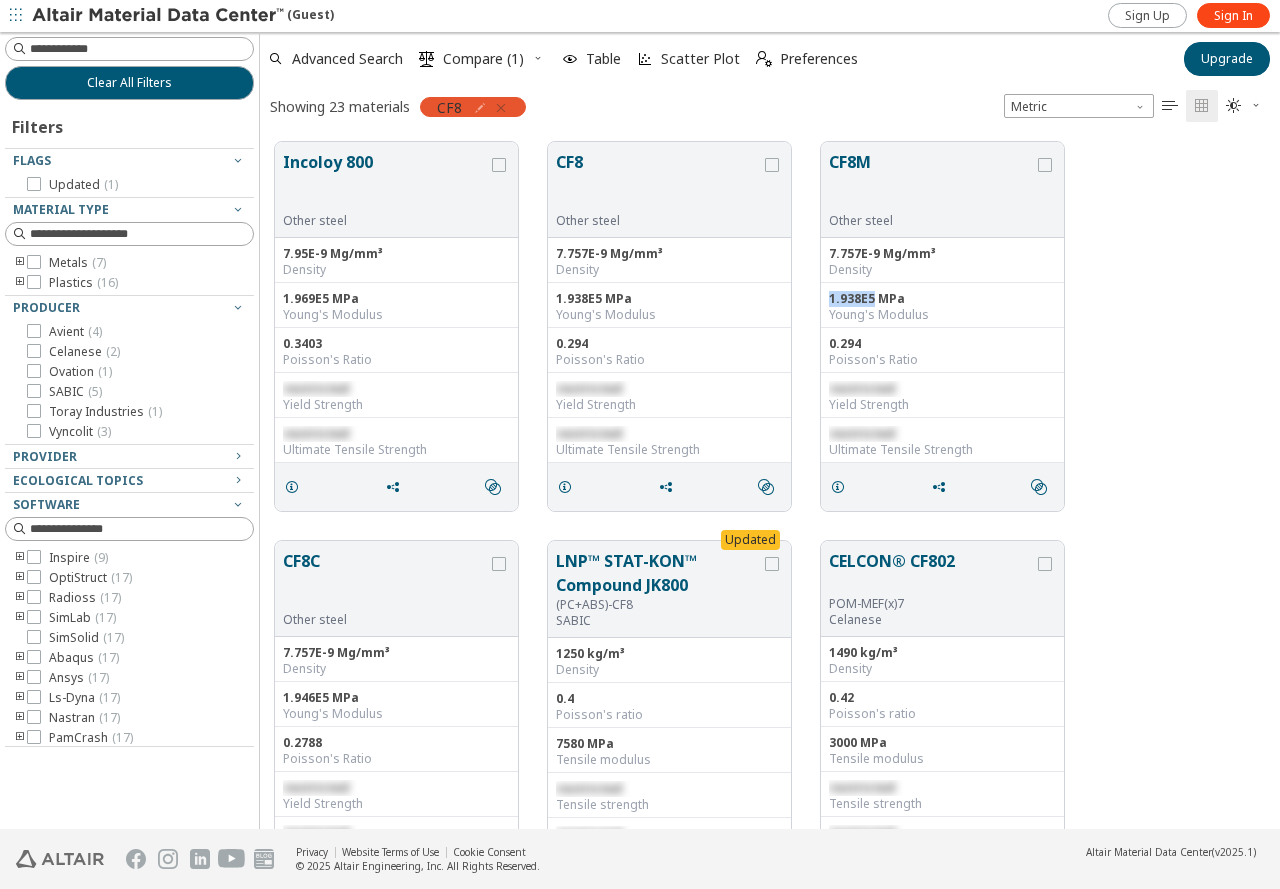 click at bounding box center (501, 108) 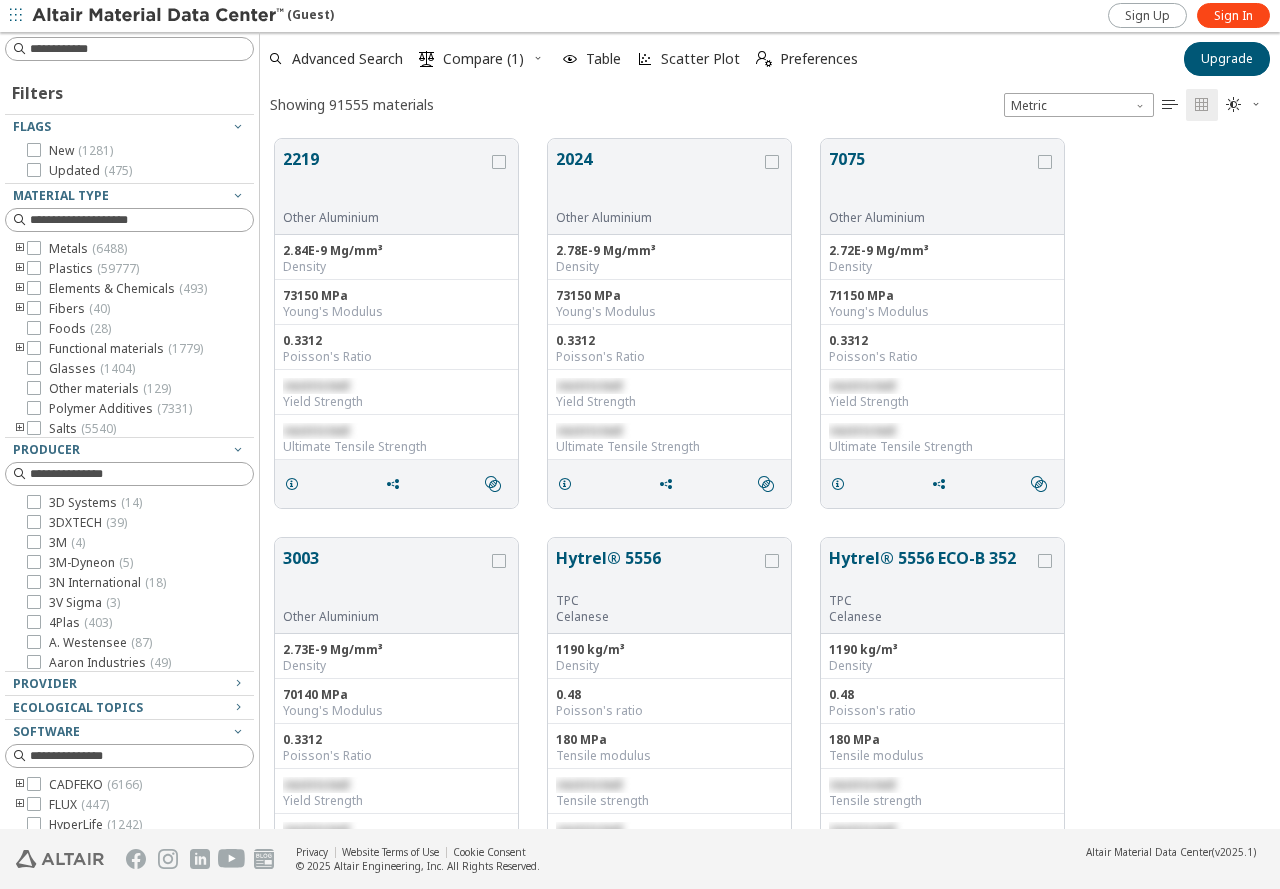 scroll, scrollTop: 690, scrollLeft: 1005, axis: both 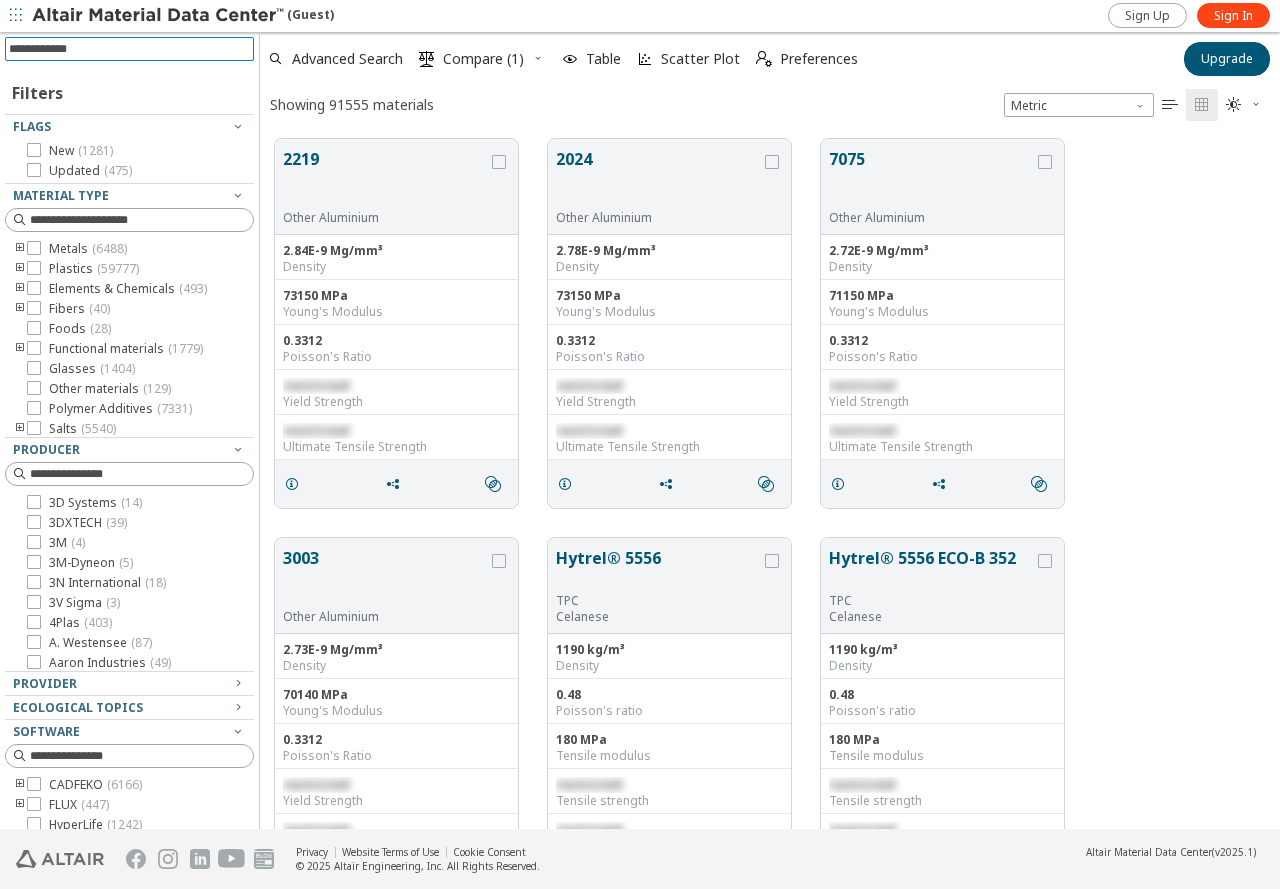 click at bounding box center (131, 49) 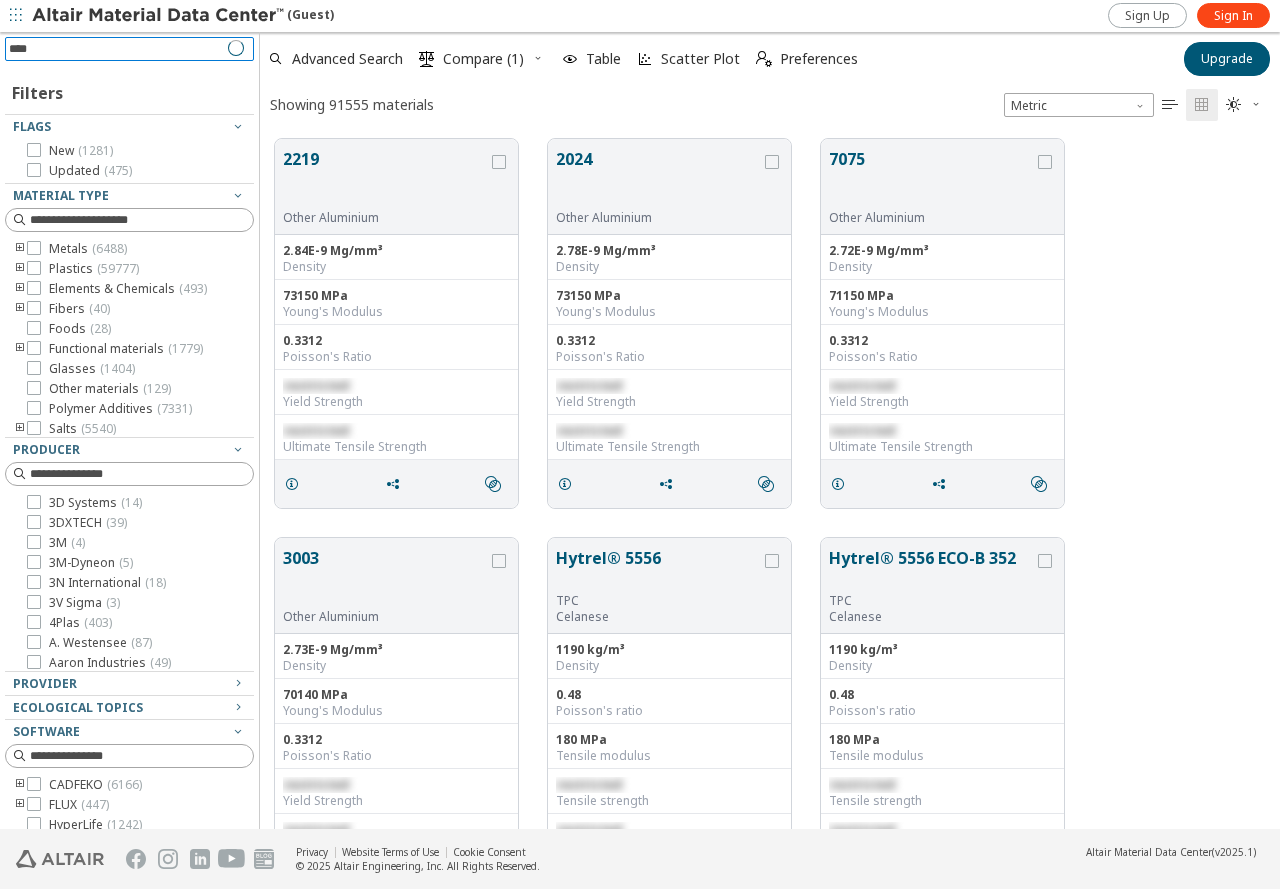 type 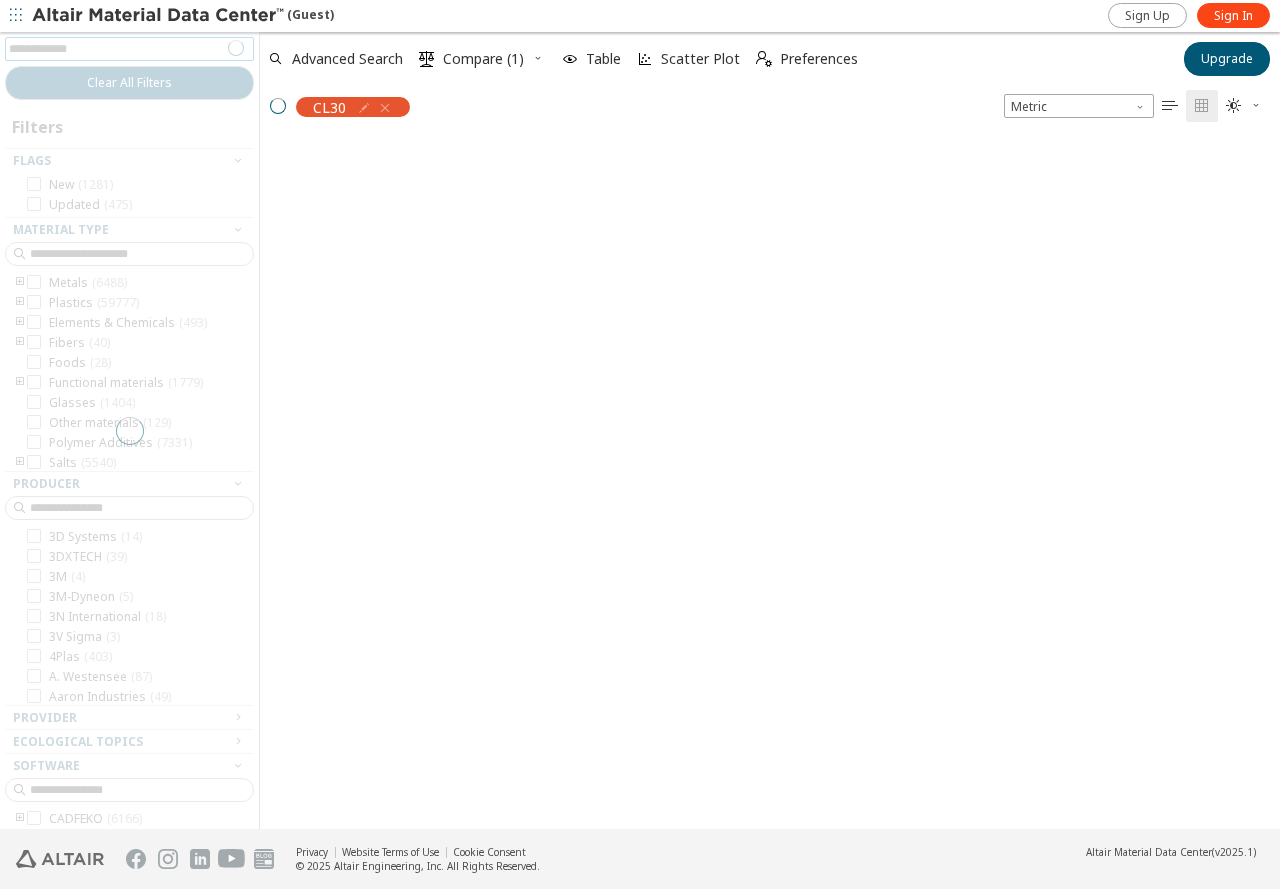 scroll, scrollTop: 687, scrollLeft: 1005, axis: both 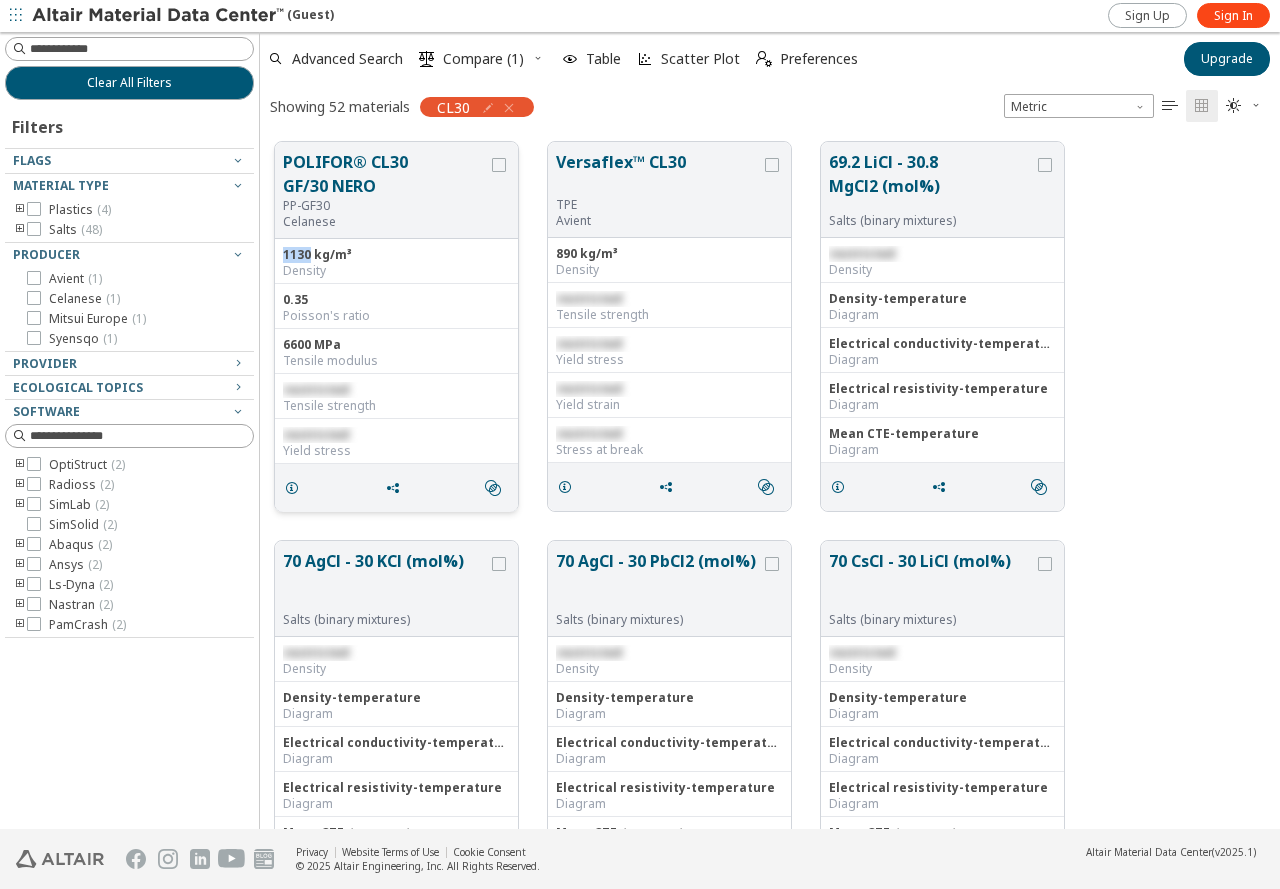 drag, startPoint x: 310, startPoint y: 249, endPoint x: 276, endPoint y: 250, distance: 34.0147 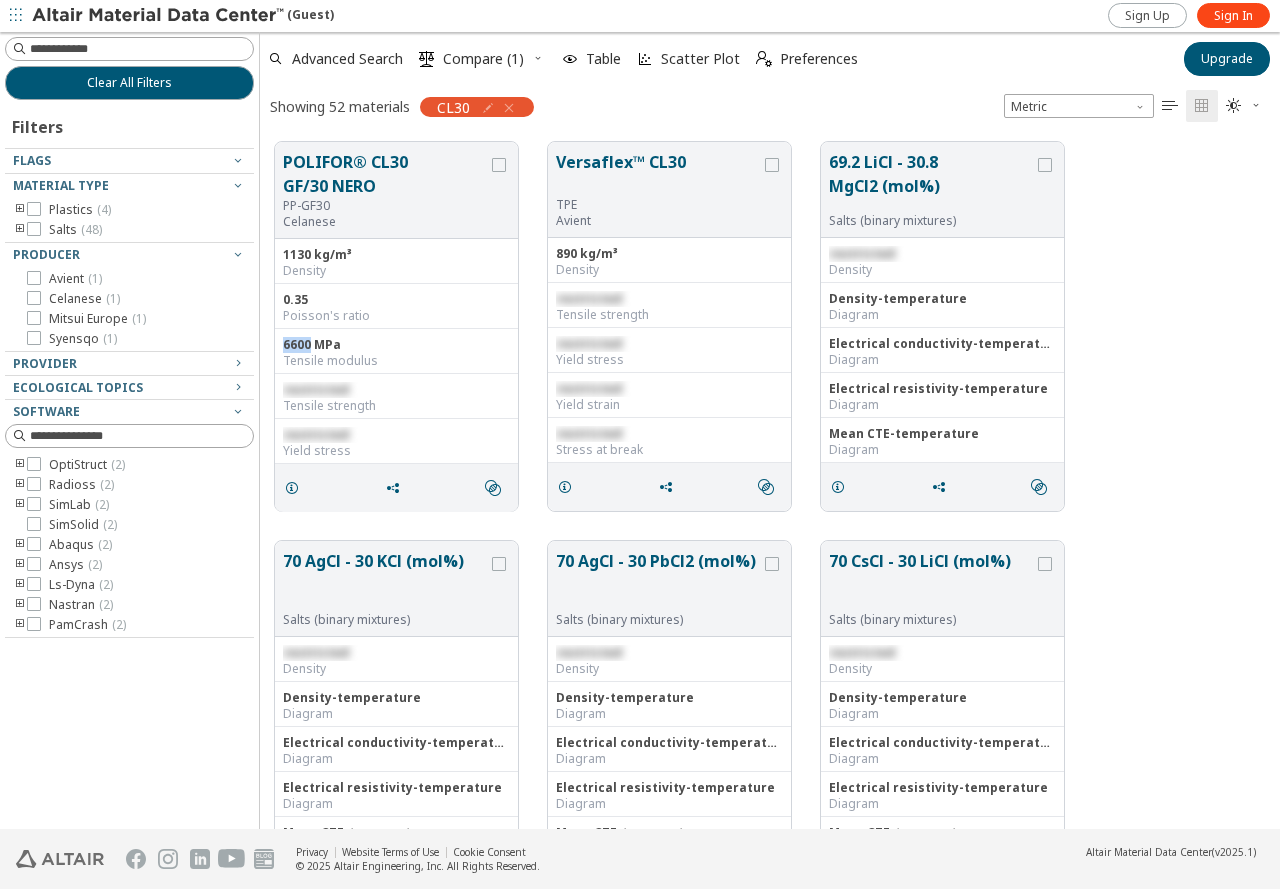drag, startPoint x: 310, startPoint y: 340, endPoint x: 271, endPoint y: 345, distance: 39.319206 